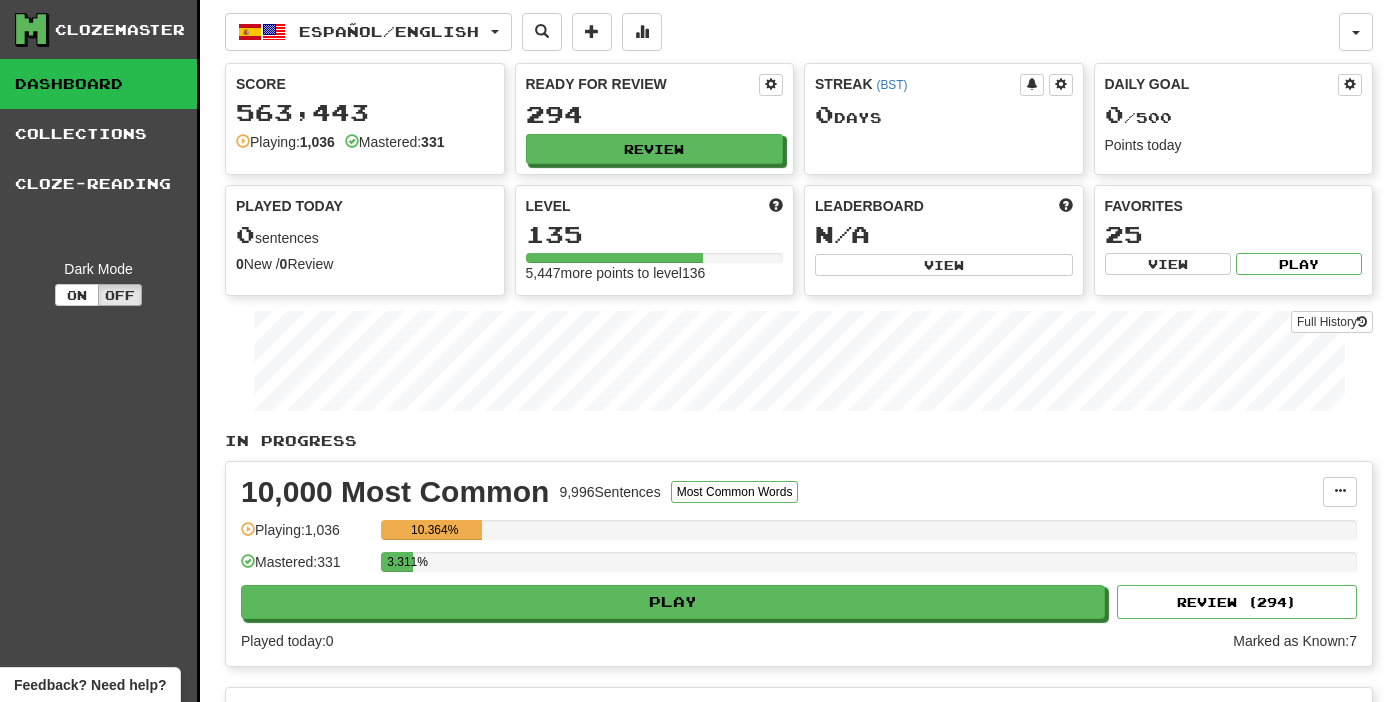 scroll, scrollTop: 0, scrollLeft: 0, axis: both 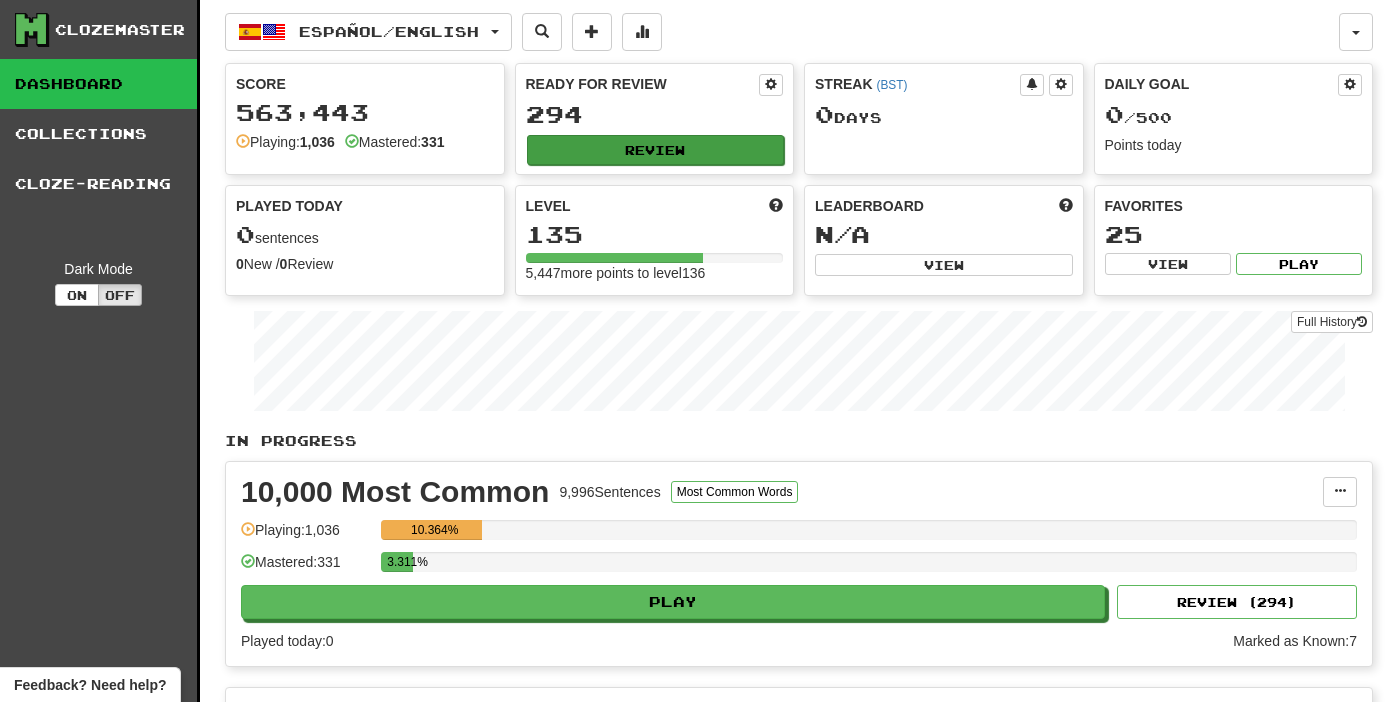 click on "Review" at bounding box center [656, 150] 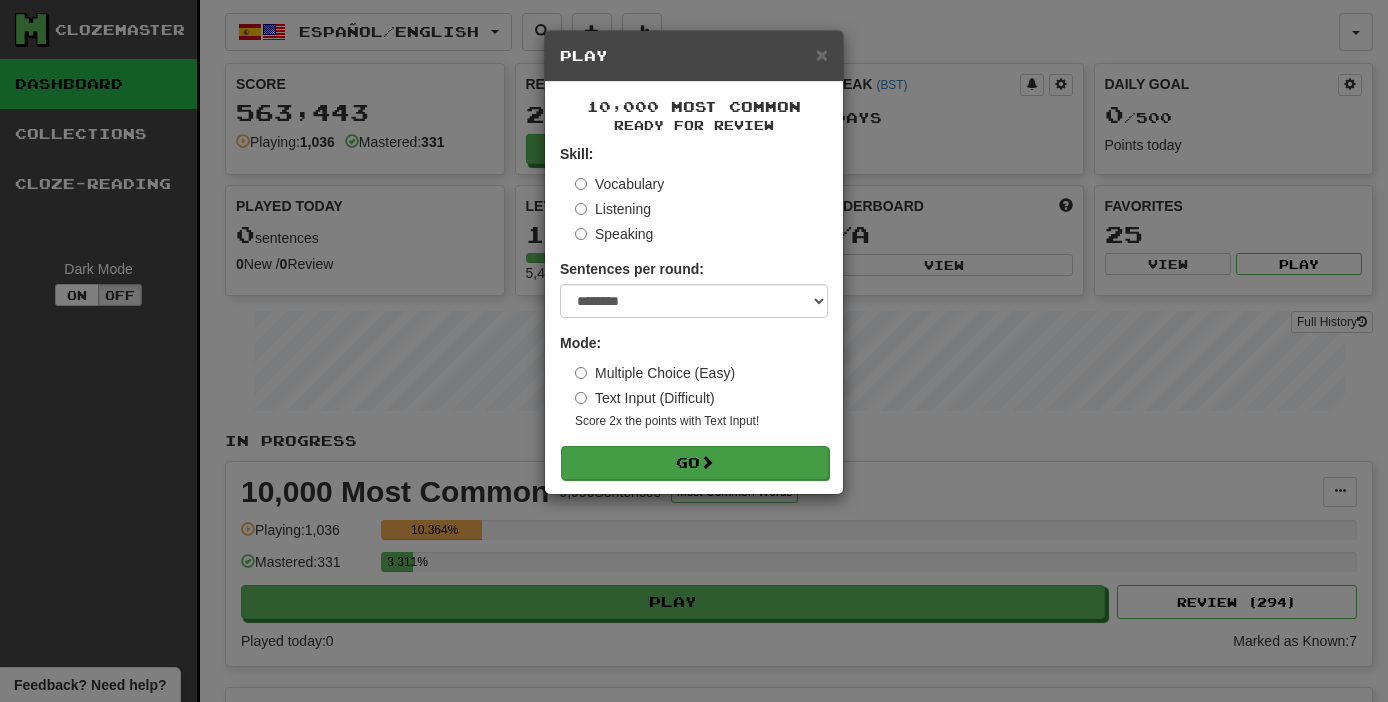 click at bounding box center (707, 462) 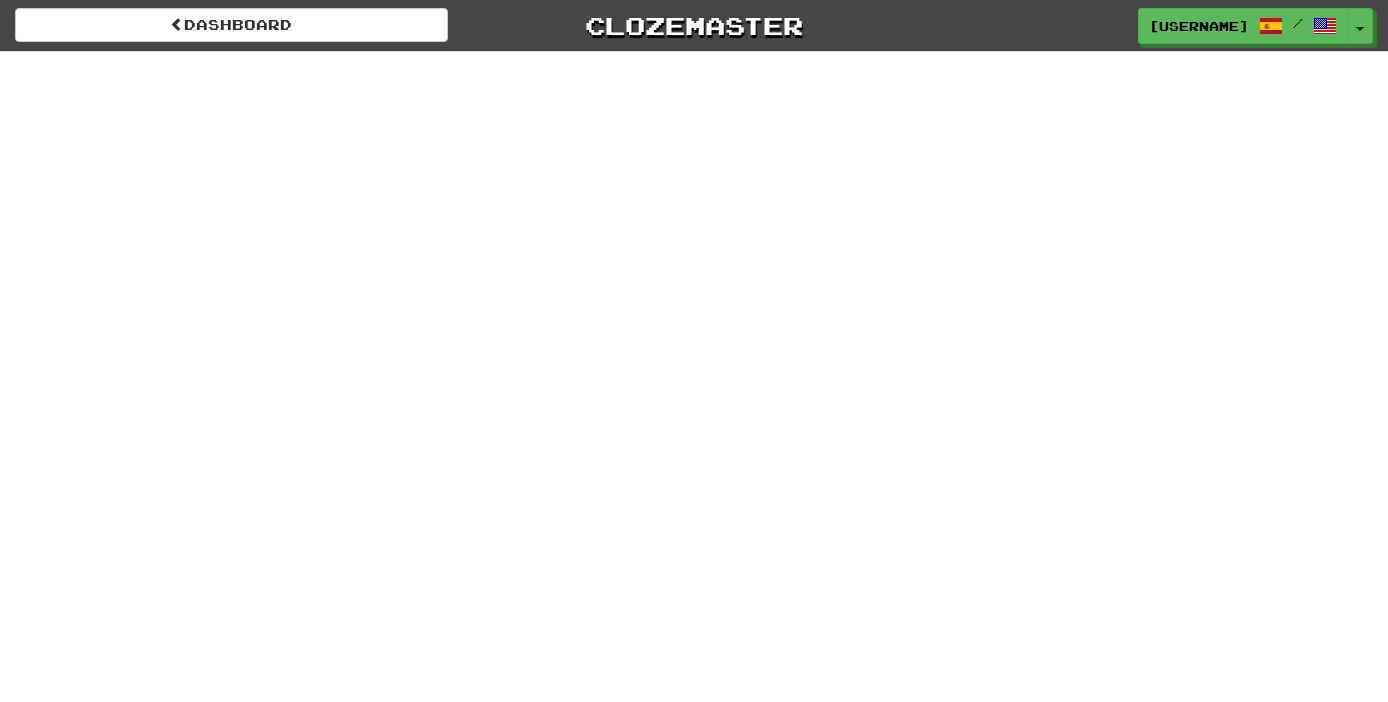 scroll, scrollTop: 0, scrollLeft: 0, axis: both 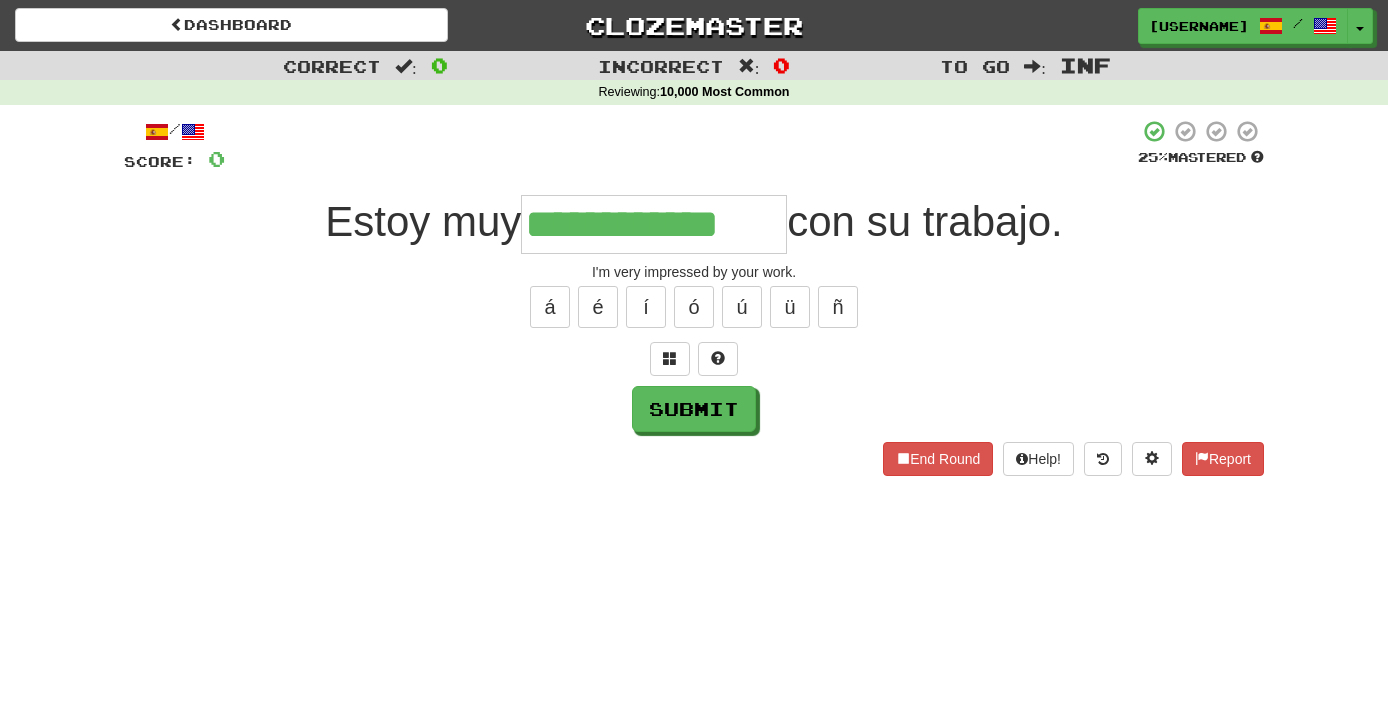 type on "**********" 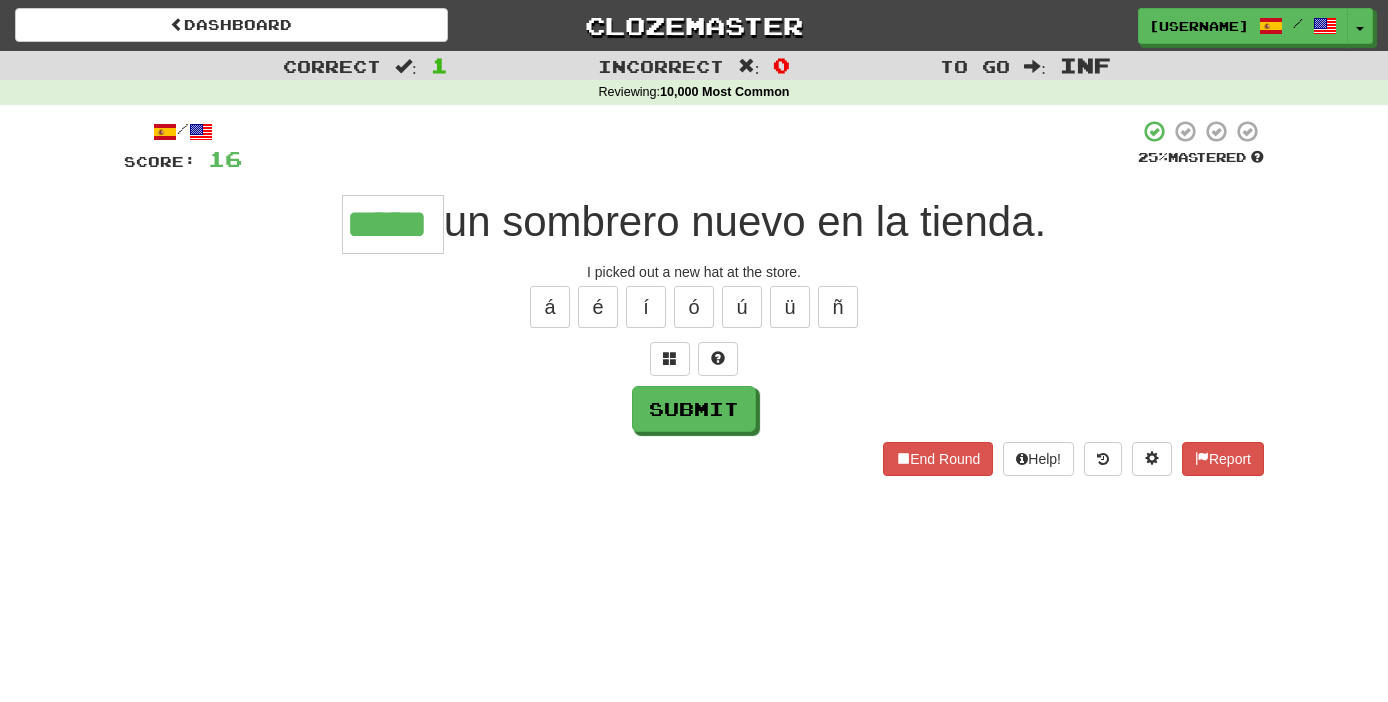 type on "*****" 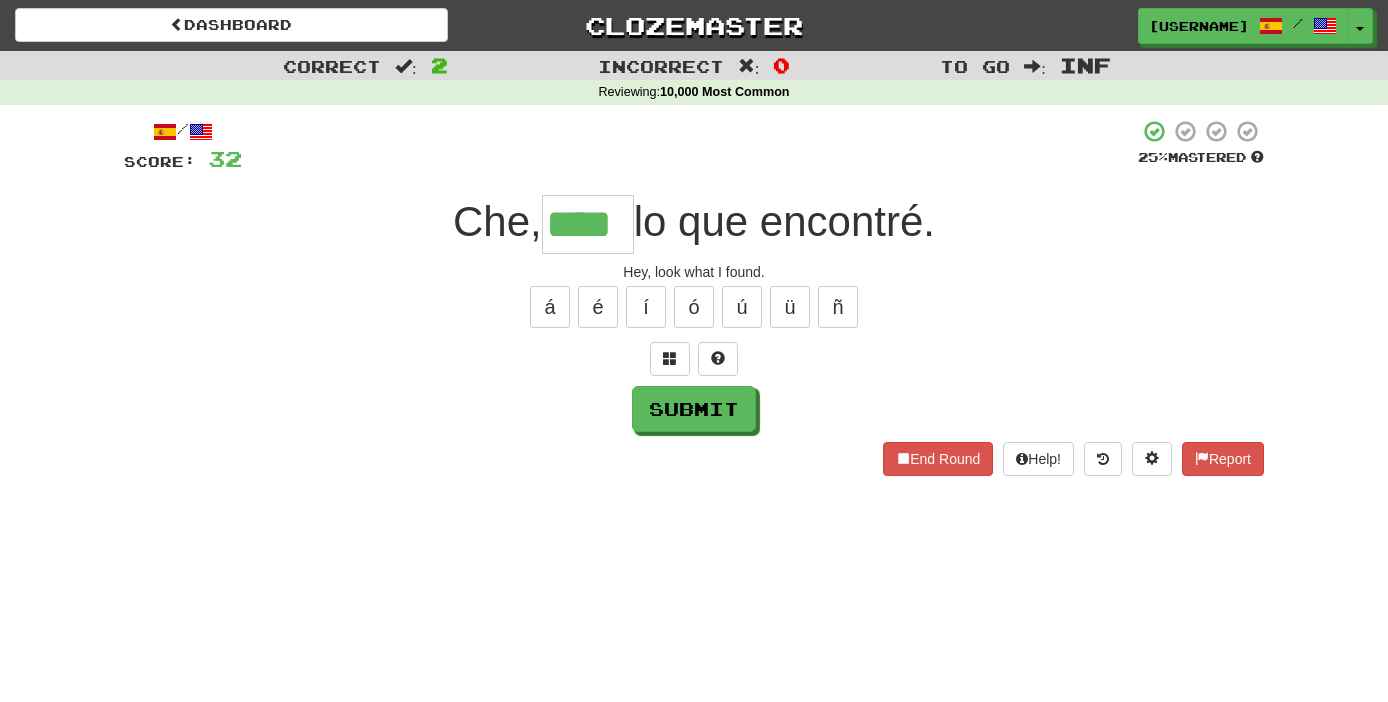 type on "****" 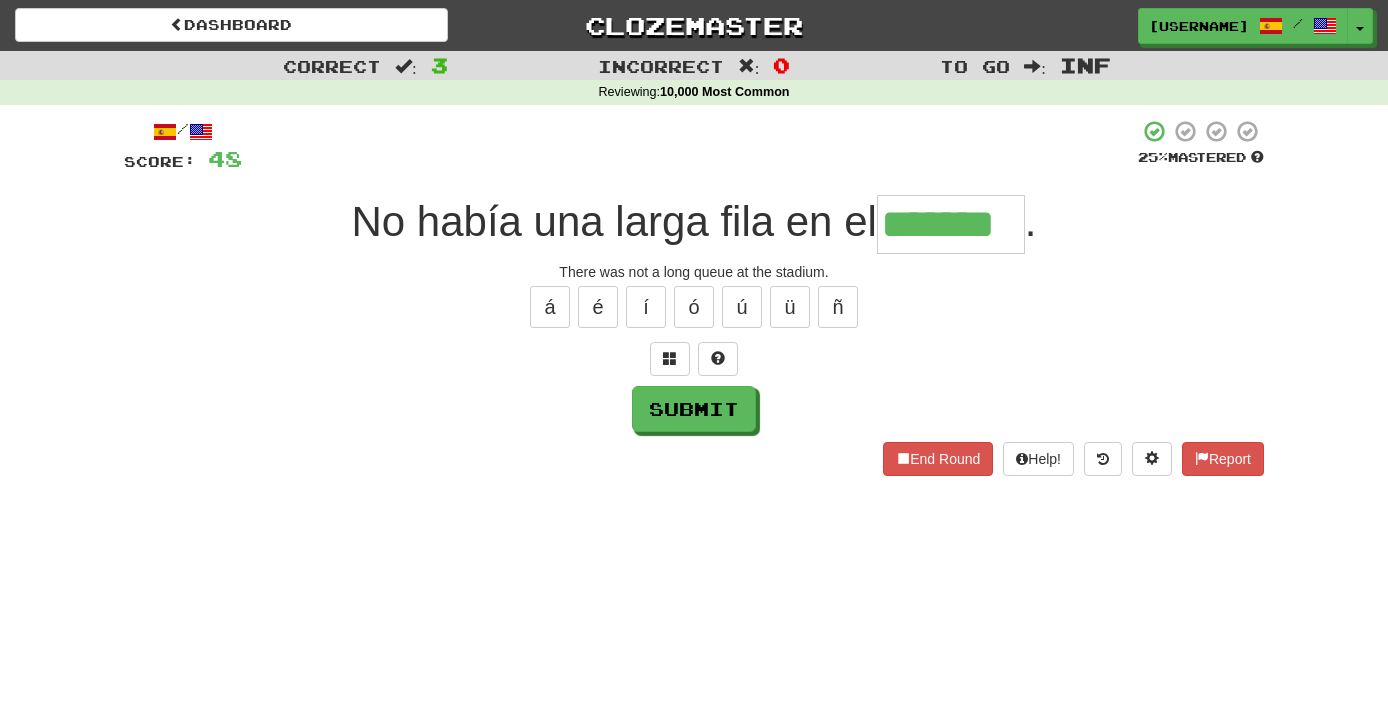 type on "*******" 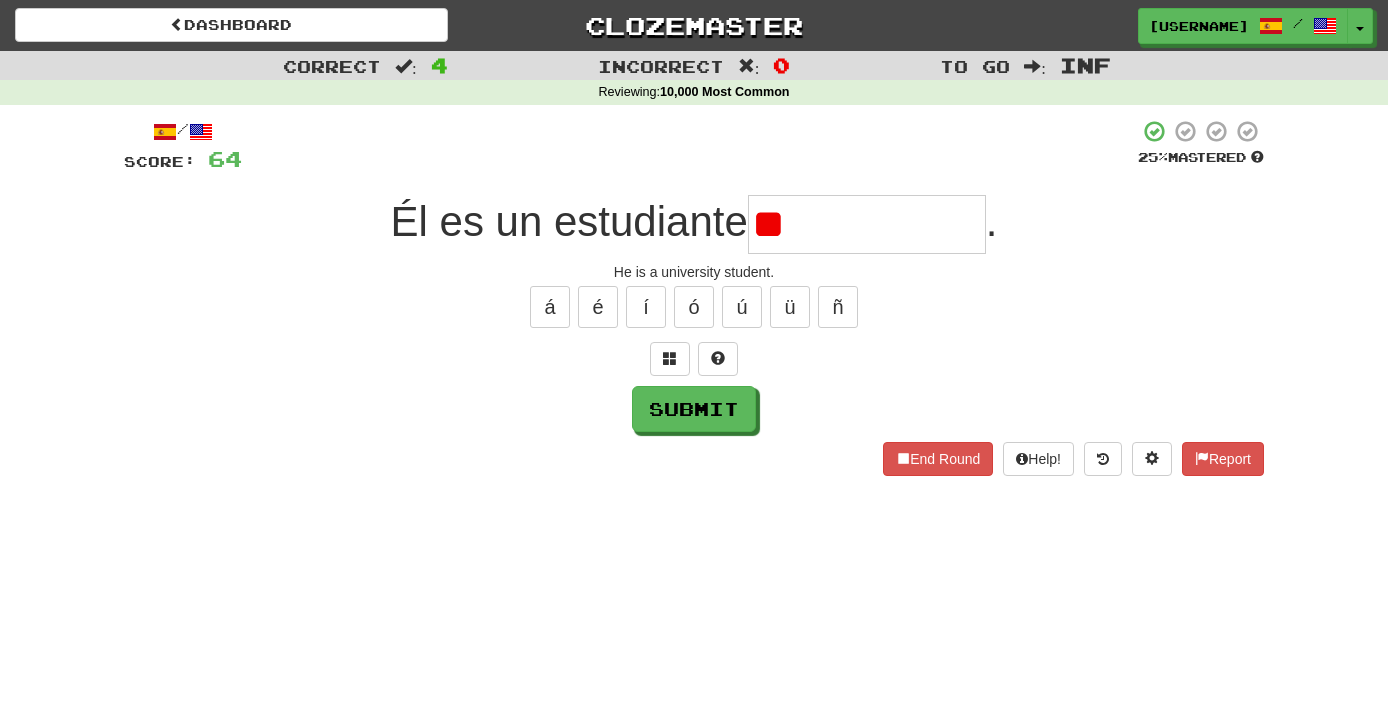 type on "*" 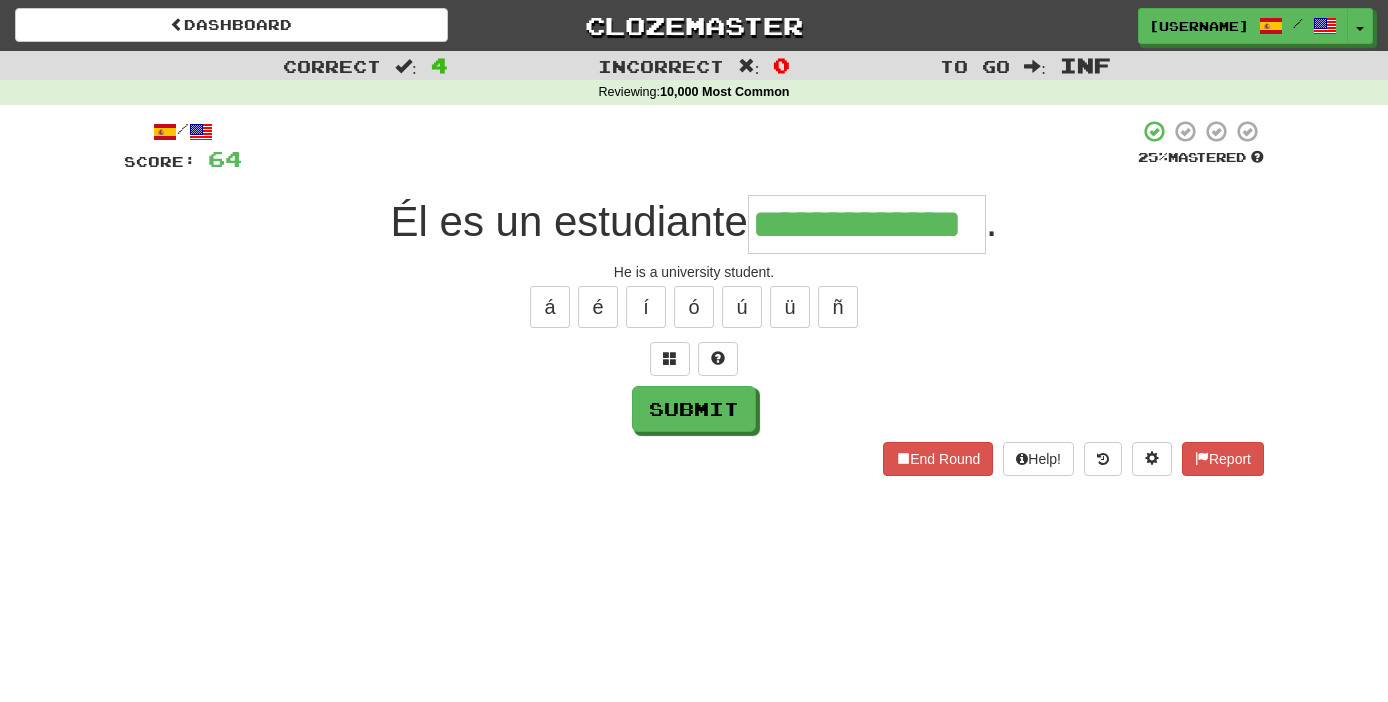 type on "**********" 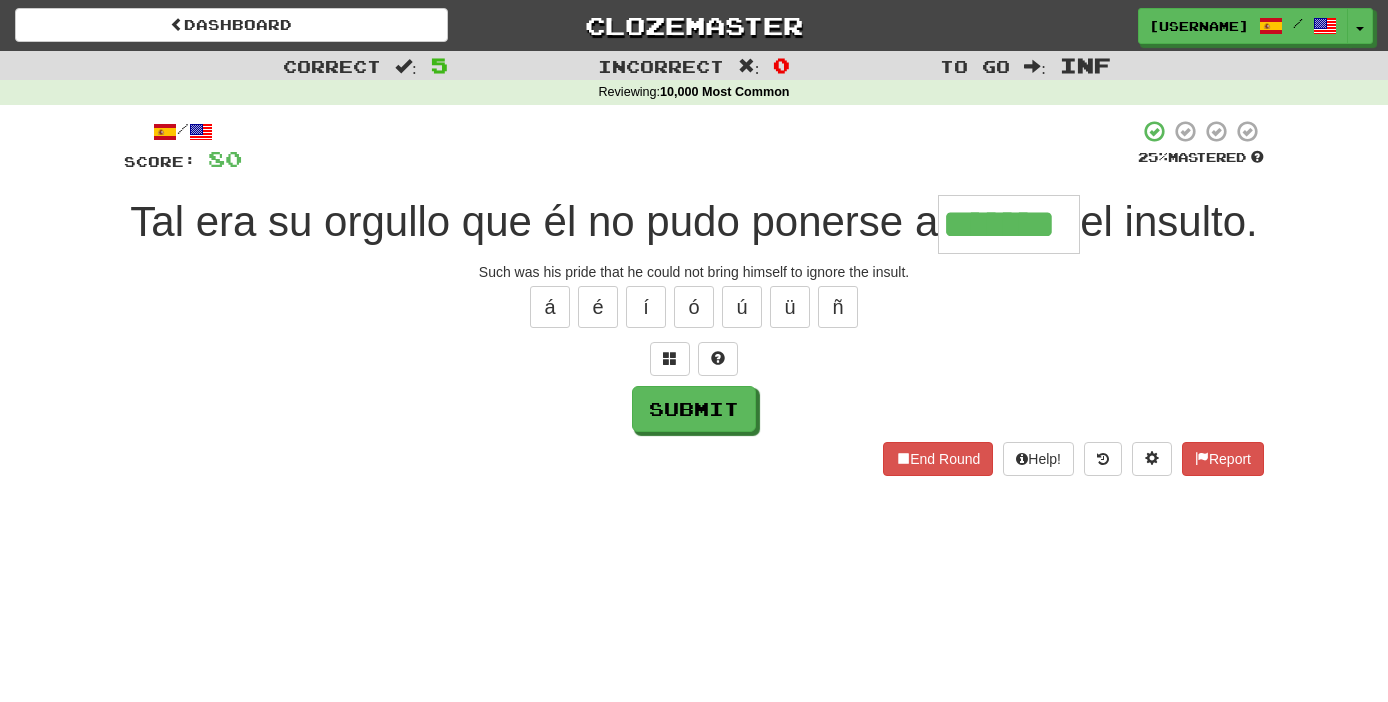 type on "*******" 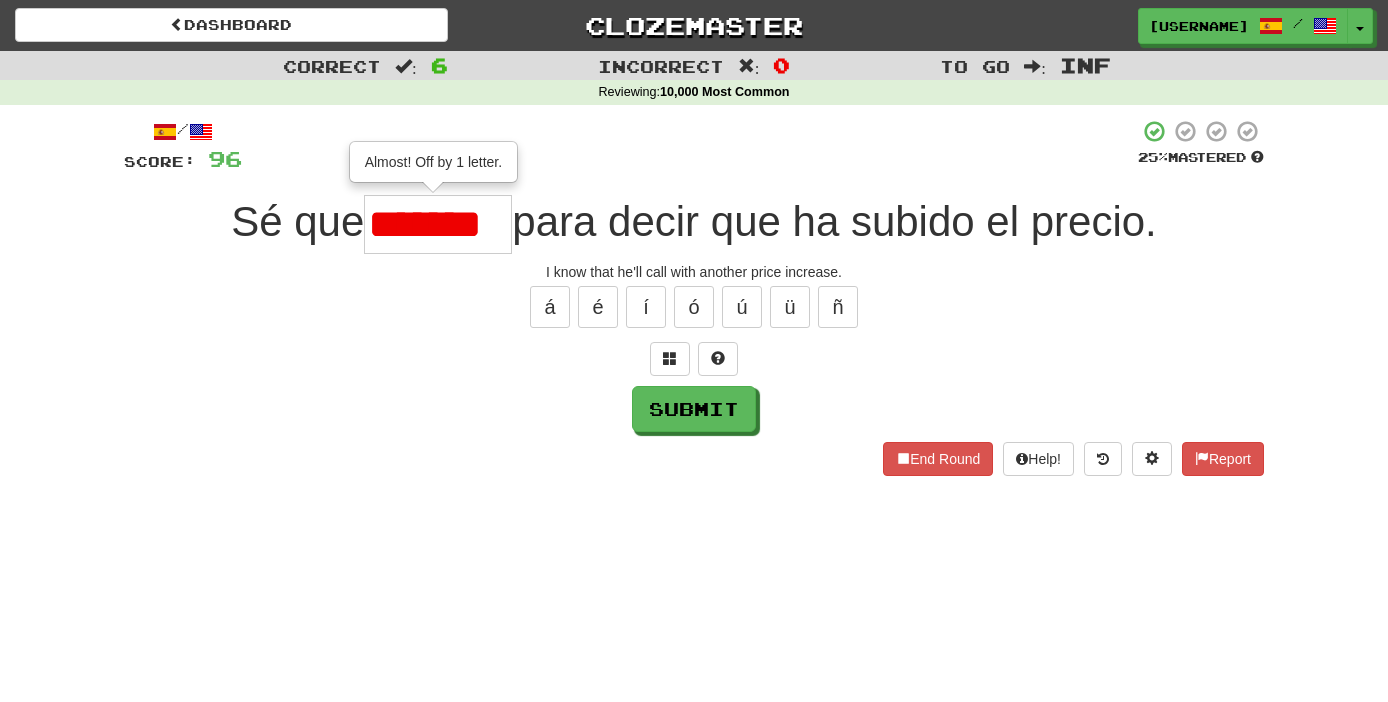 type on "*******" 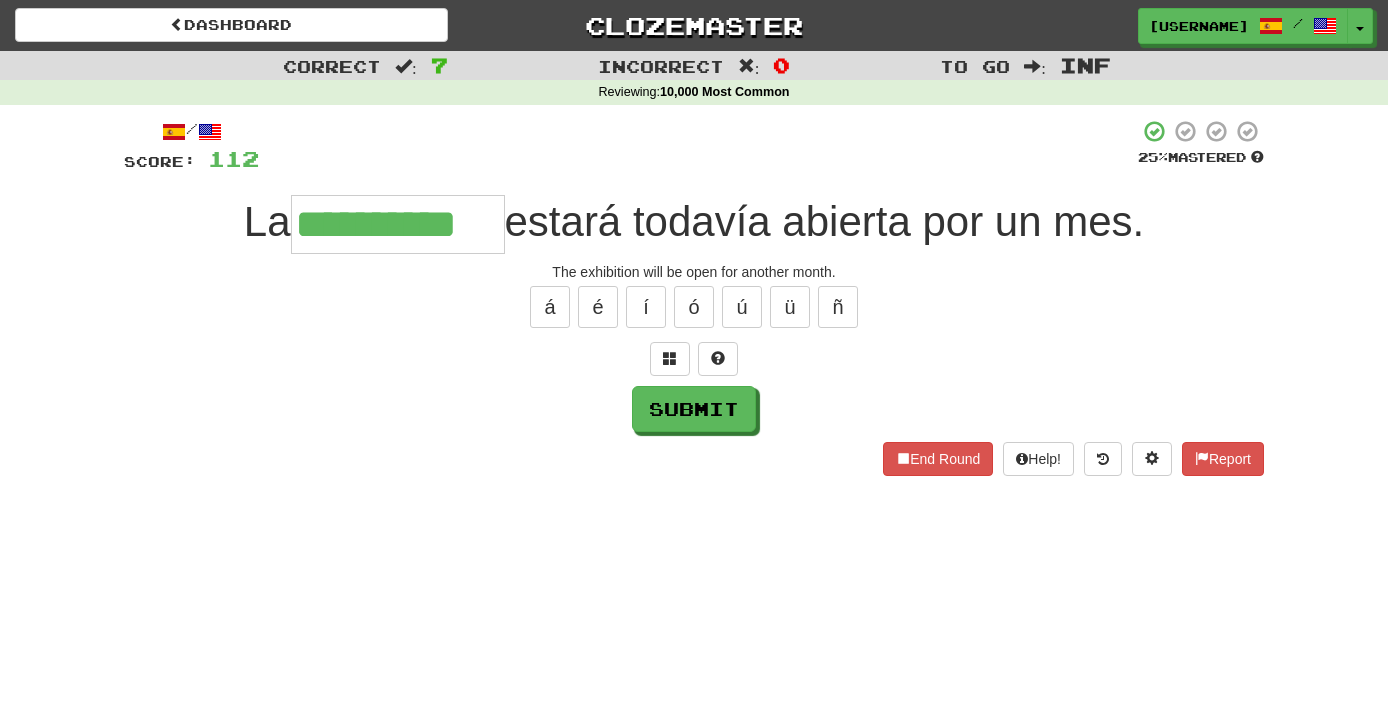 type on "**********" 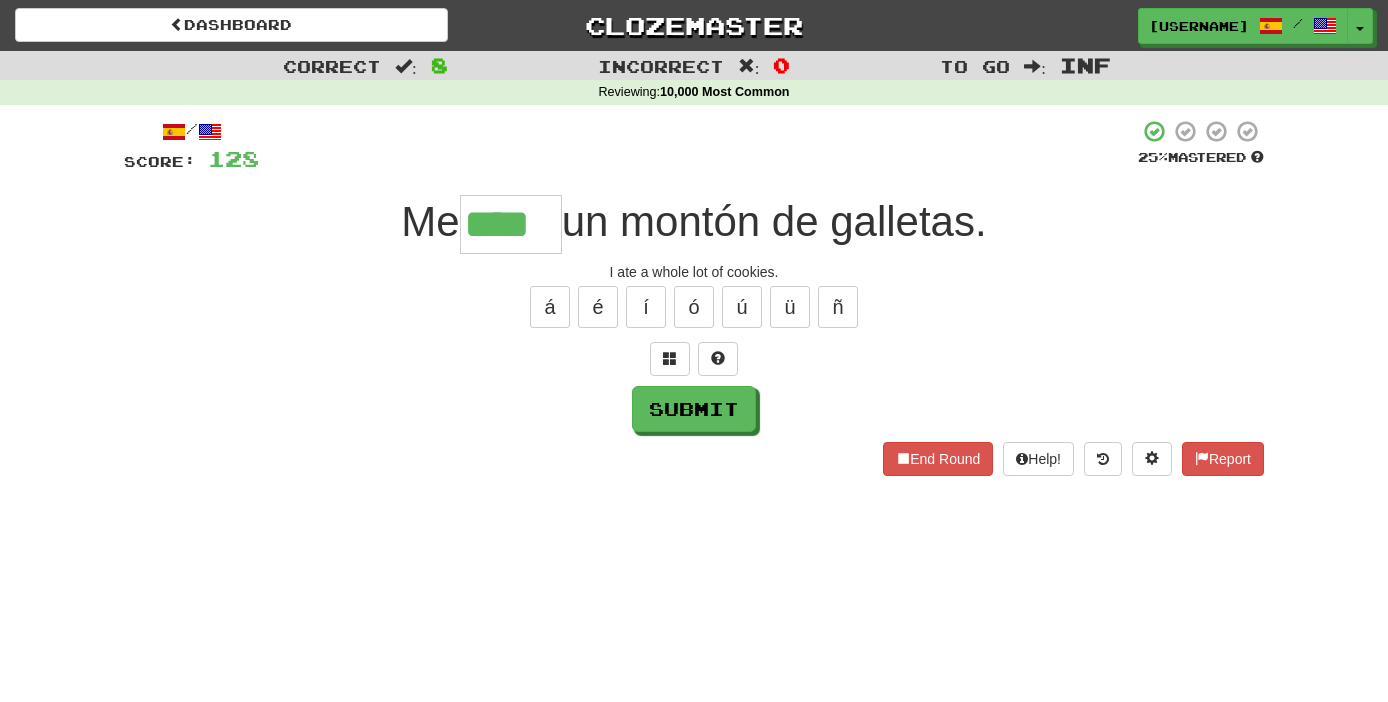 type on "****" 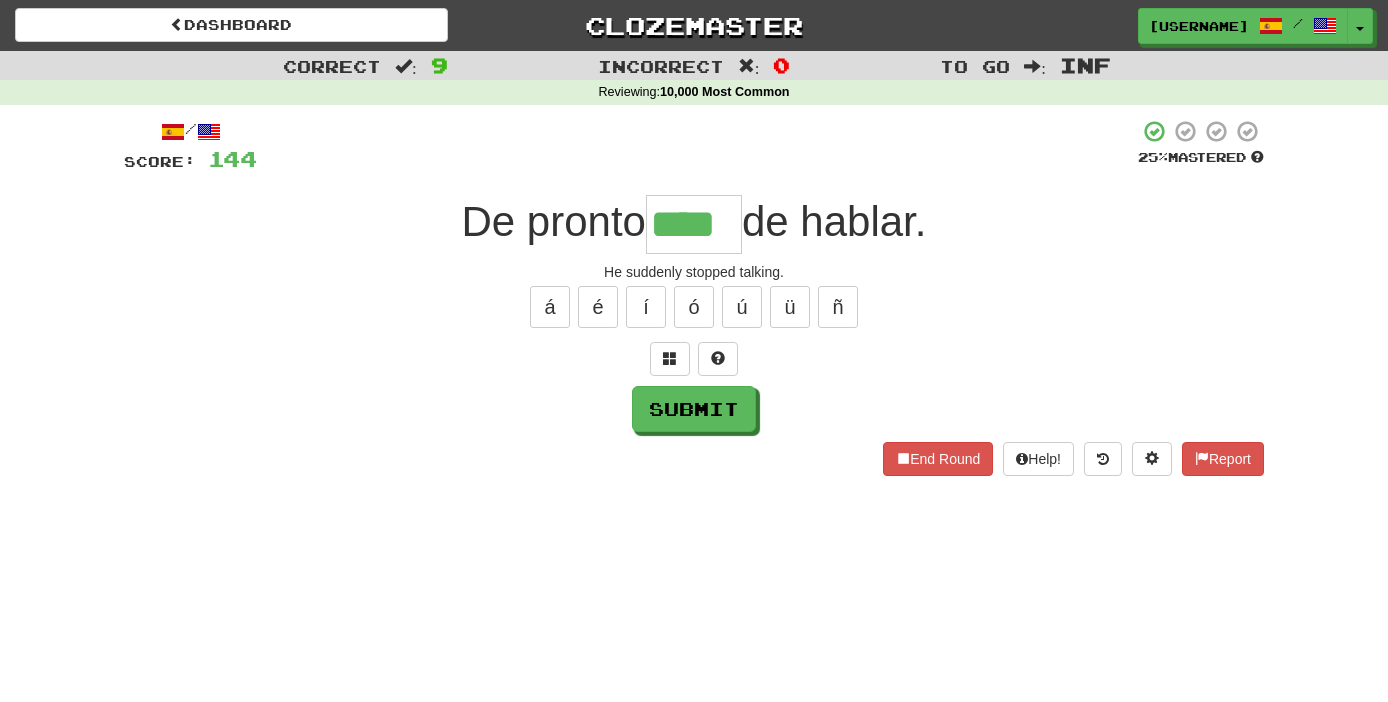type on "****" 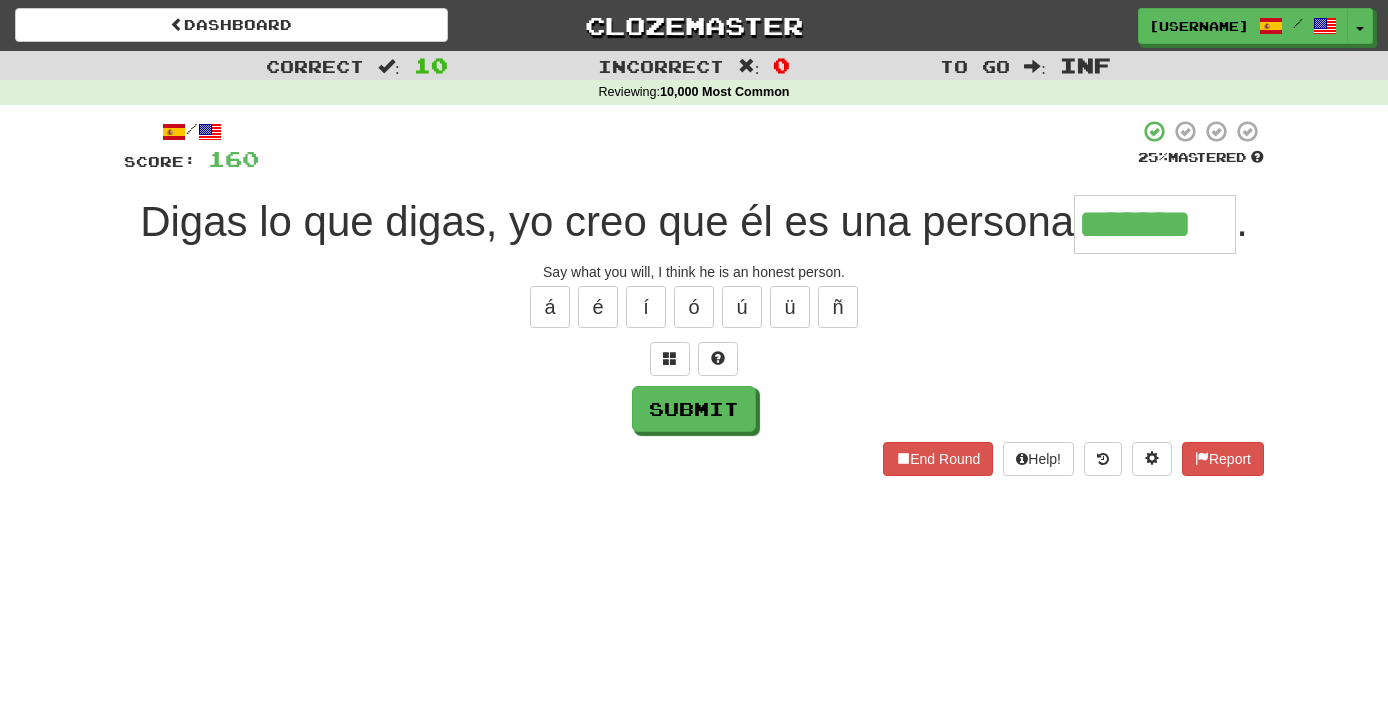 type on "*******" 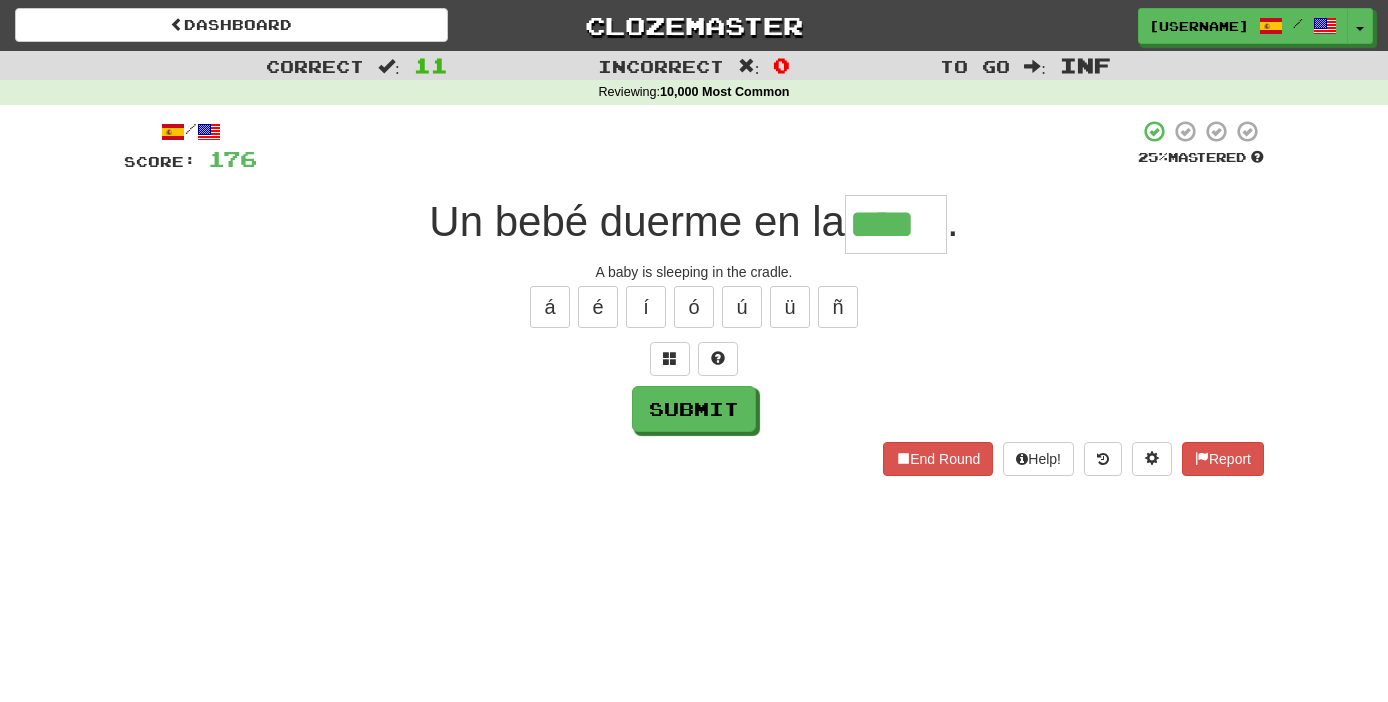 type on "****" 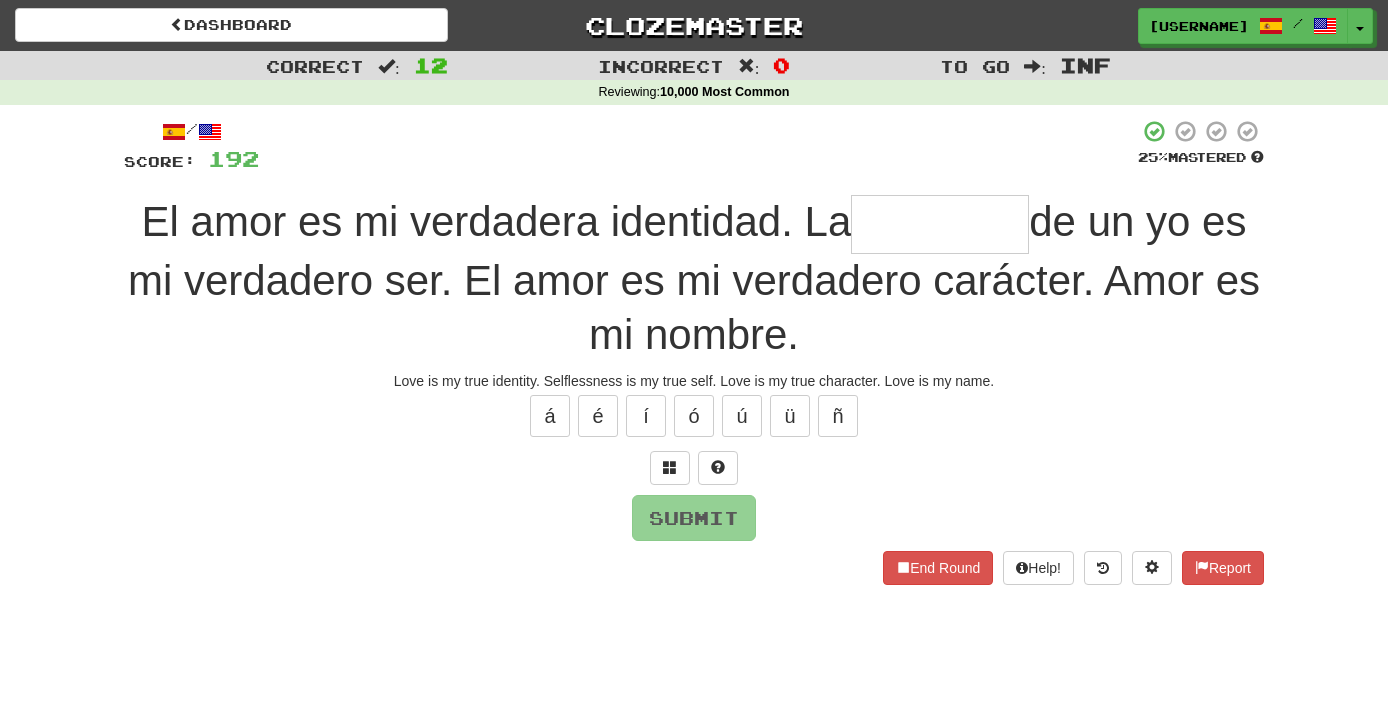 type on "*" 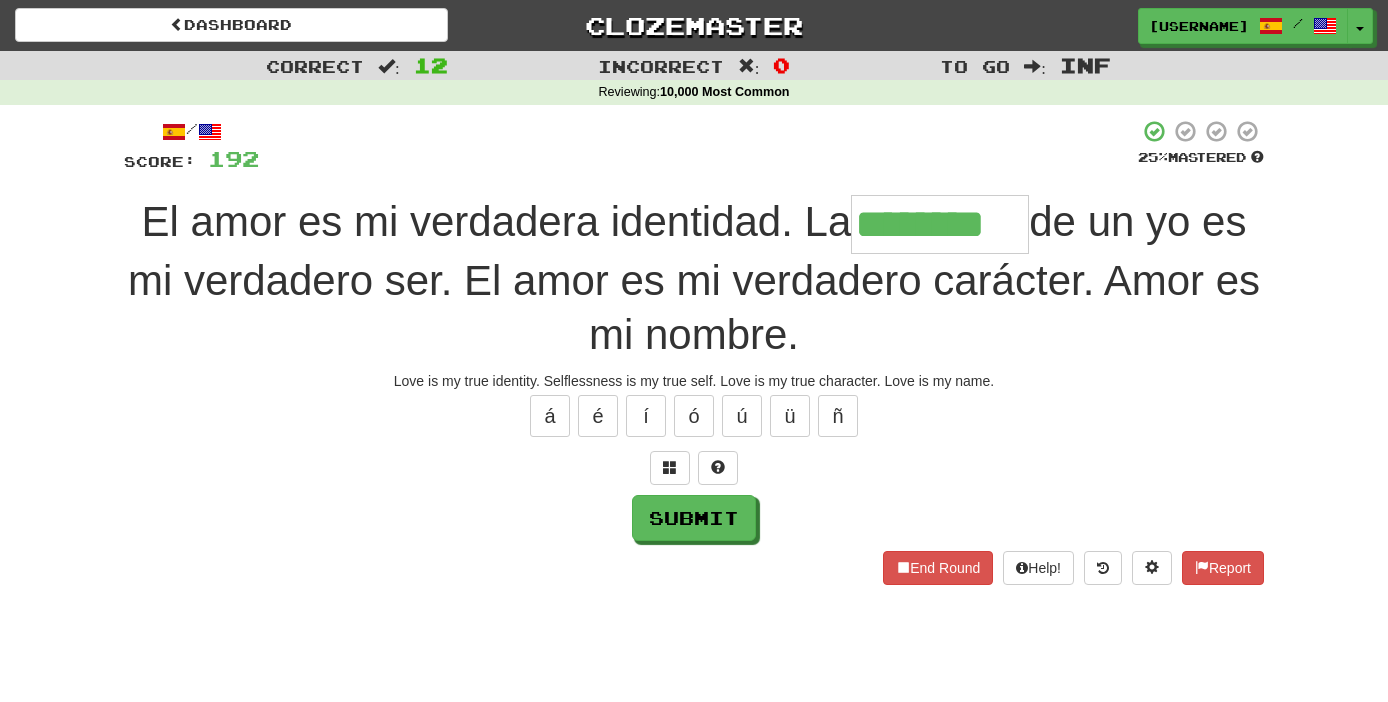 type on "********" 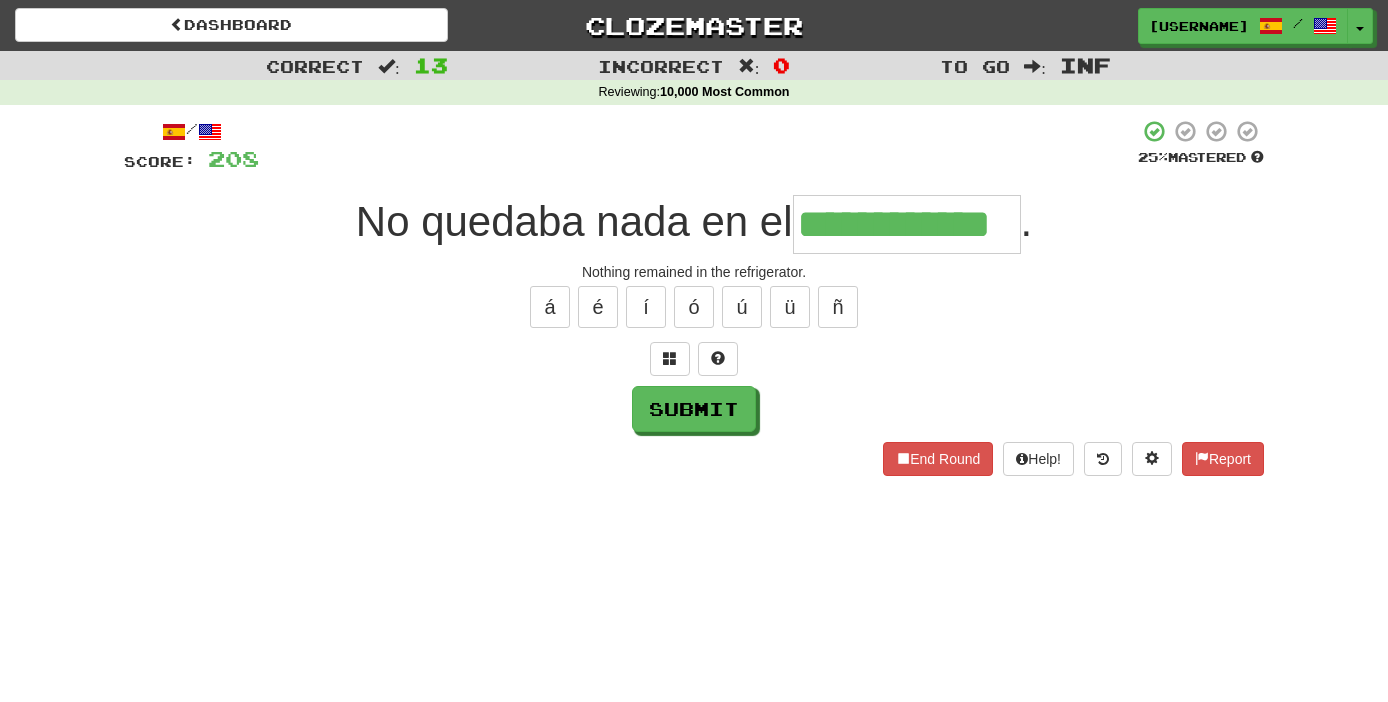type on "**********" 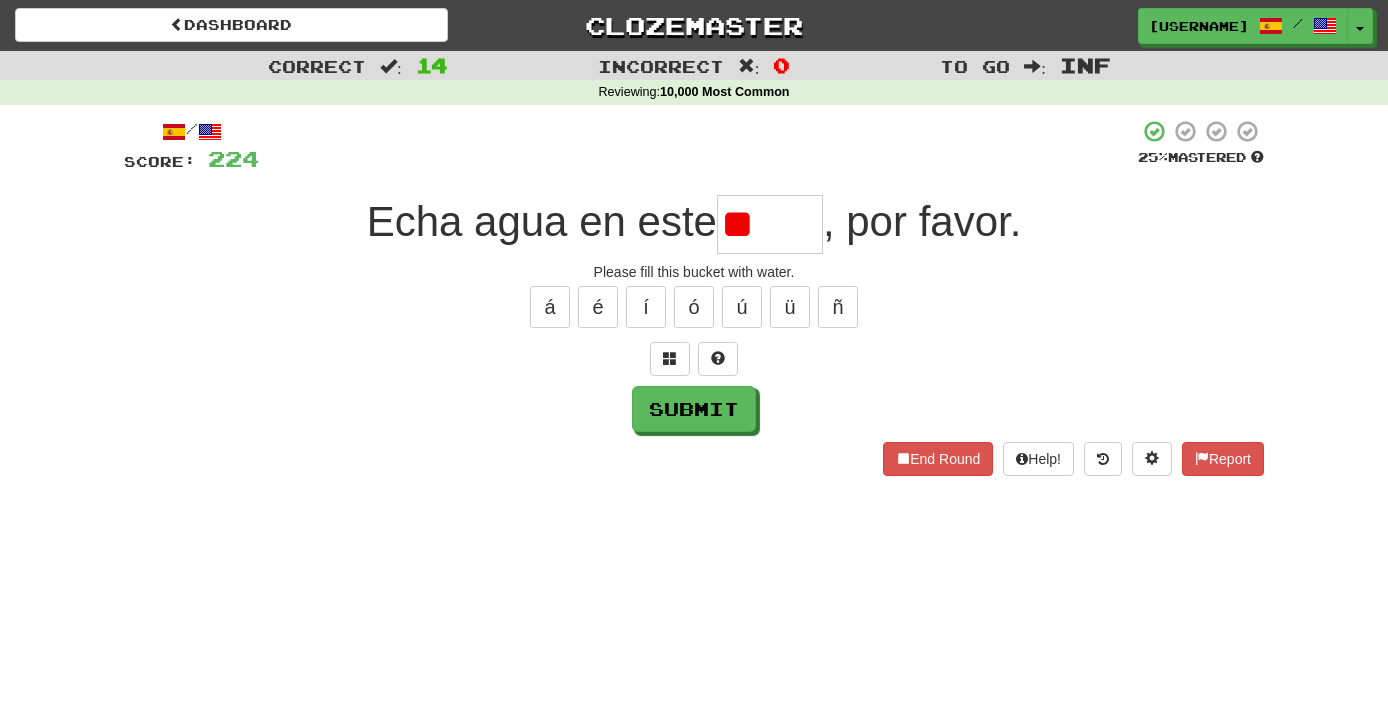 type on "*" 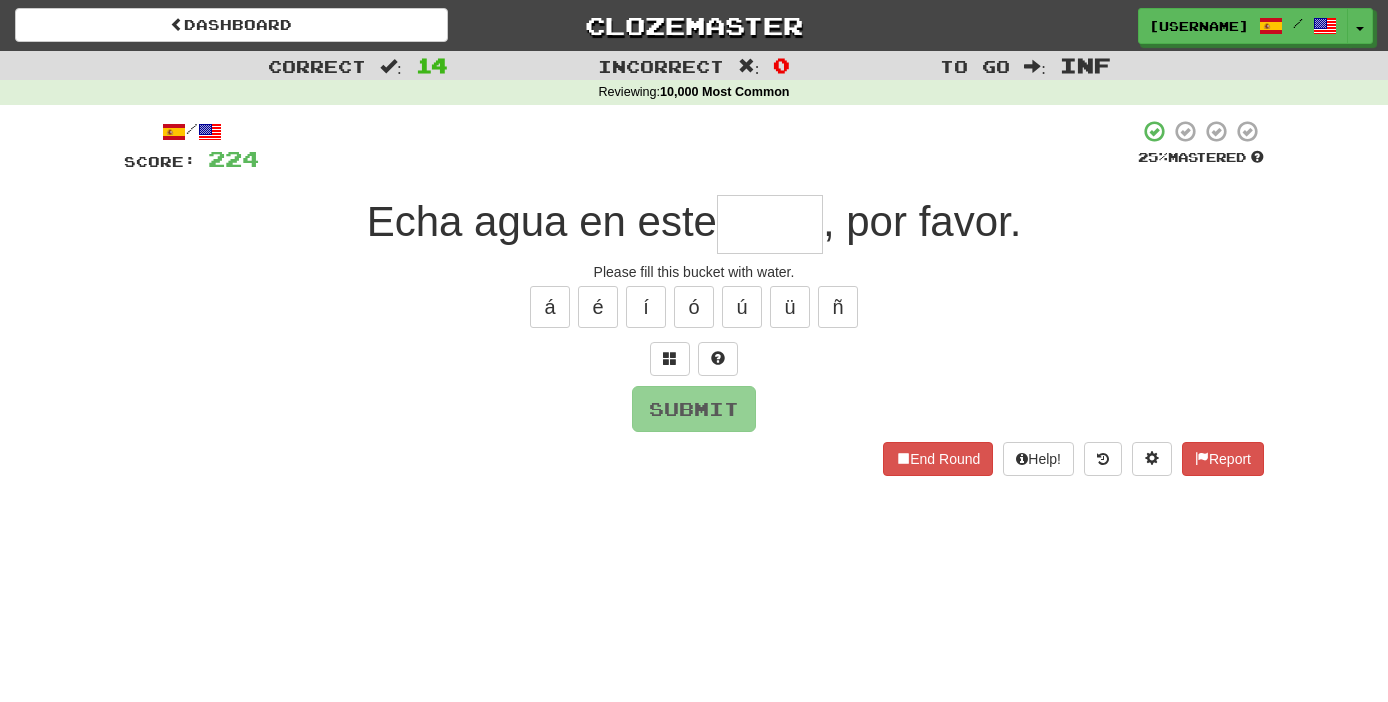 type on "*" 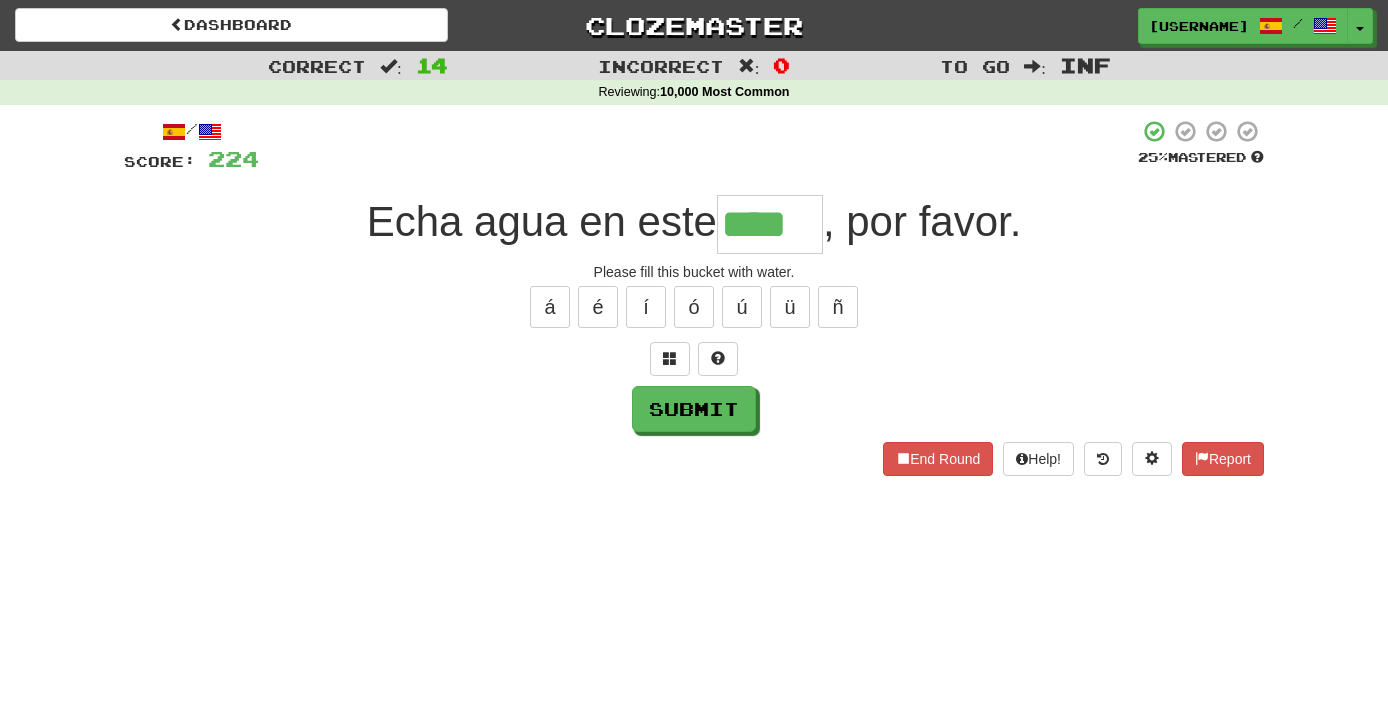 type on "****" 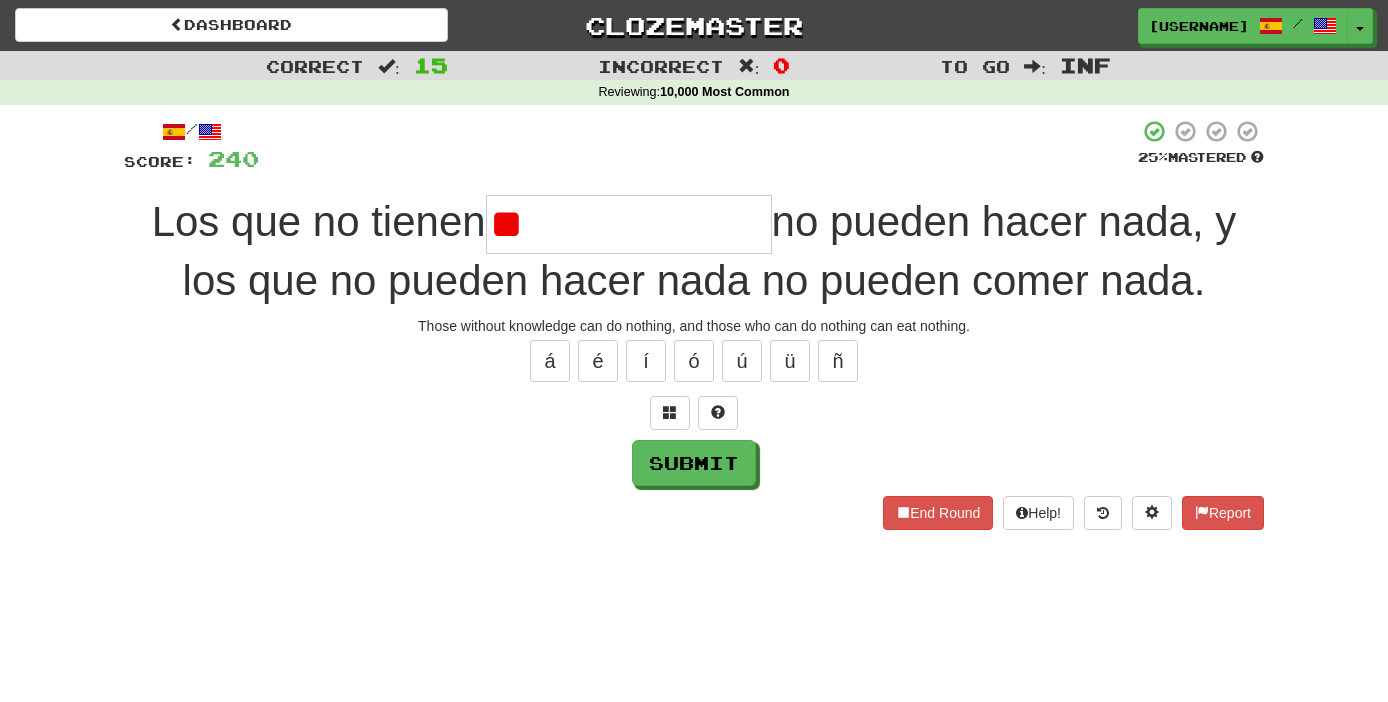 type on "*" 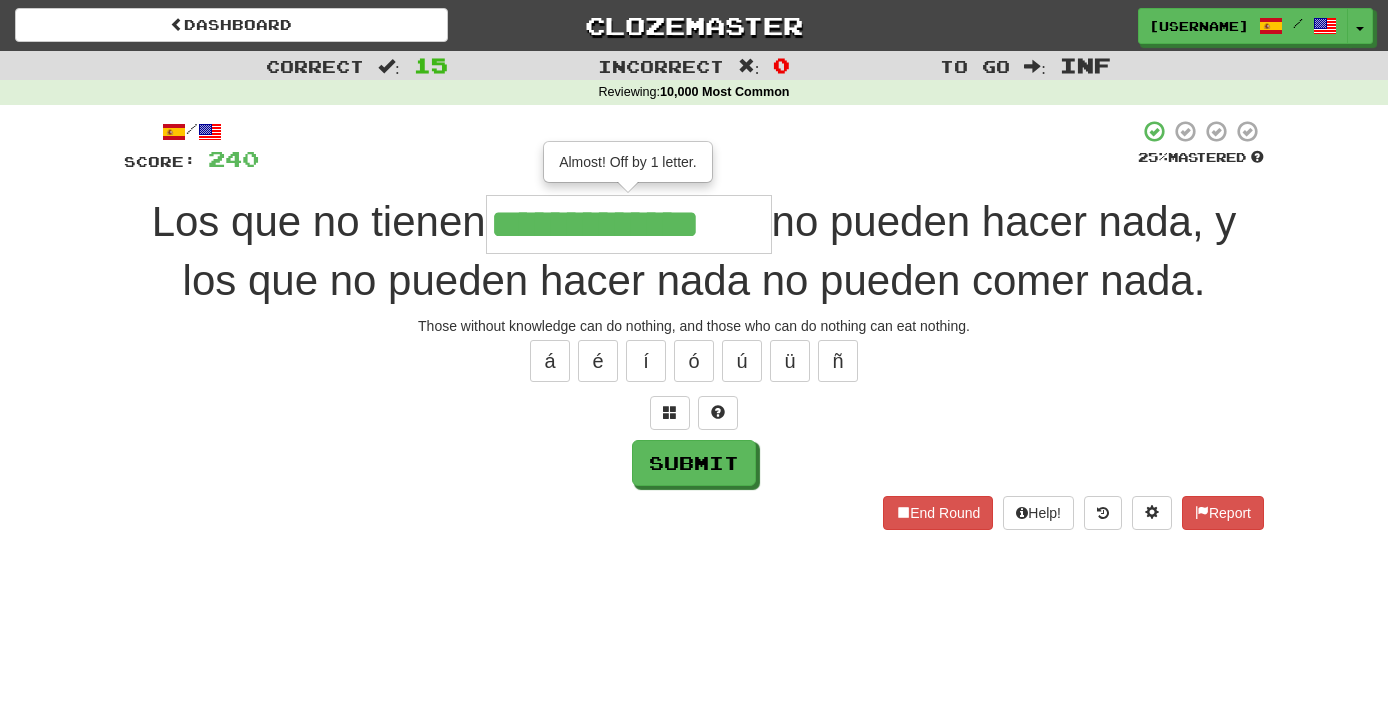 type on "**********" 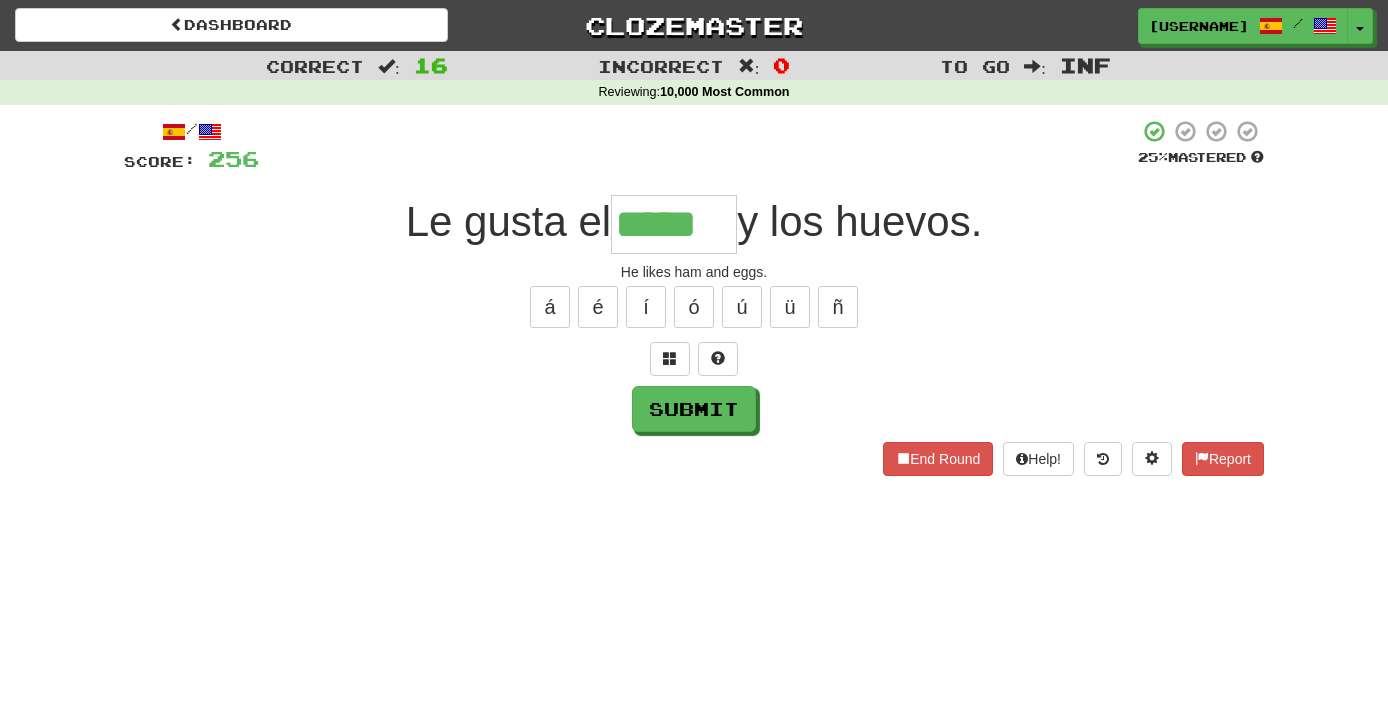 type on "*****" 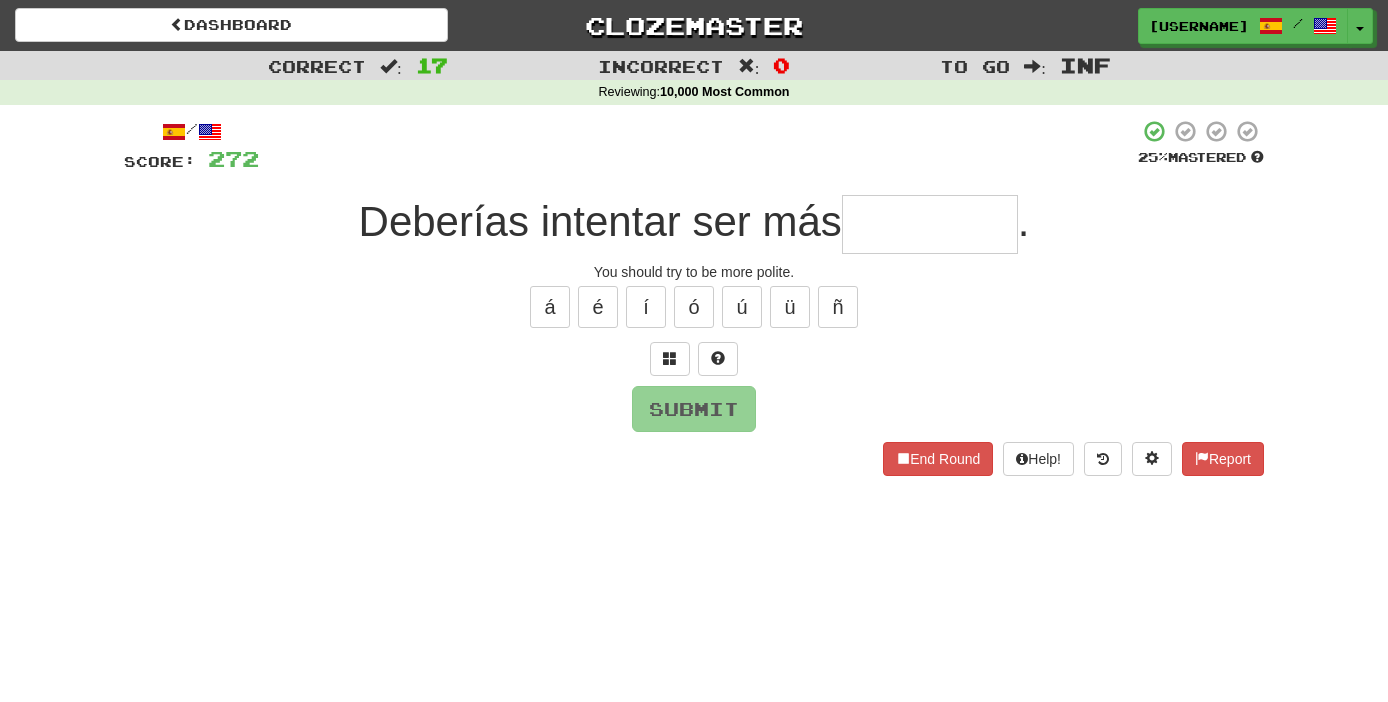 type on "*" 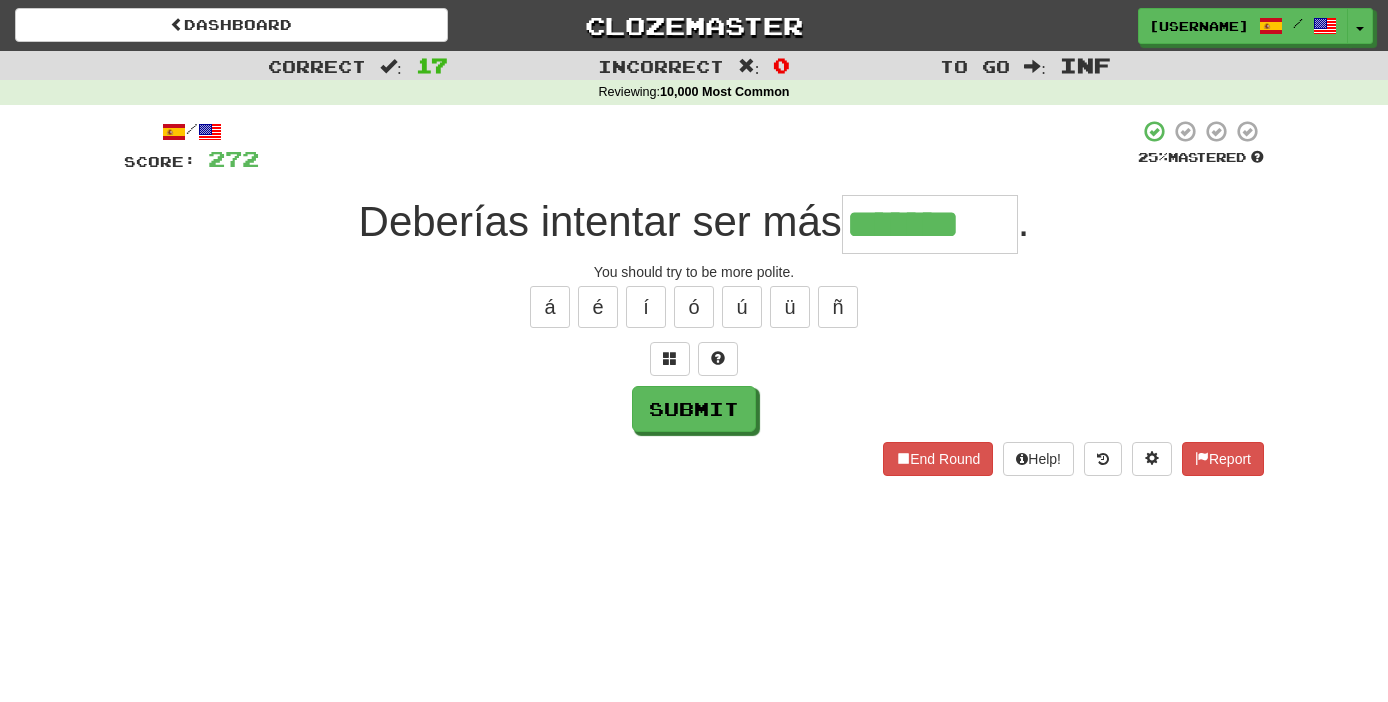 type on "*******" 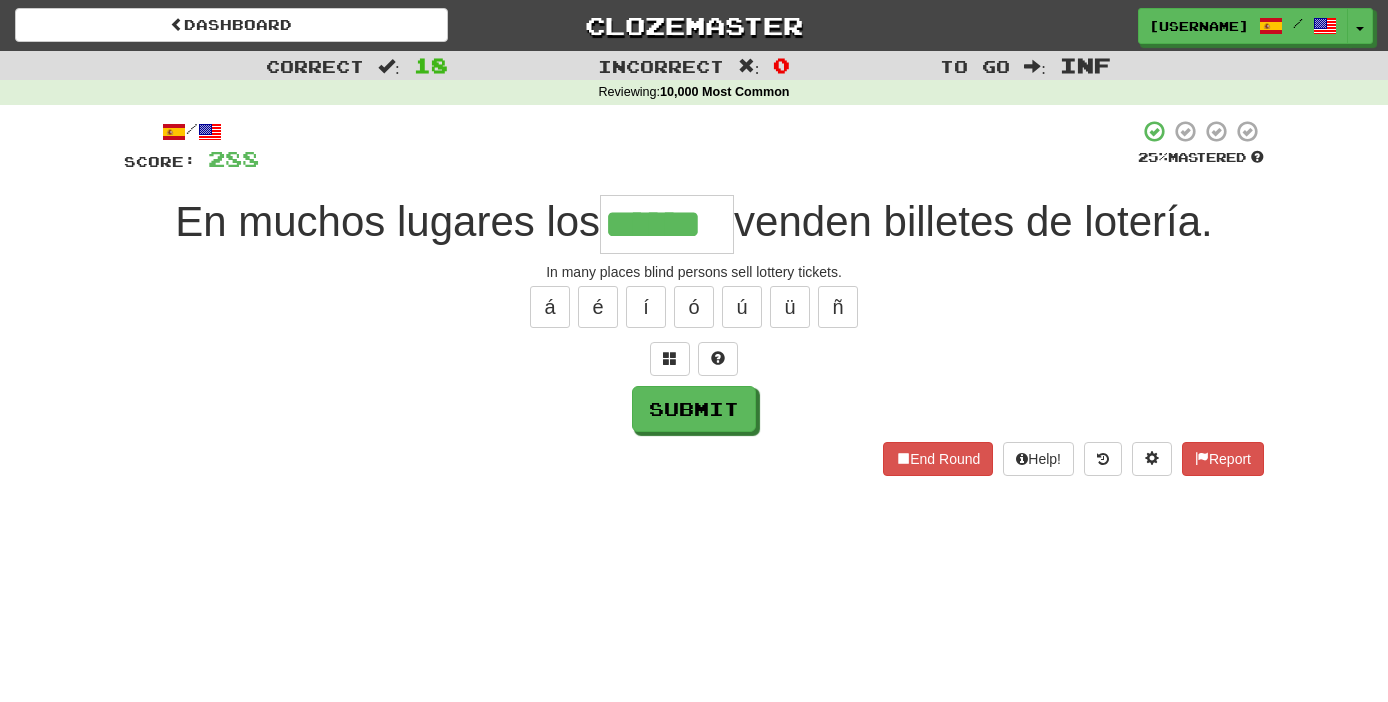 type on "******" 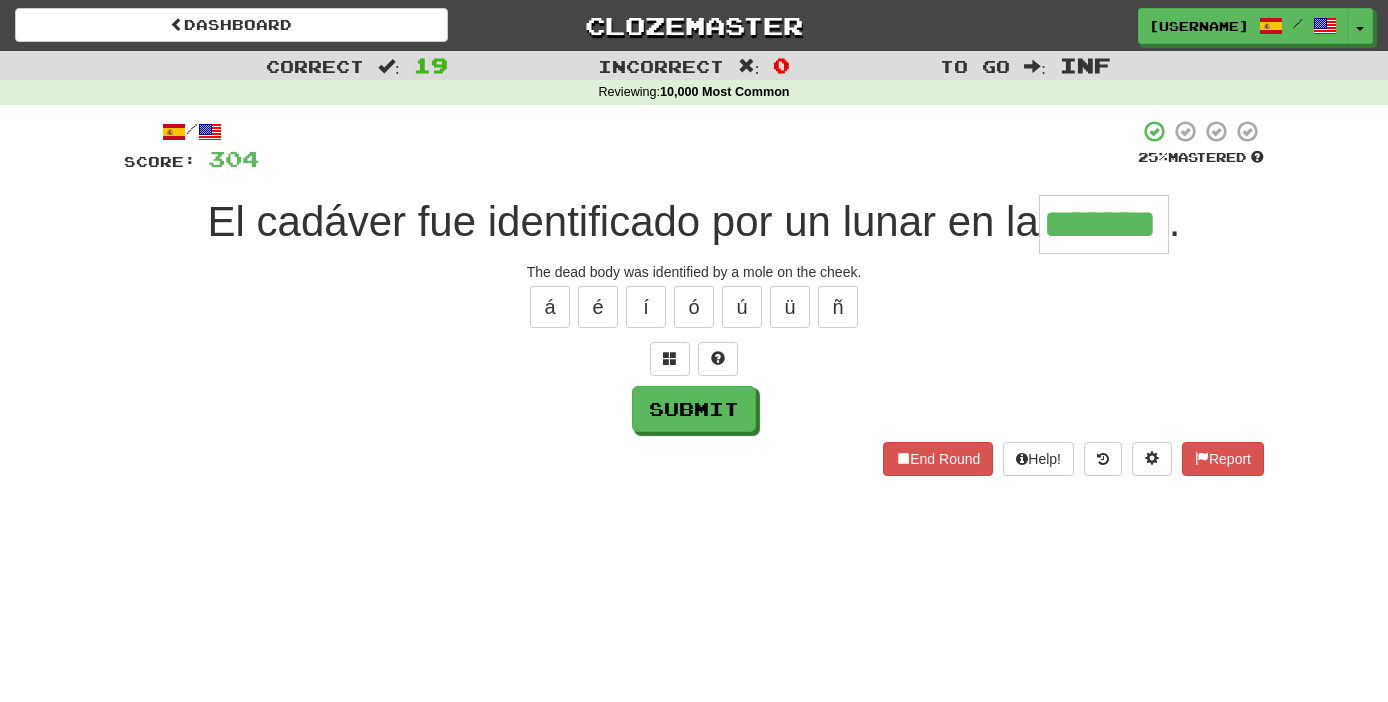 type on "*******" 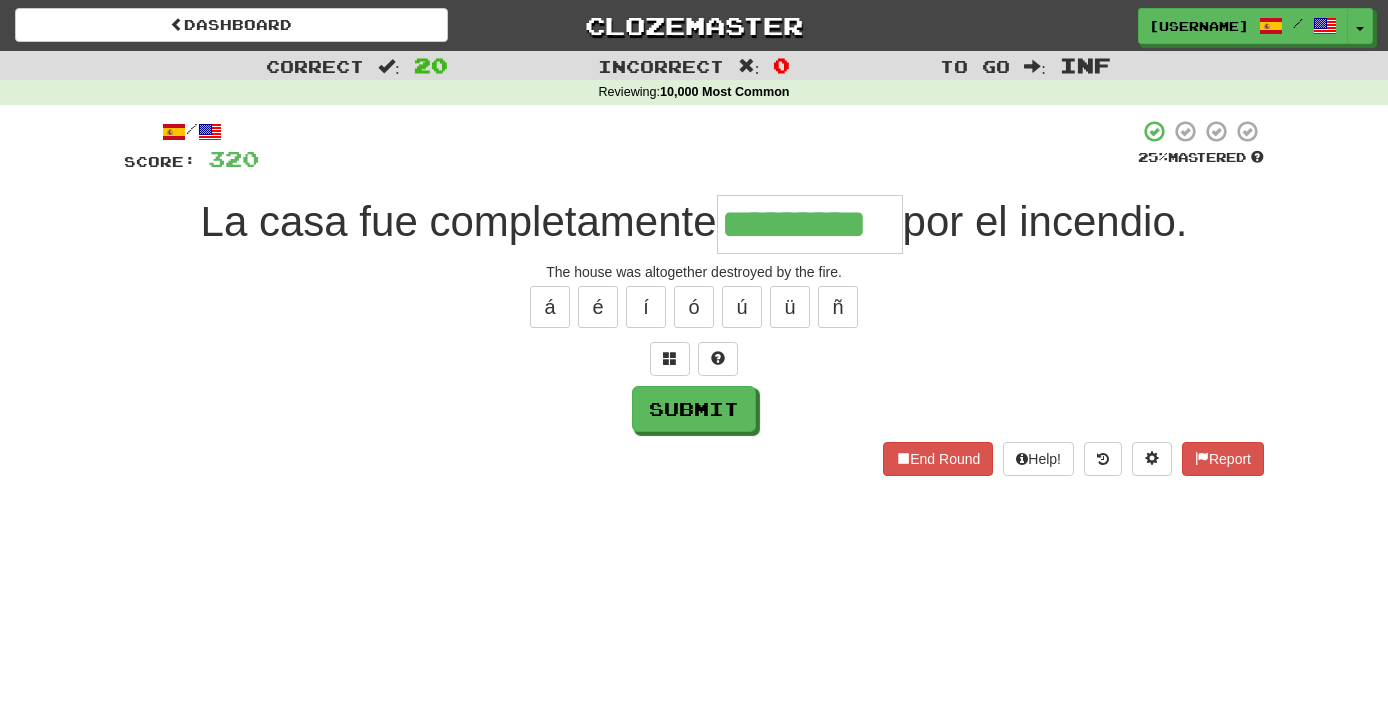 type on "*********" 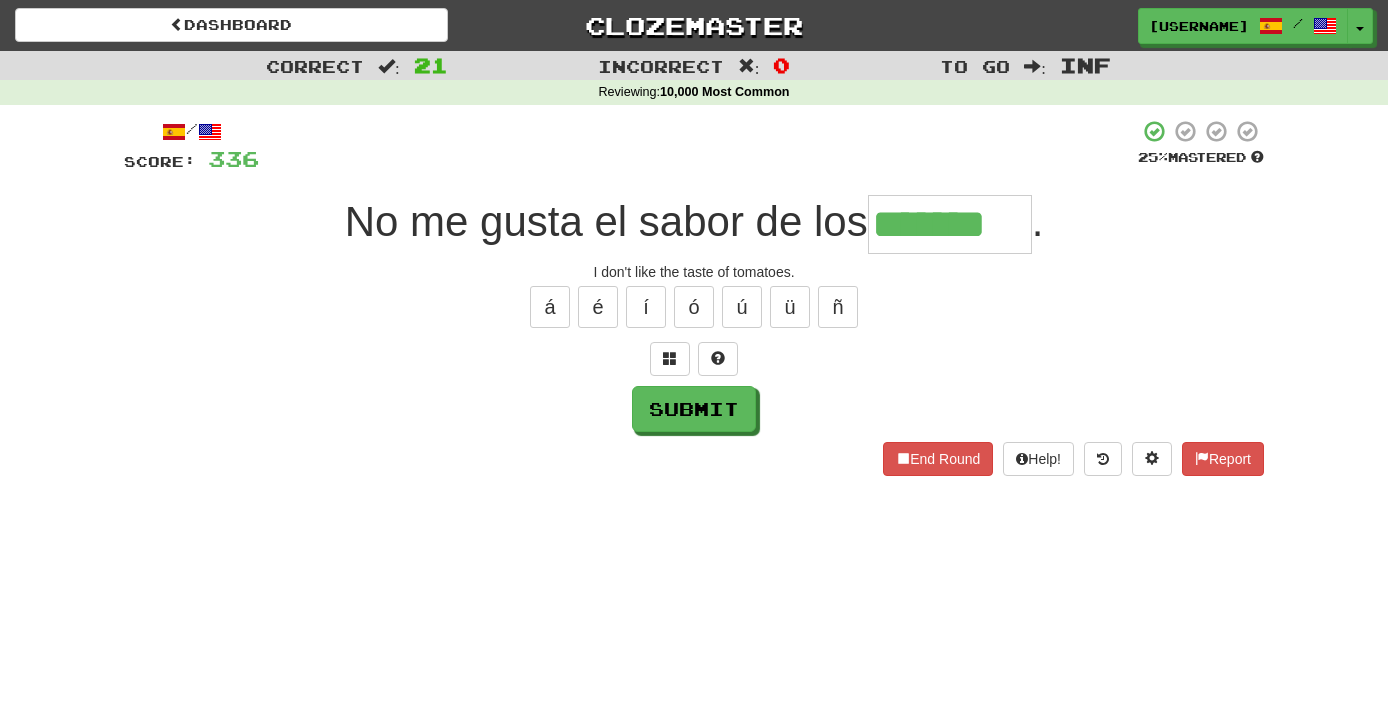 type on "*******" 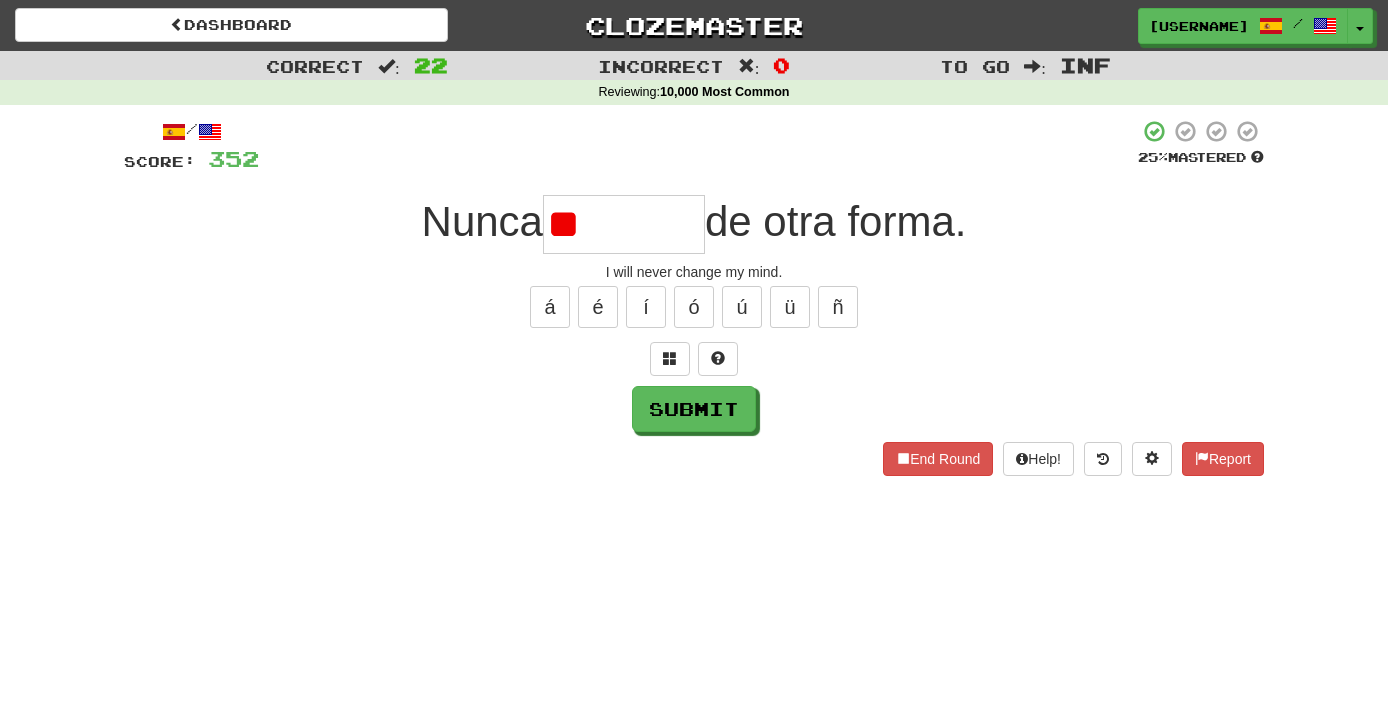 type on "*" 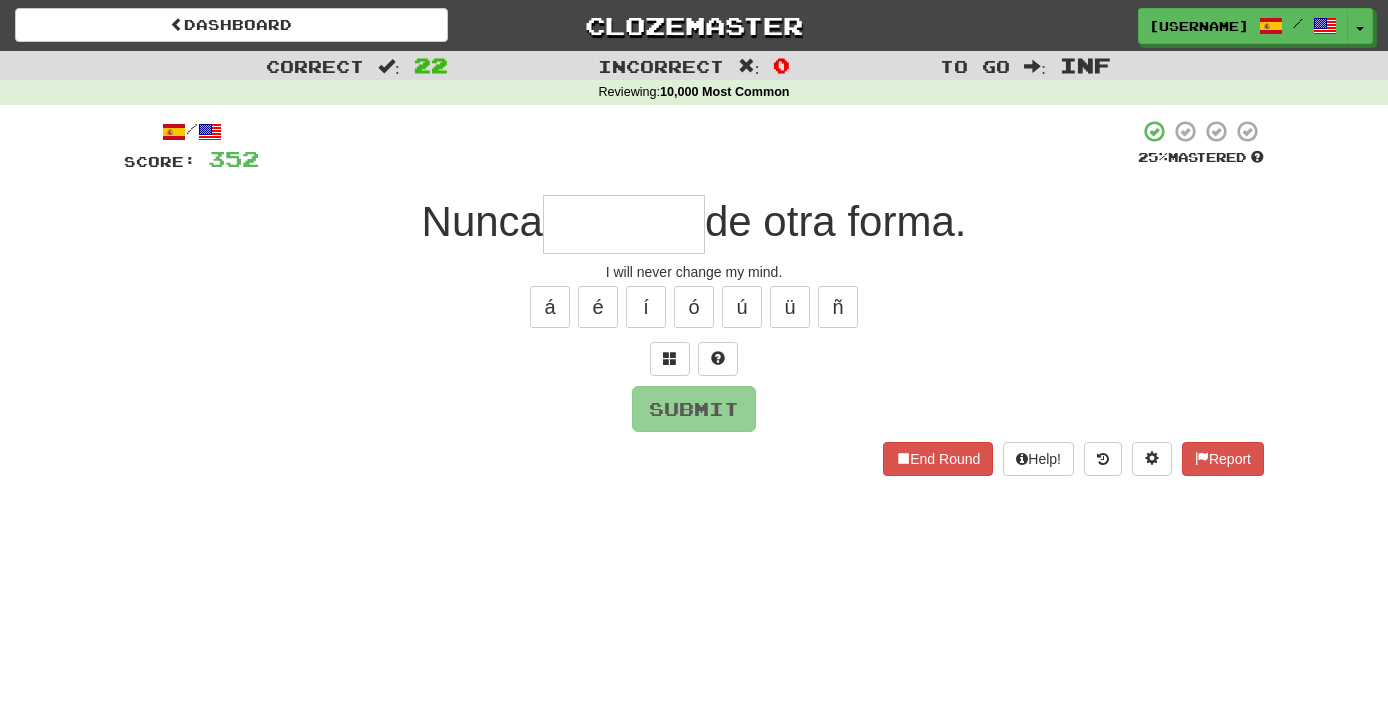 type on "*" 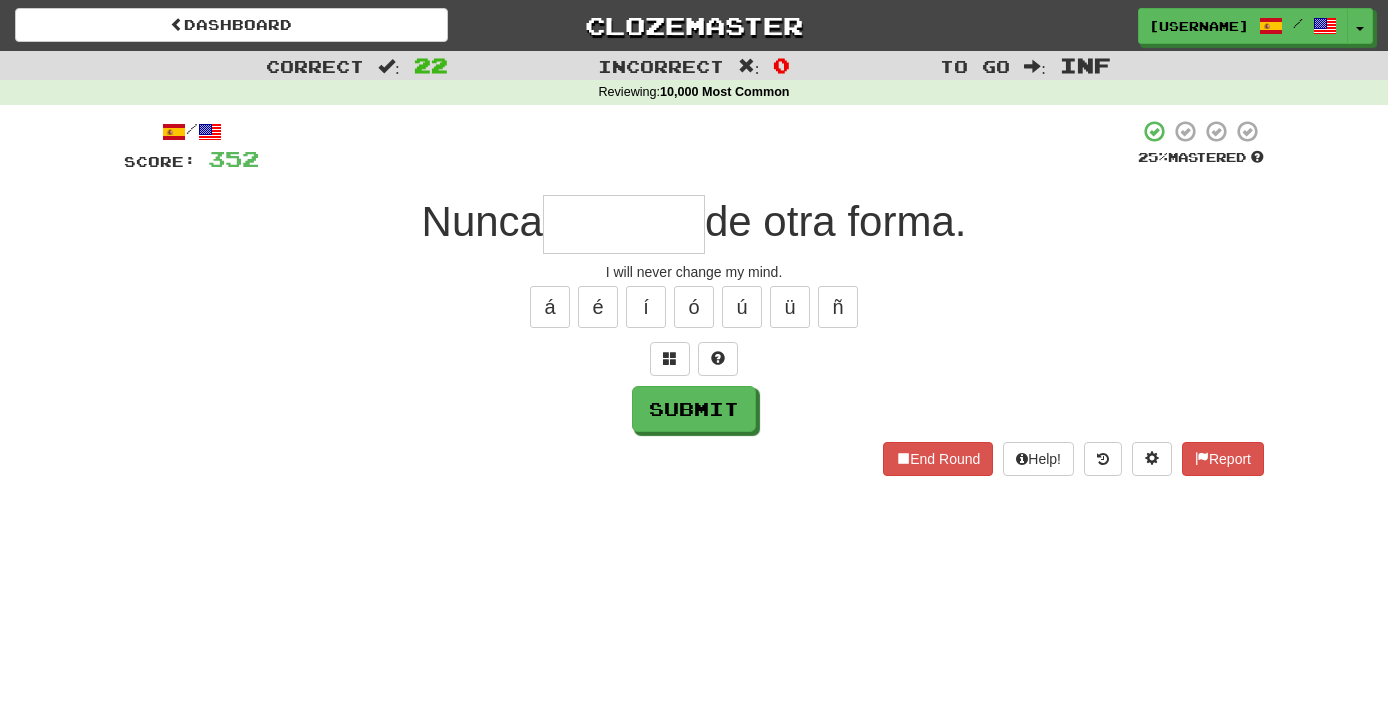 type on "*" 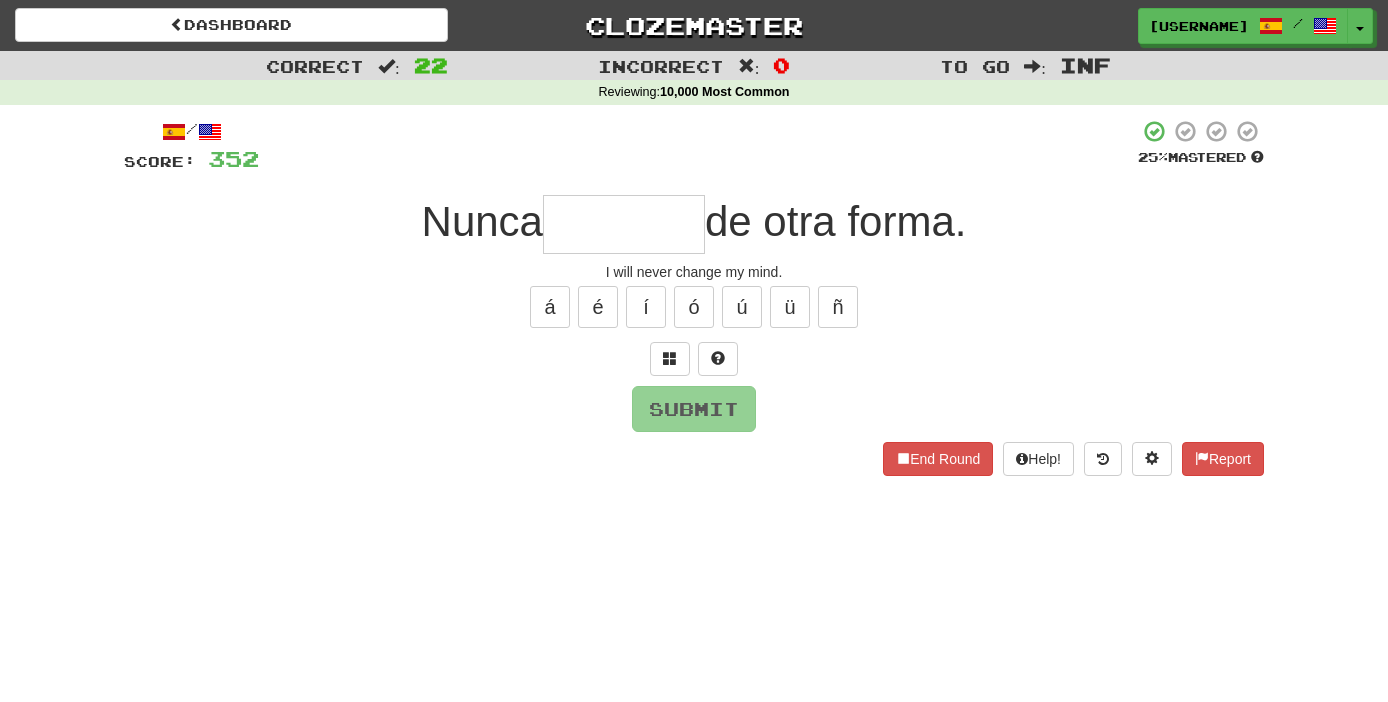 type on "*" 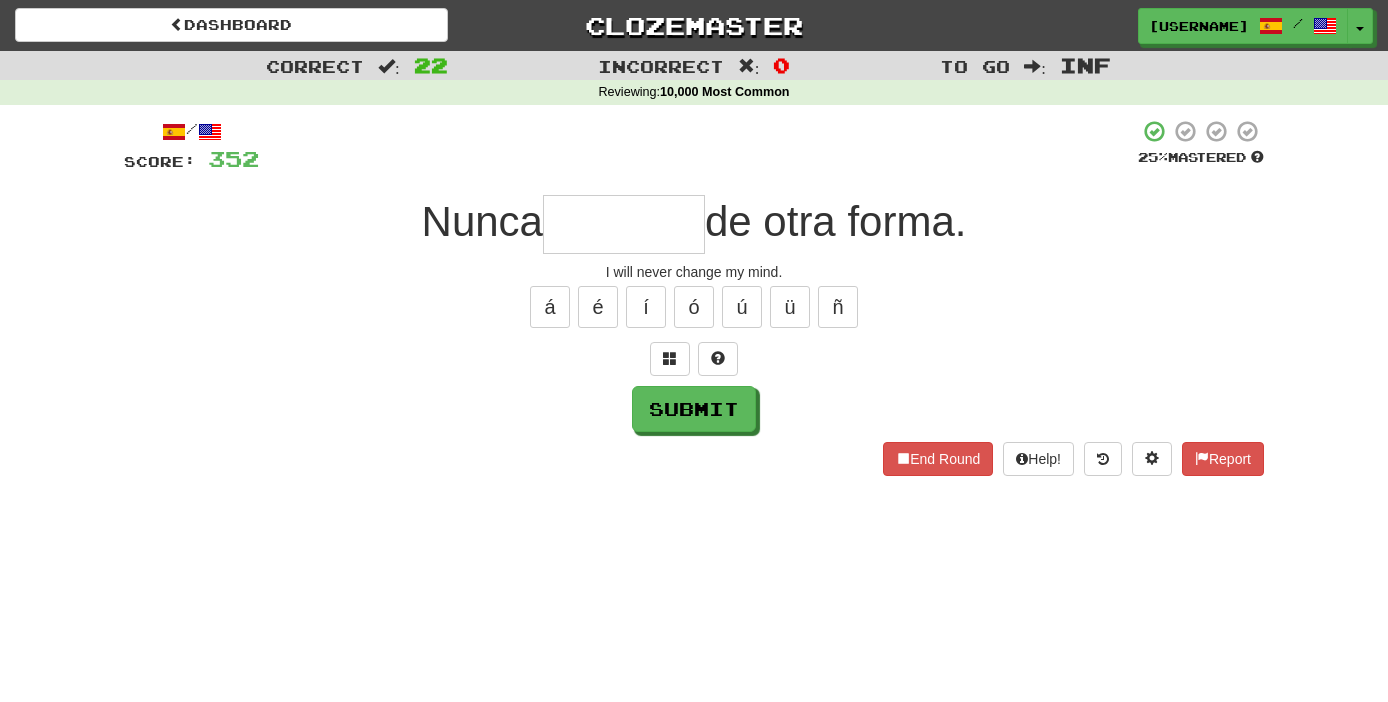 type on "*" 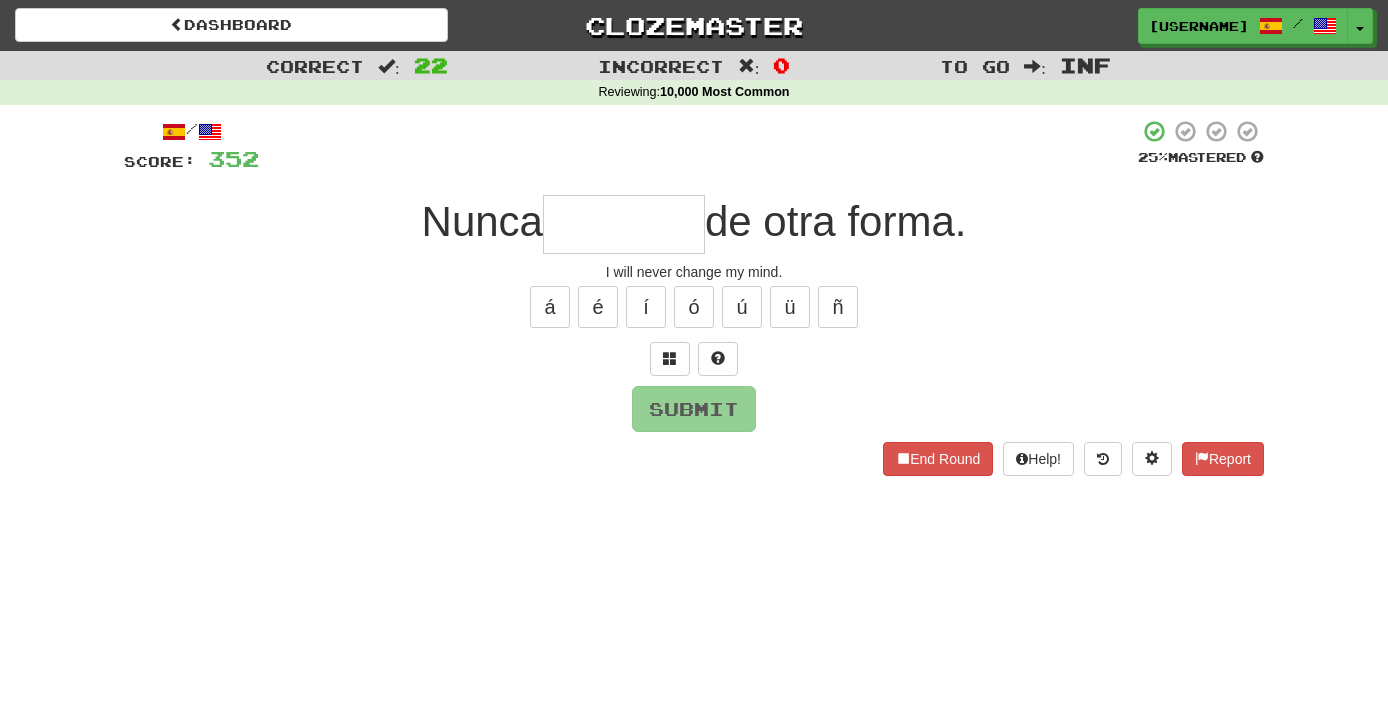 type on "*" 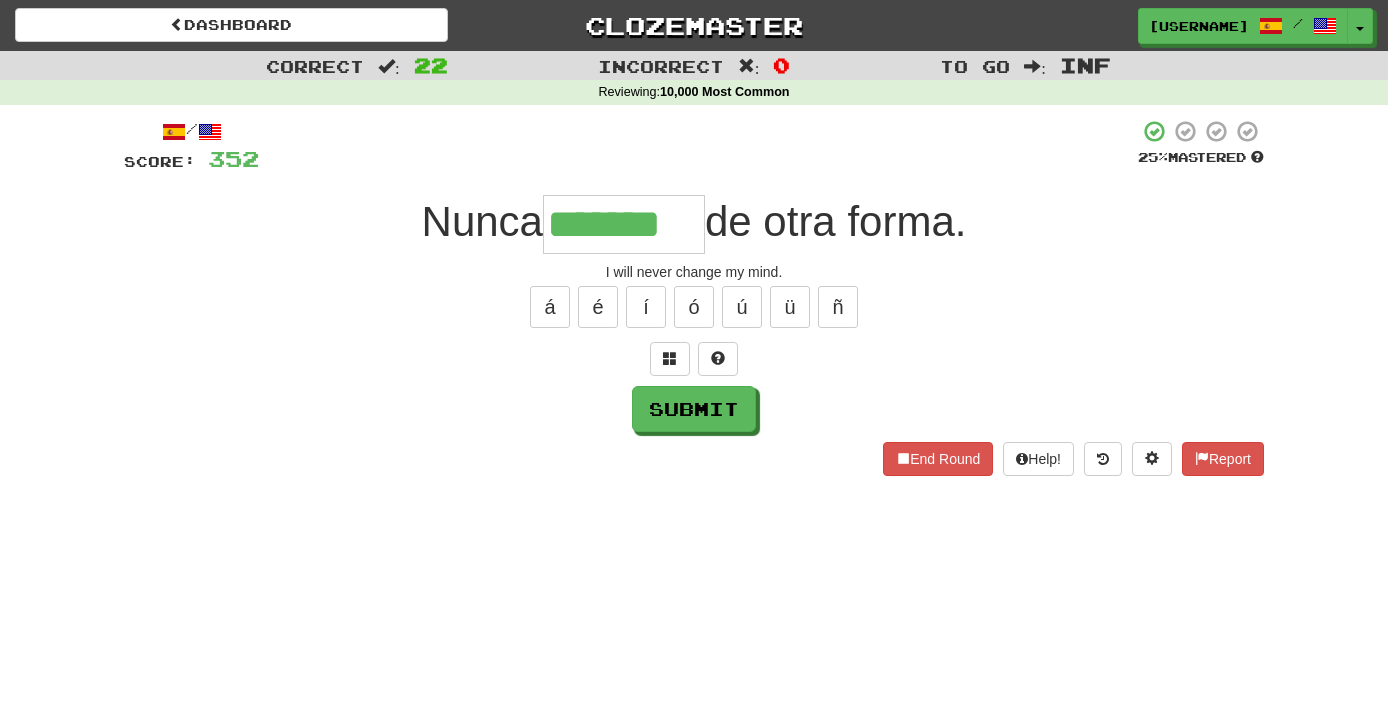 type on "*******" 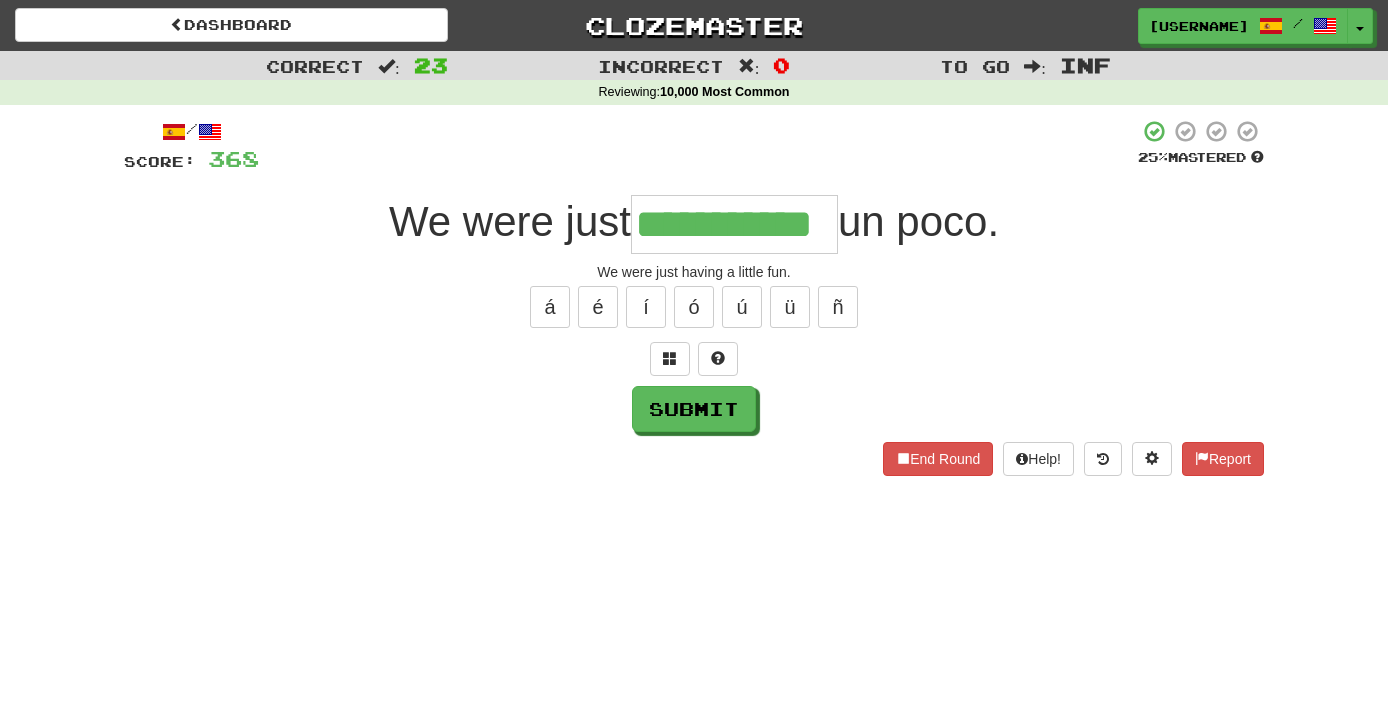 type on "**********" 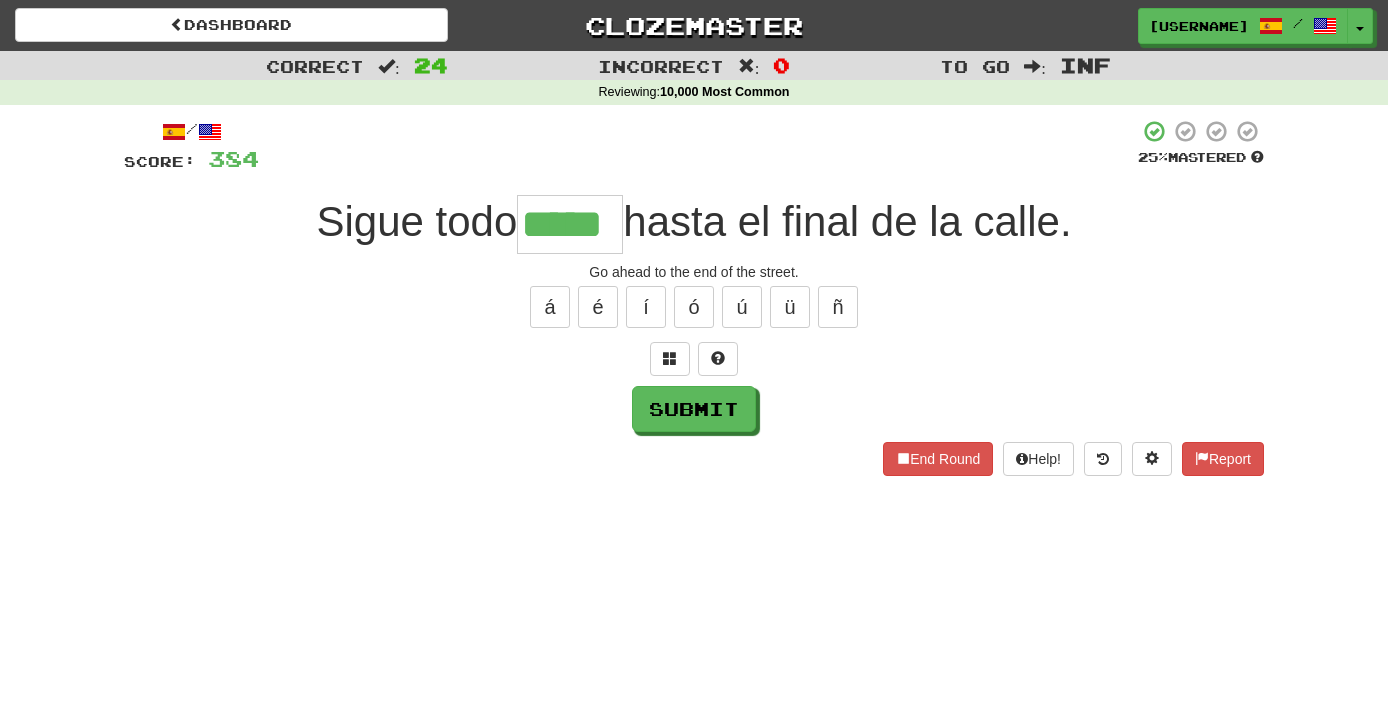 type on "*****" 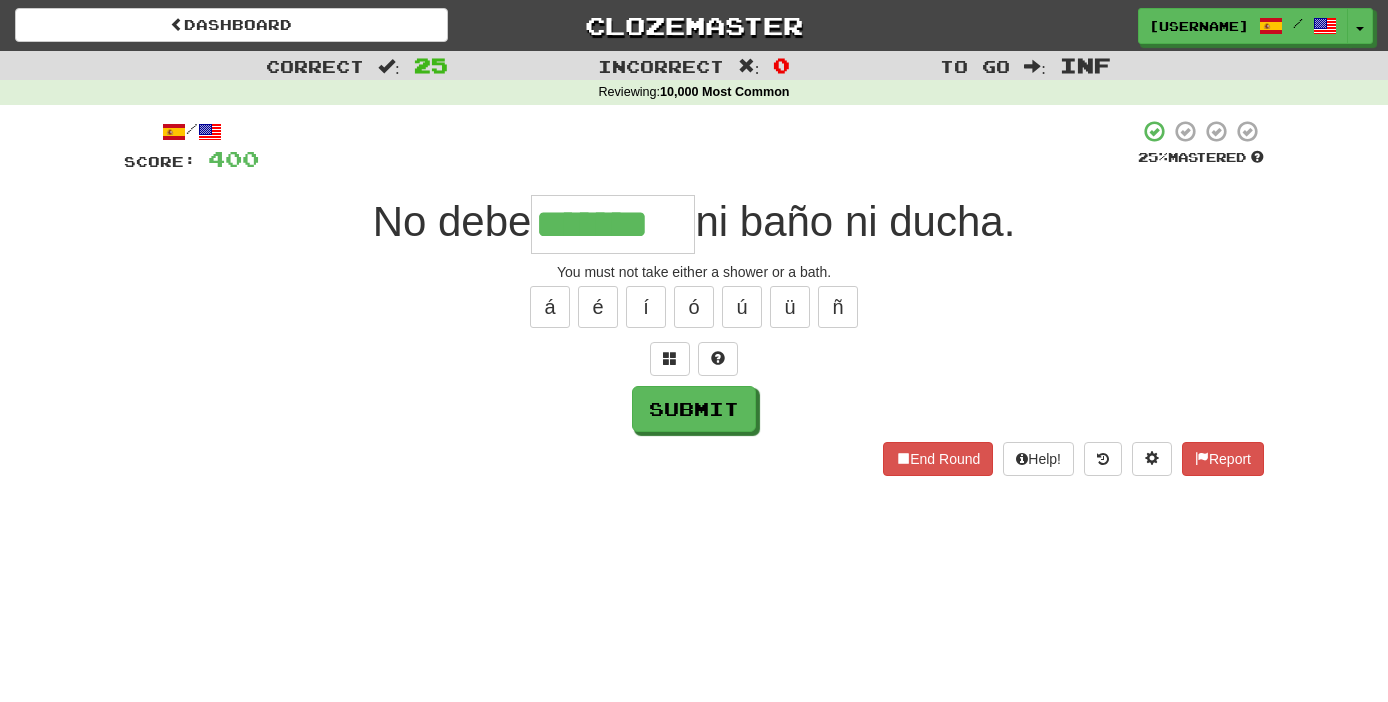 type on "*******" 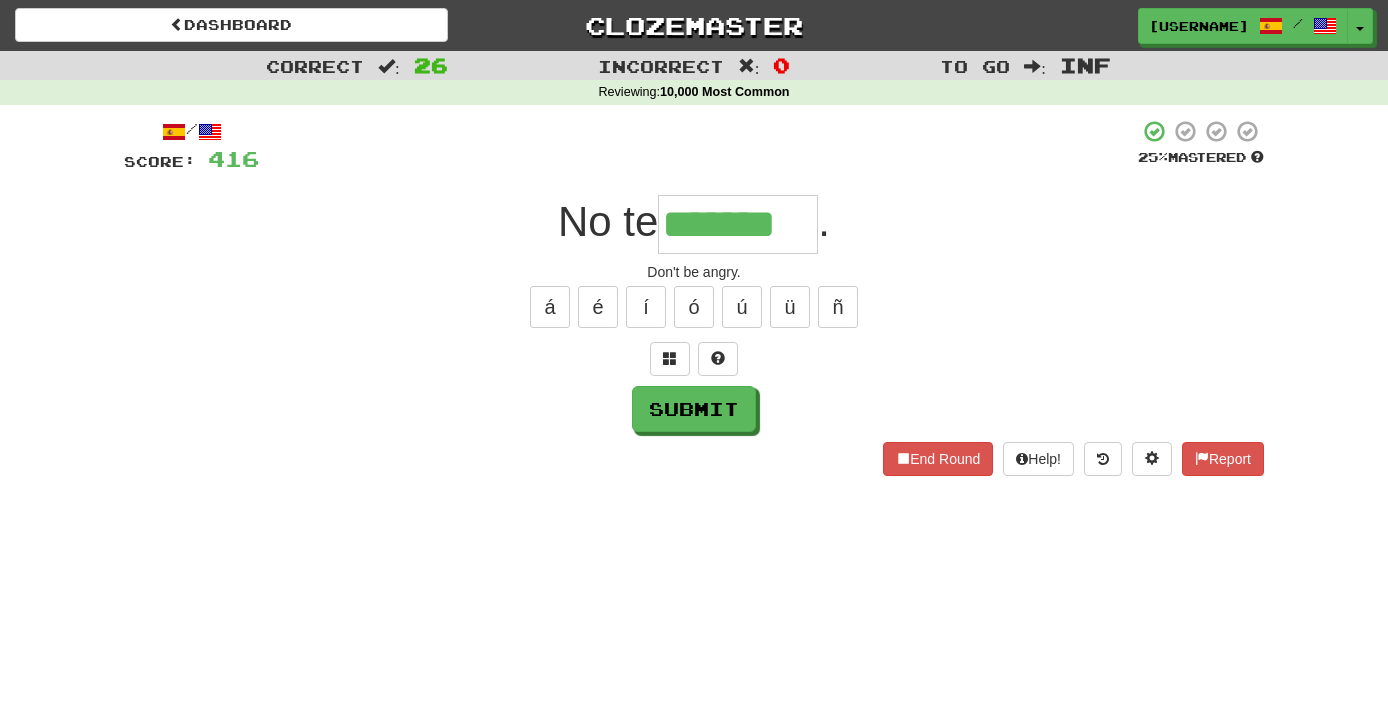 type on "*******" 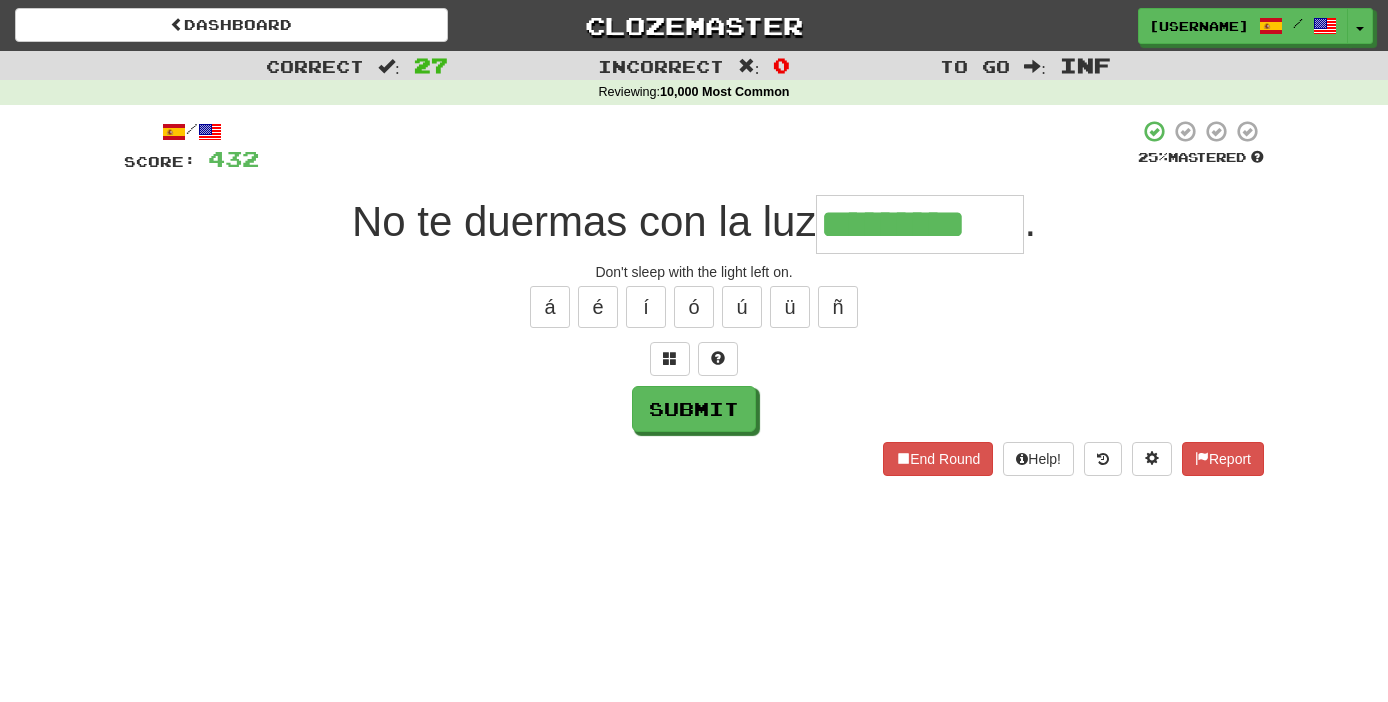 type on "*********" 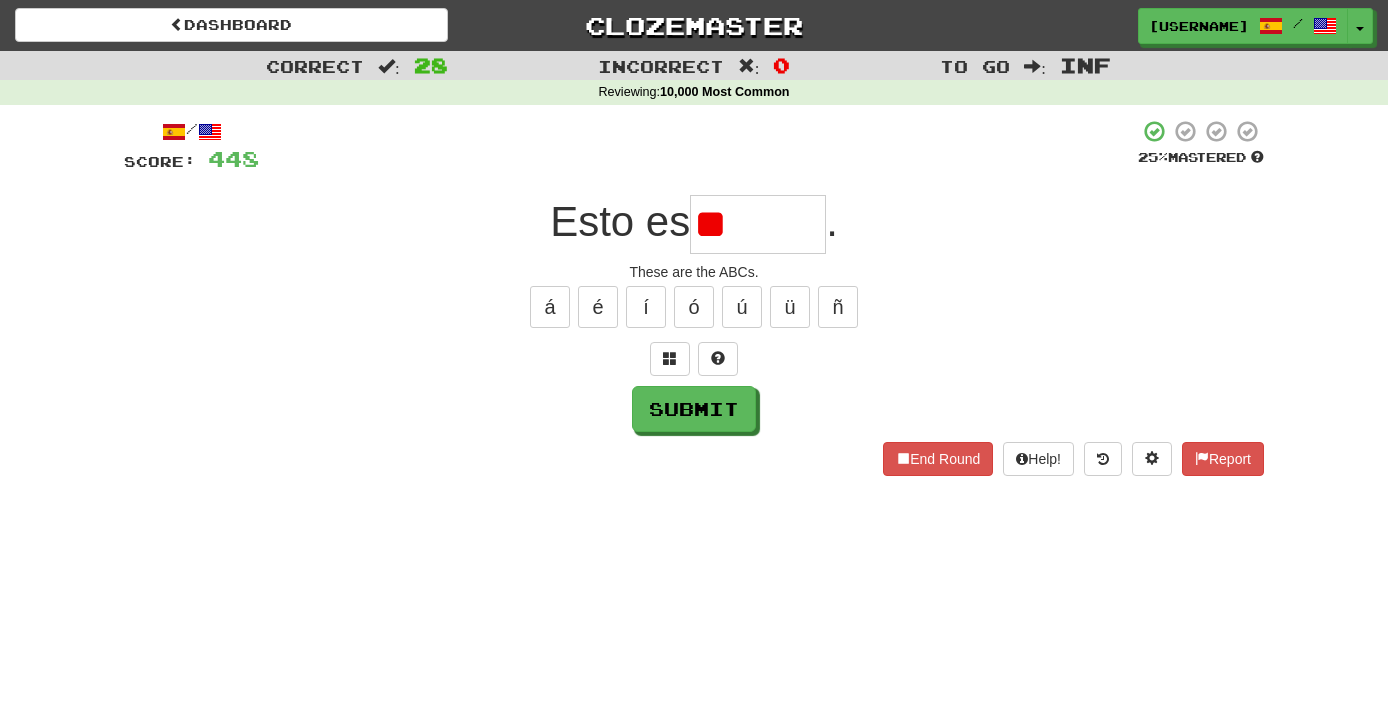 type on "*" 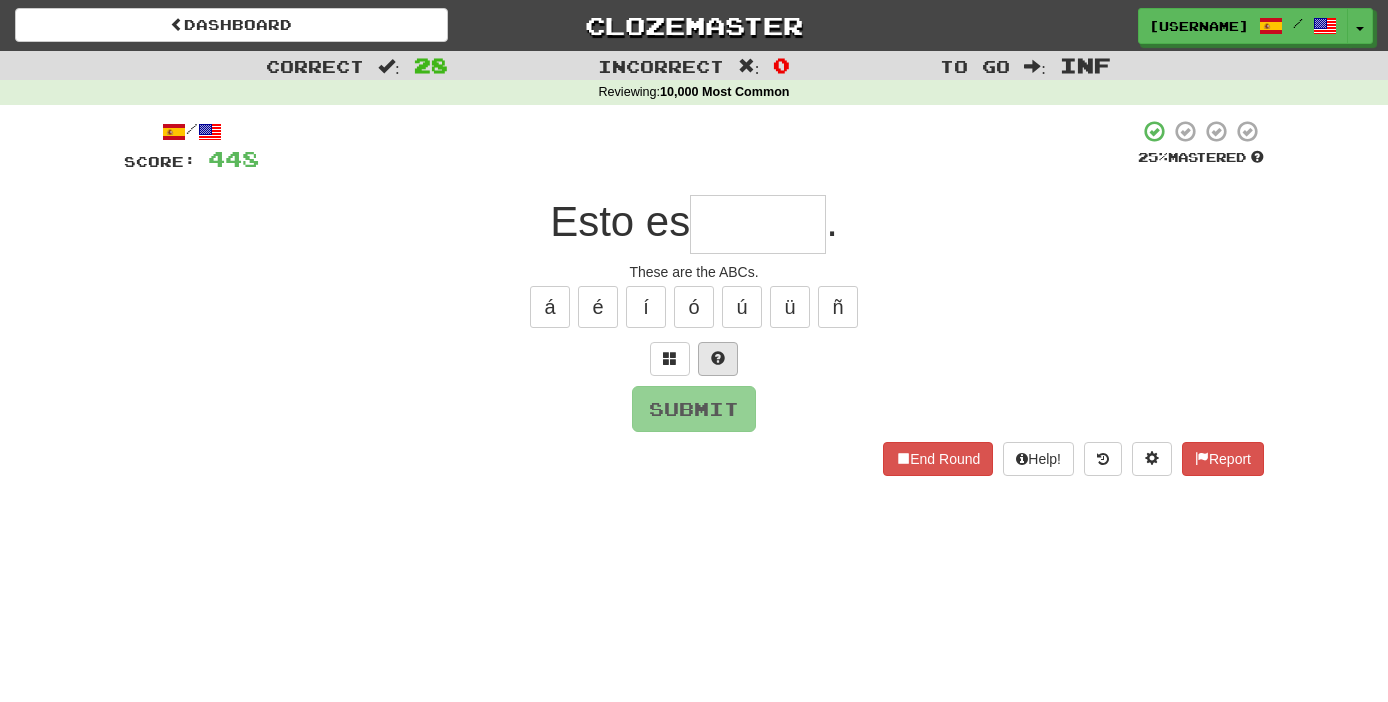 click at bounding box center [718, 358] 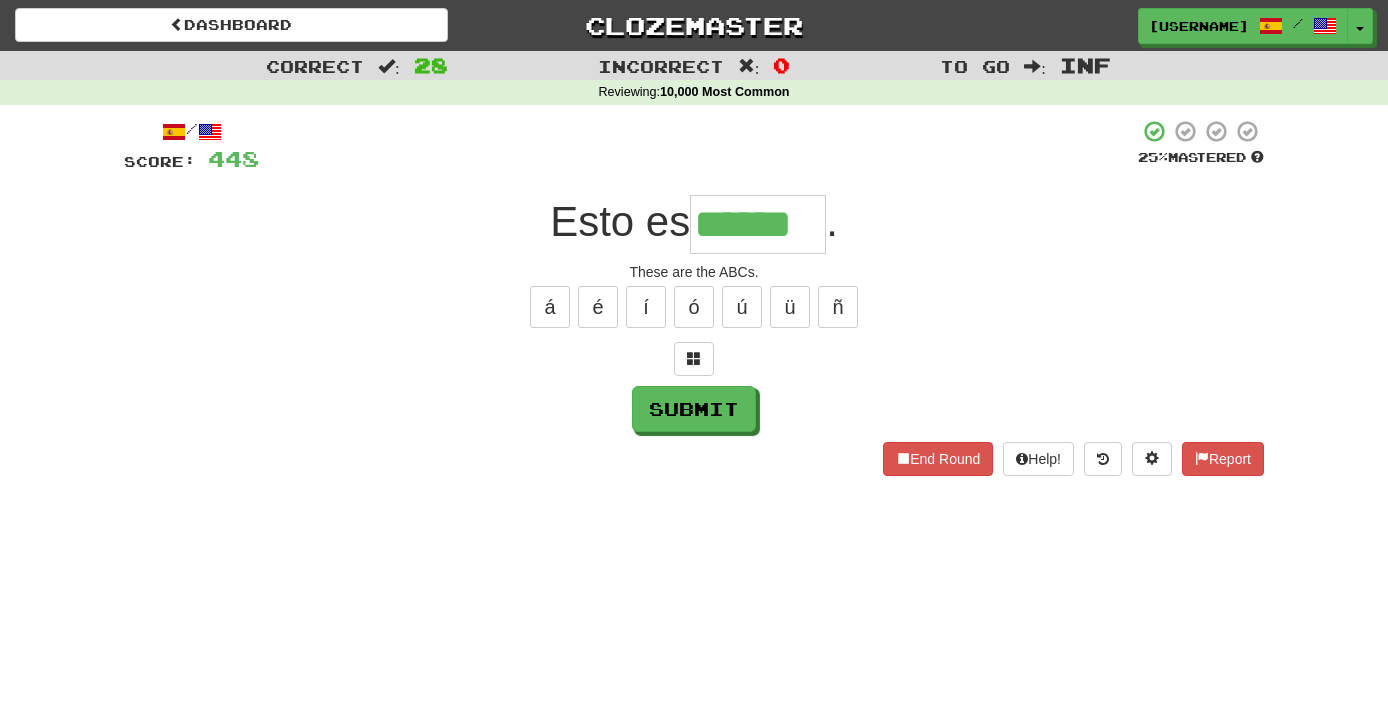 type on "******" 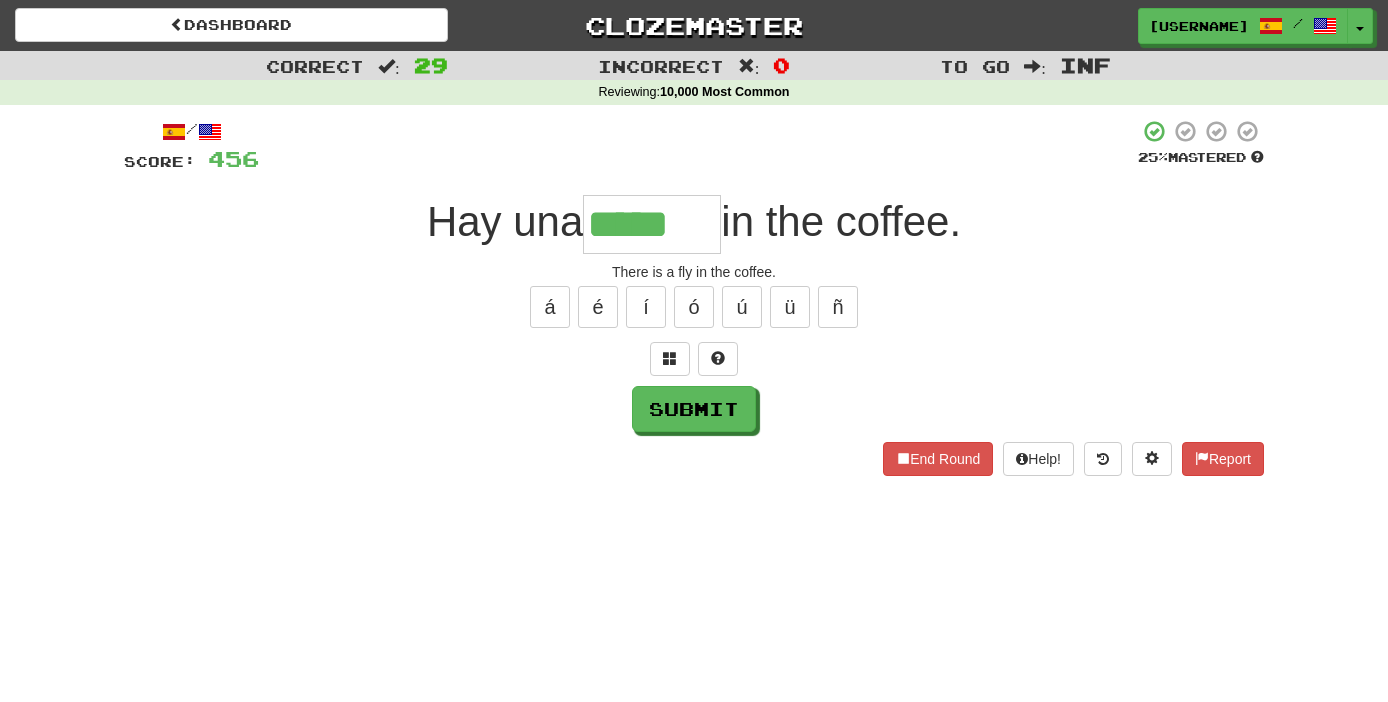 type on "*****" 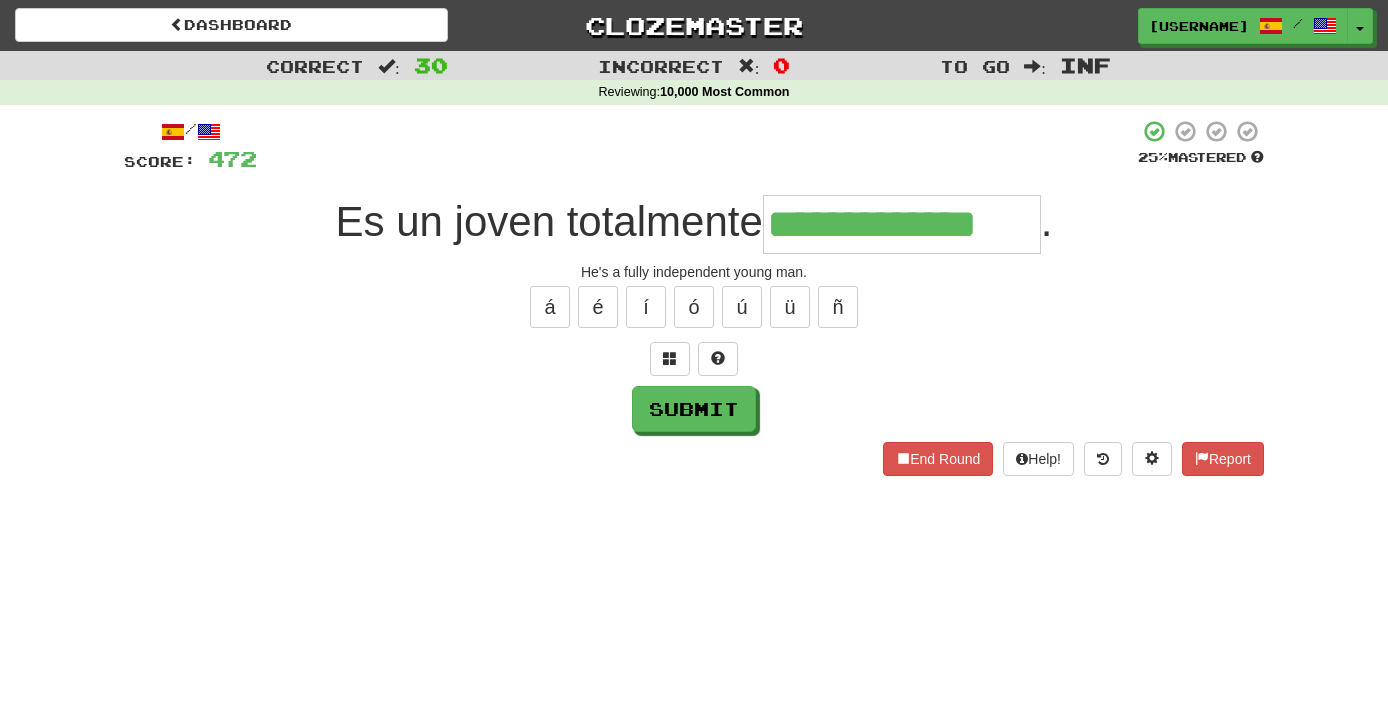 type on "**********" 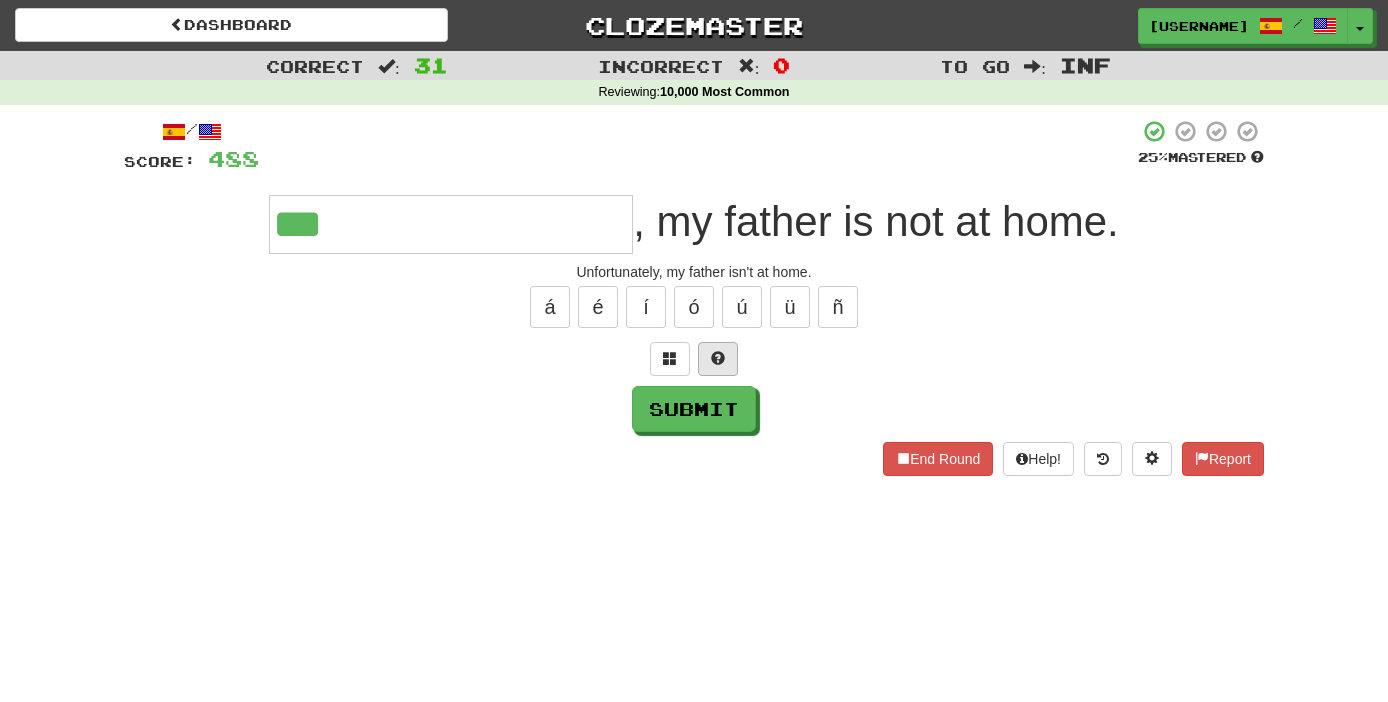 click at bounding box center [718, 359] 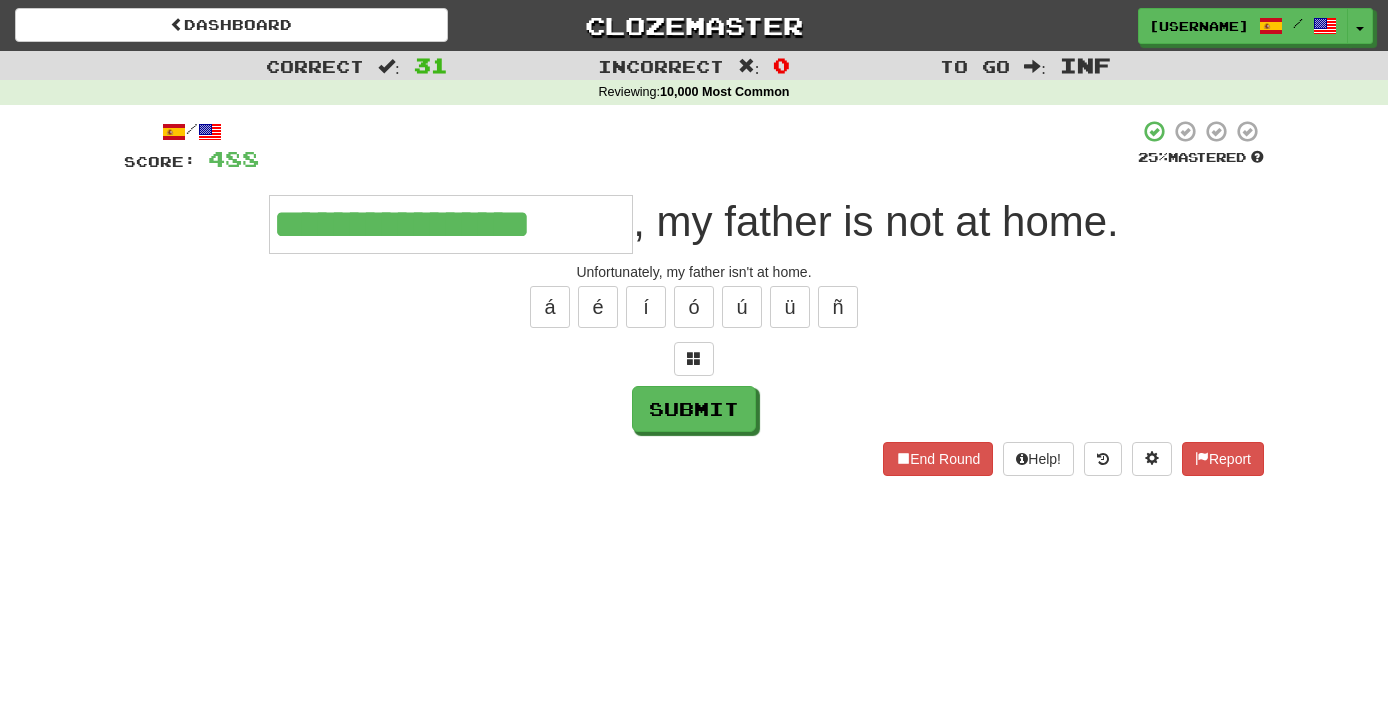 type on "**********" 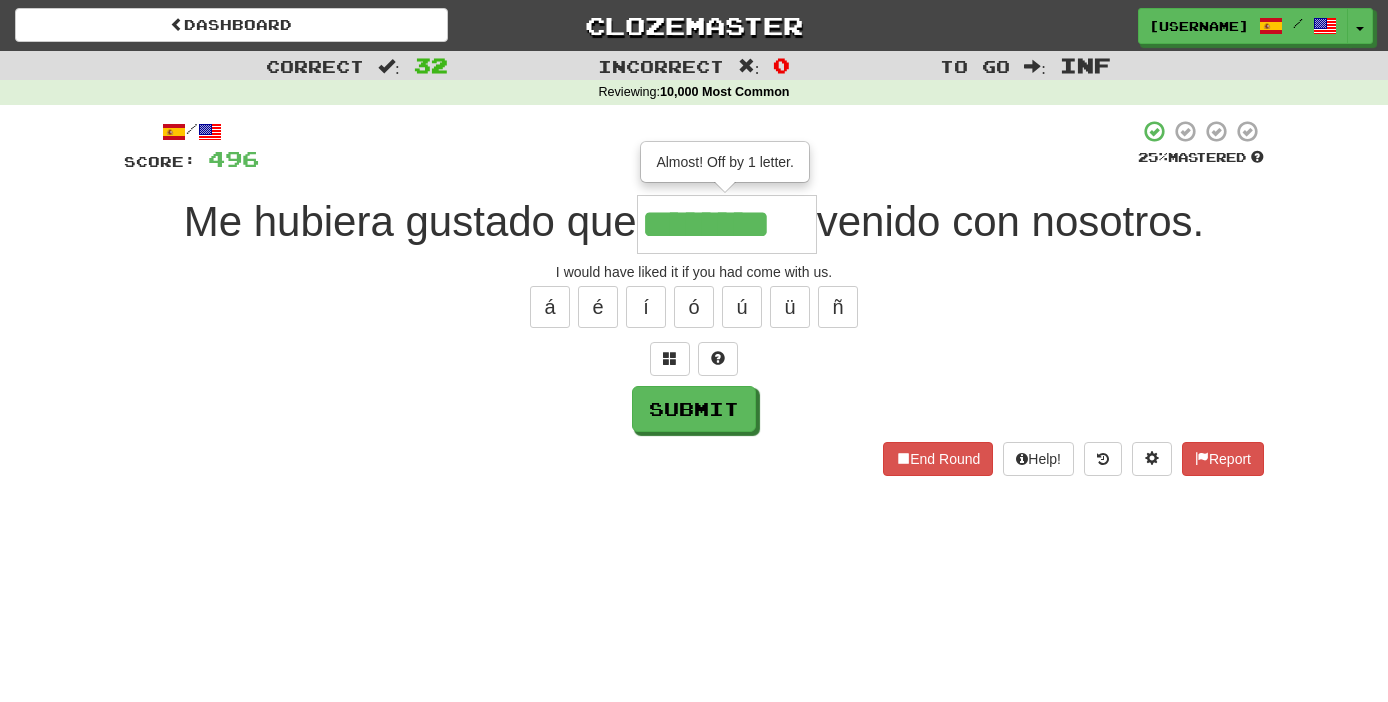 type on "********" 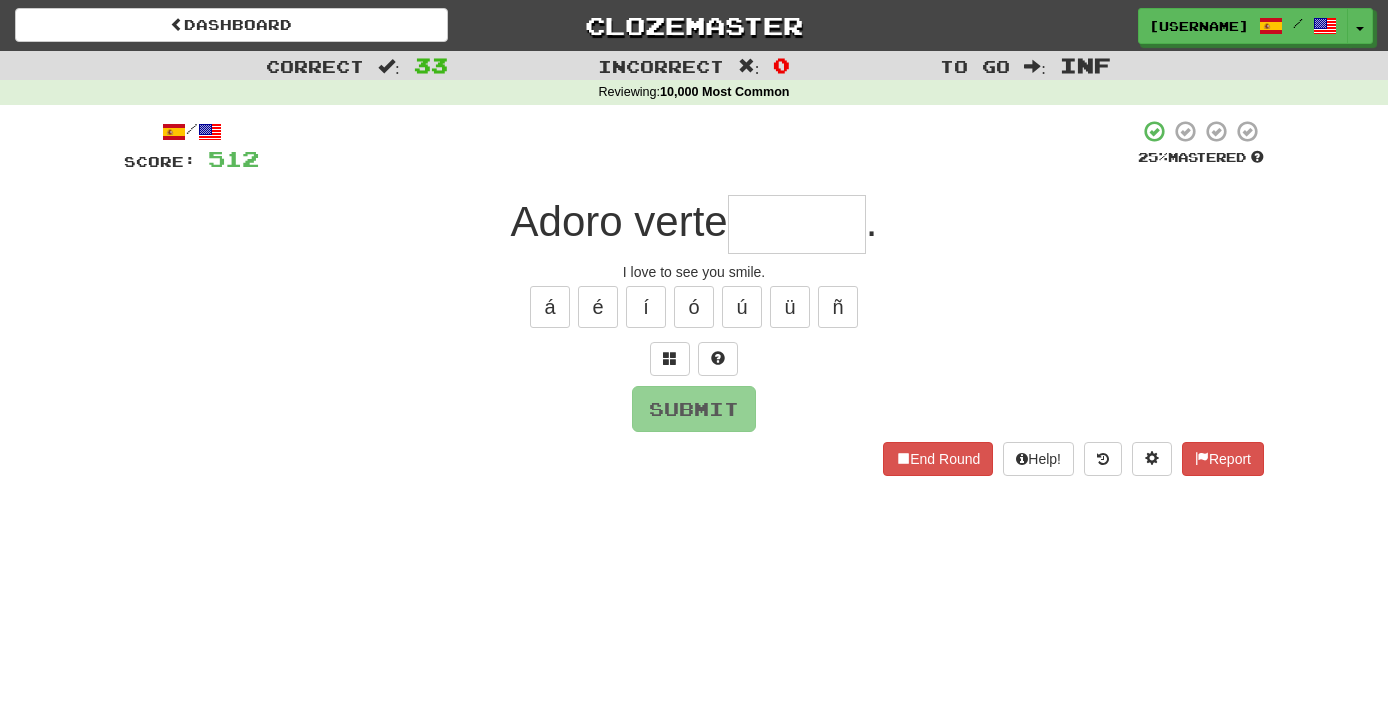 type on "*" 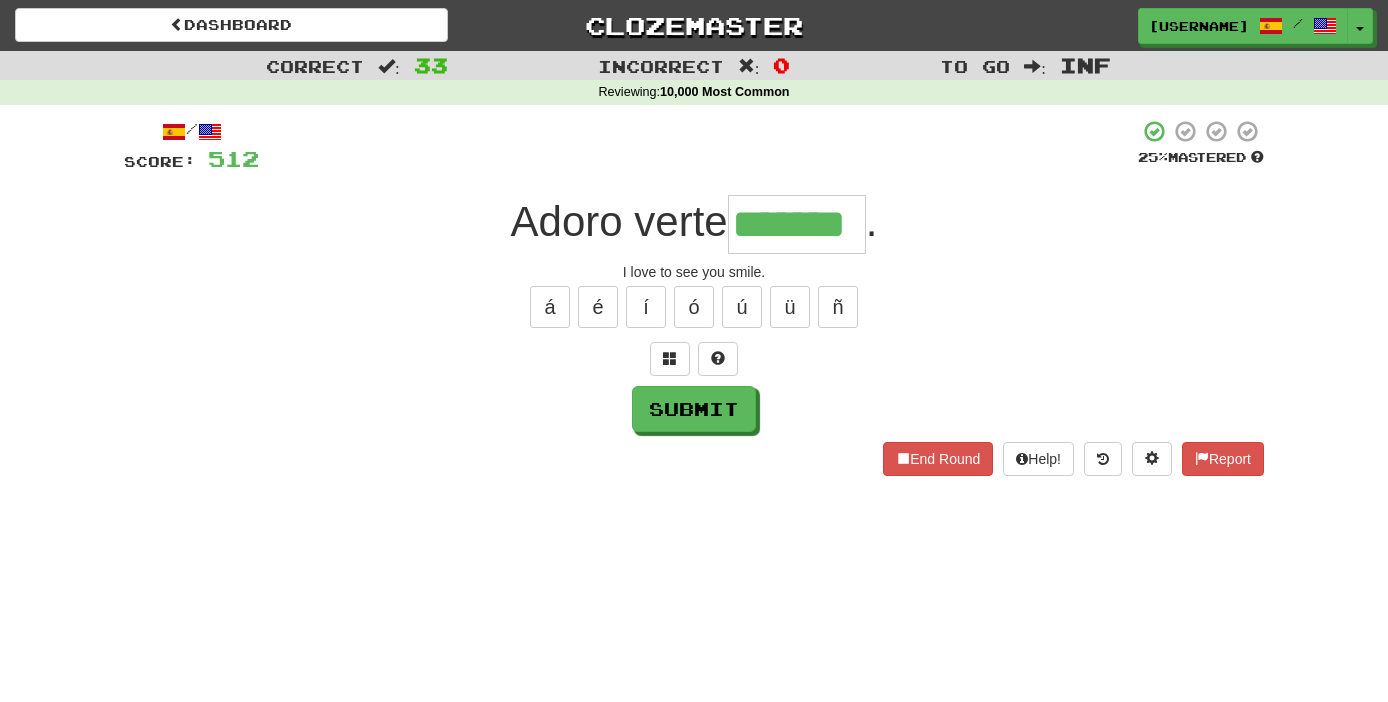 type on "*******" 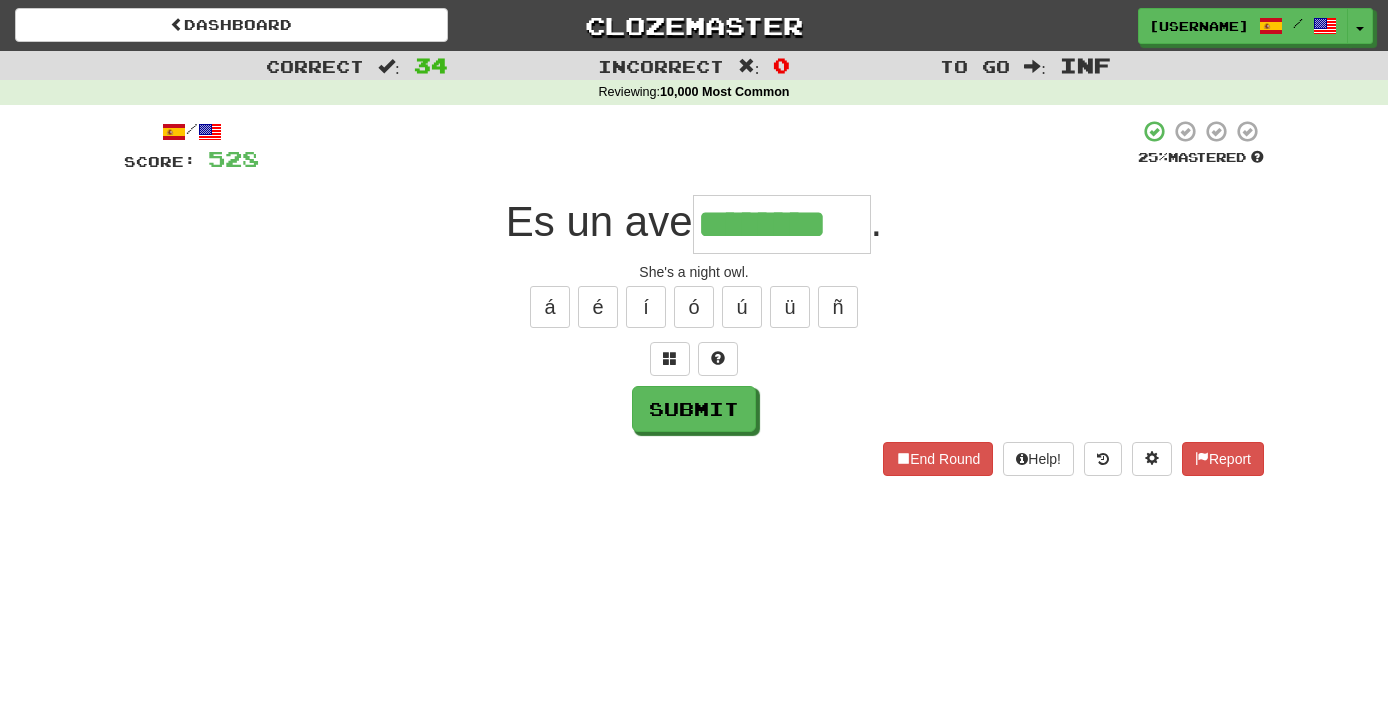 type on "********" 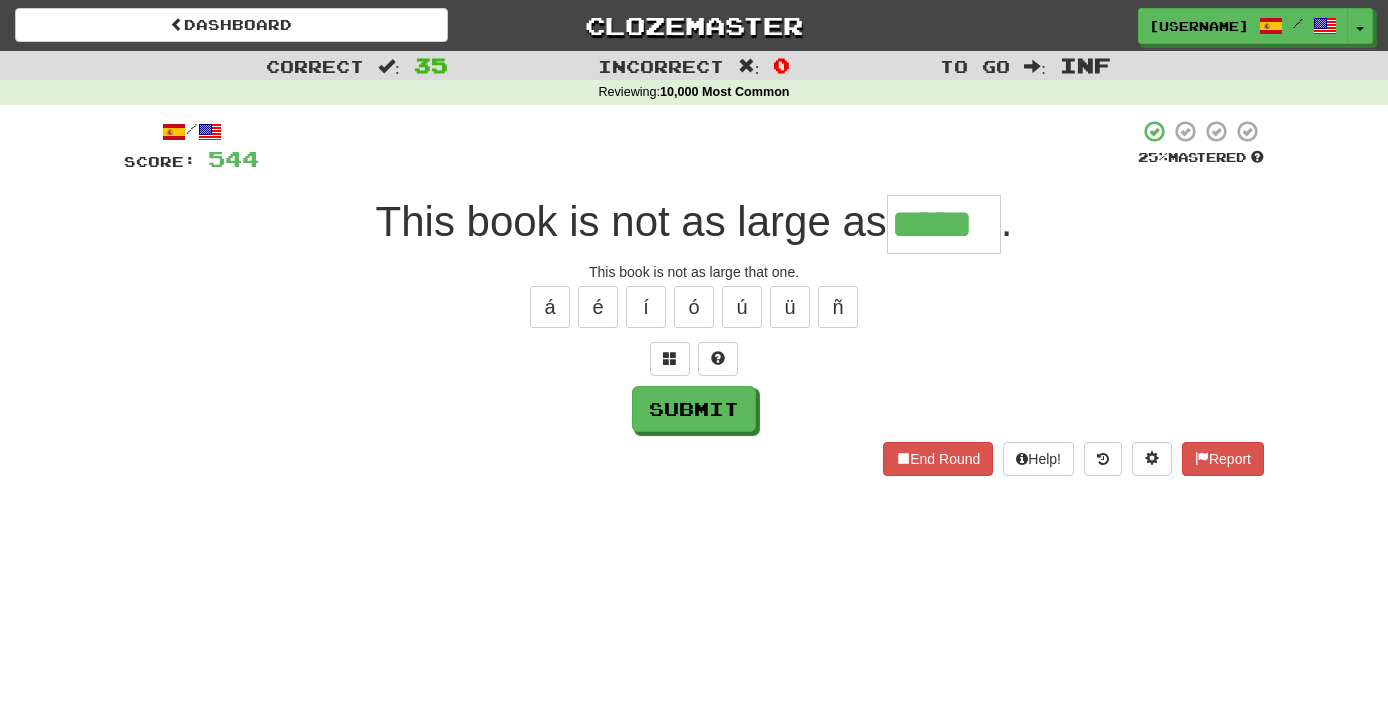 type on "*****" 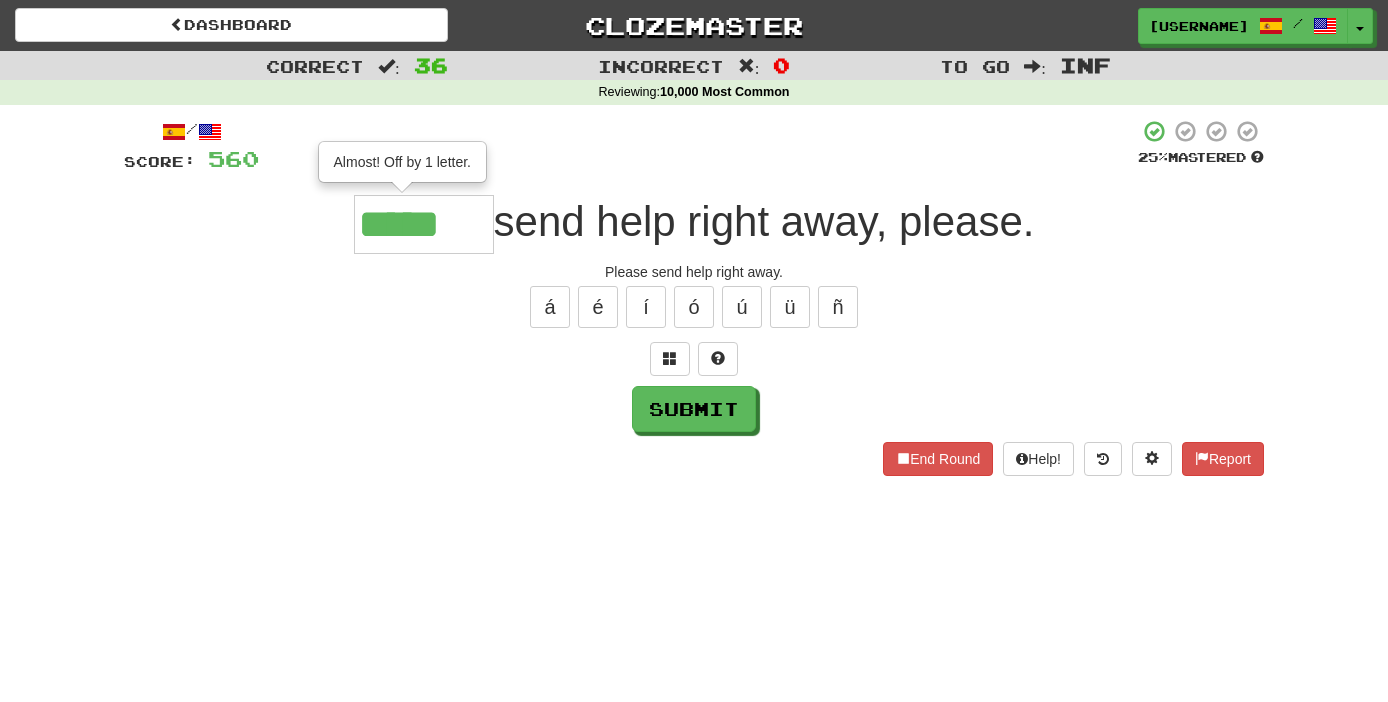 type on "*****" 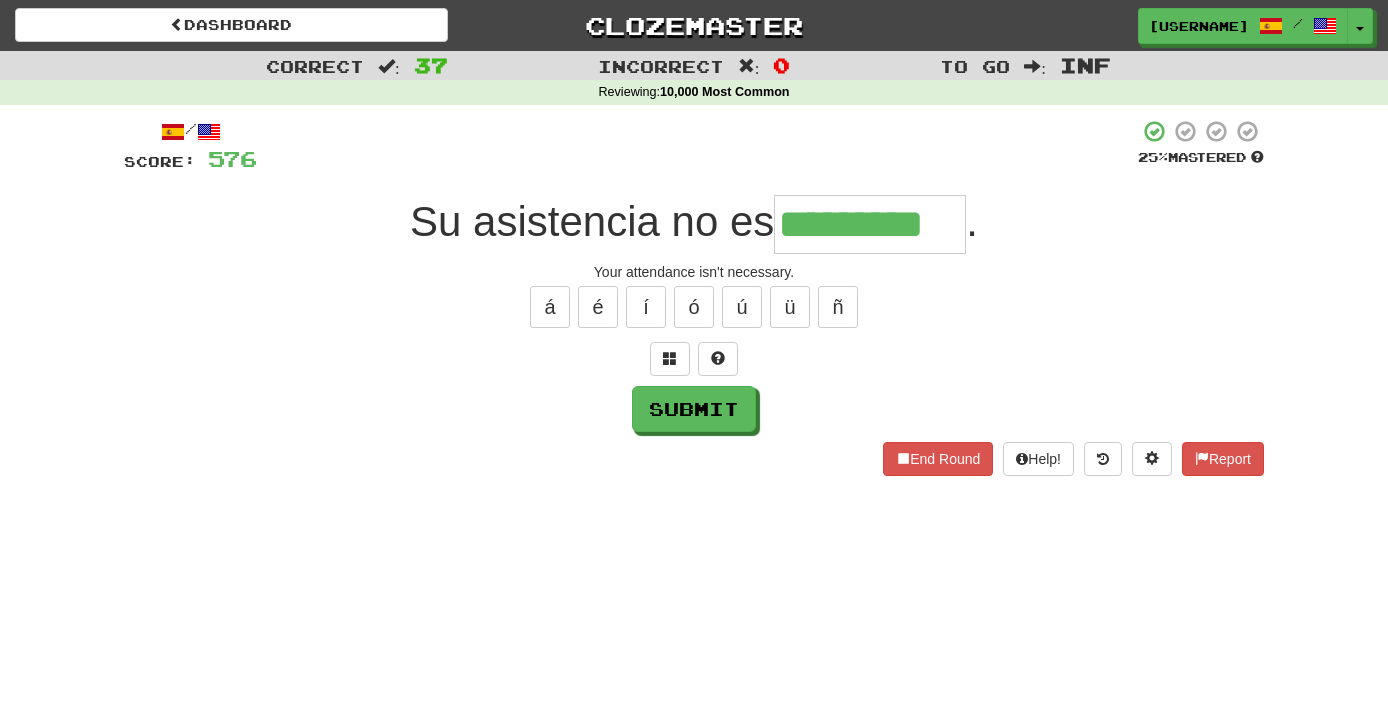 type on "*********" 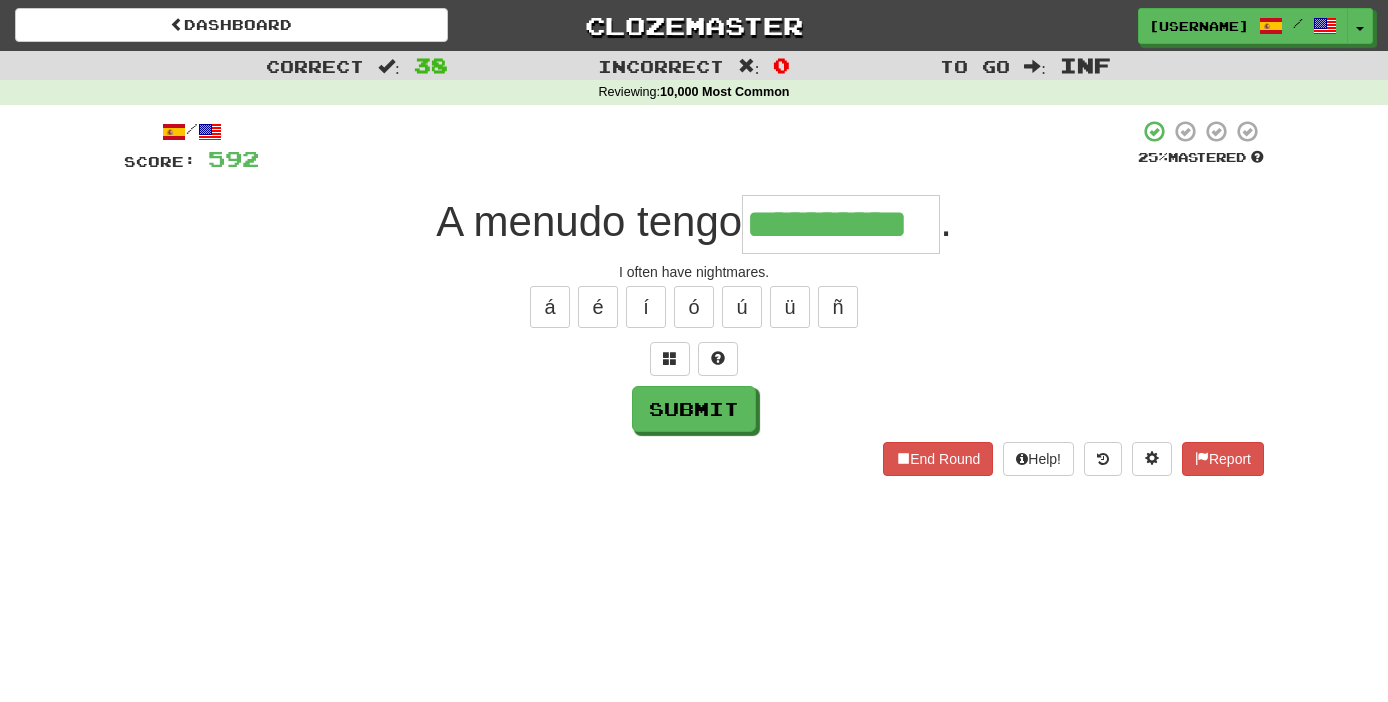 type on "**********" 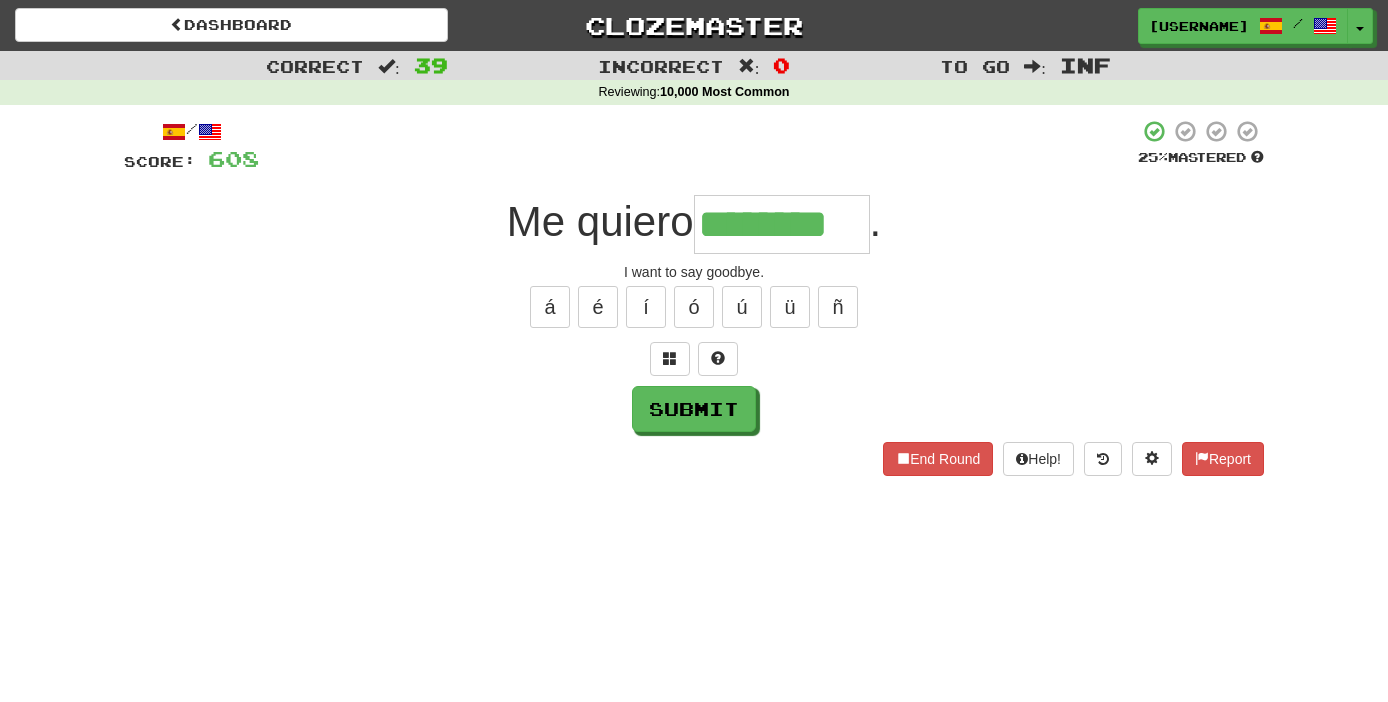 type on "********" 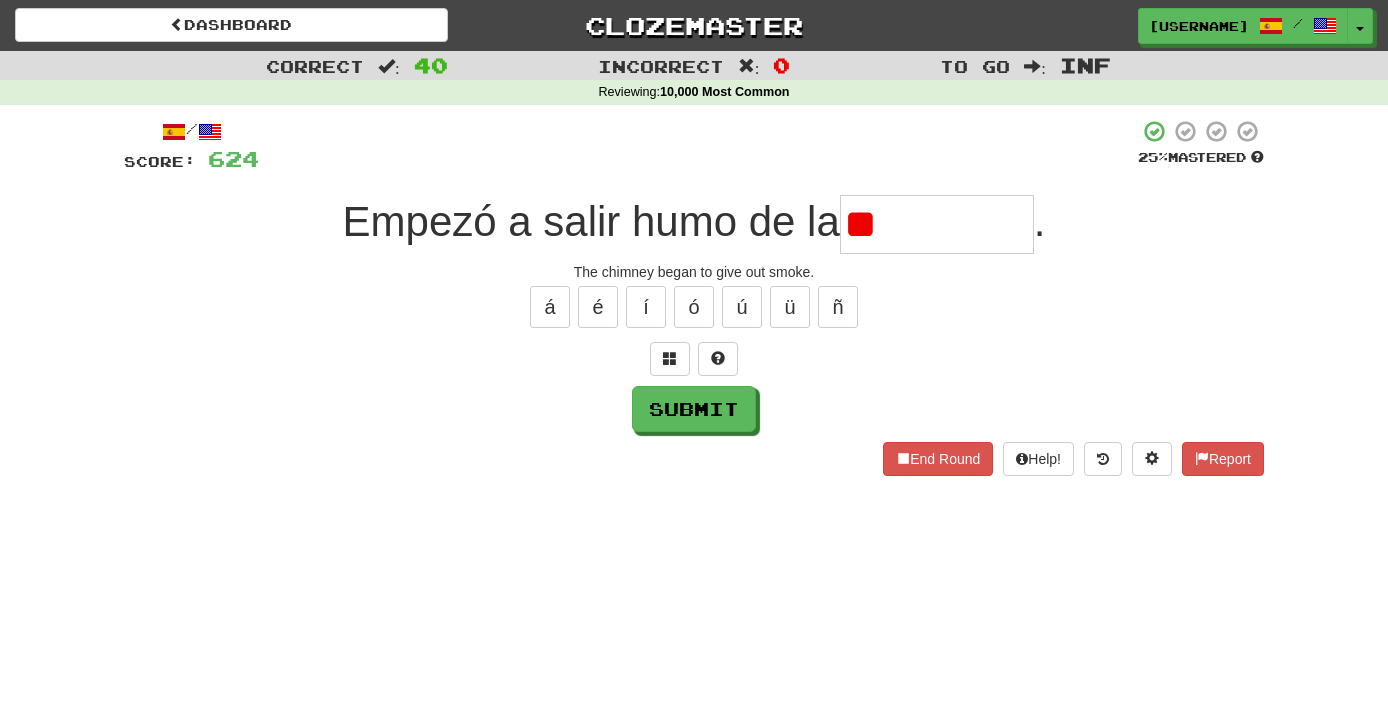 type on "*" 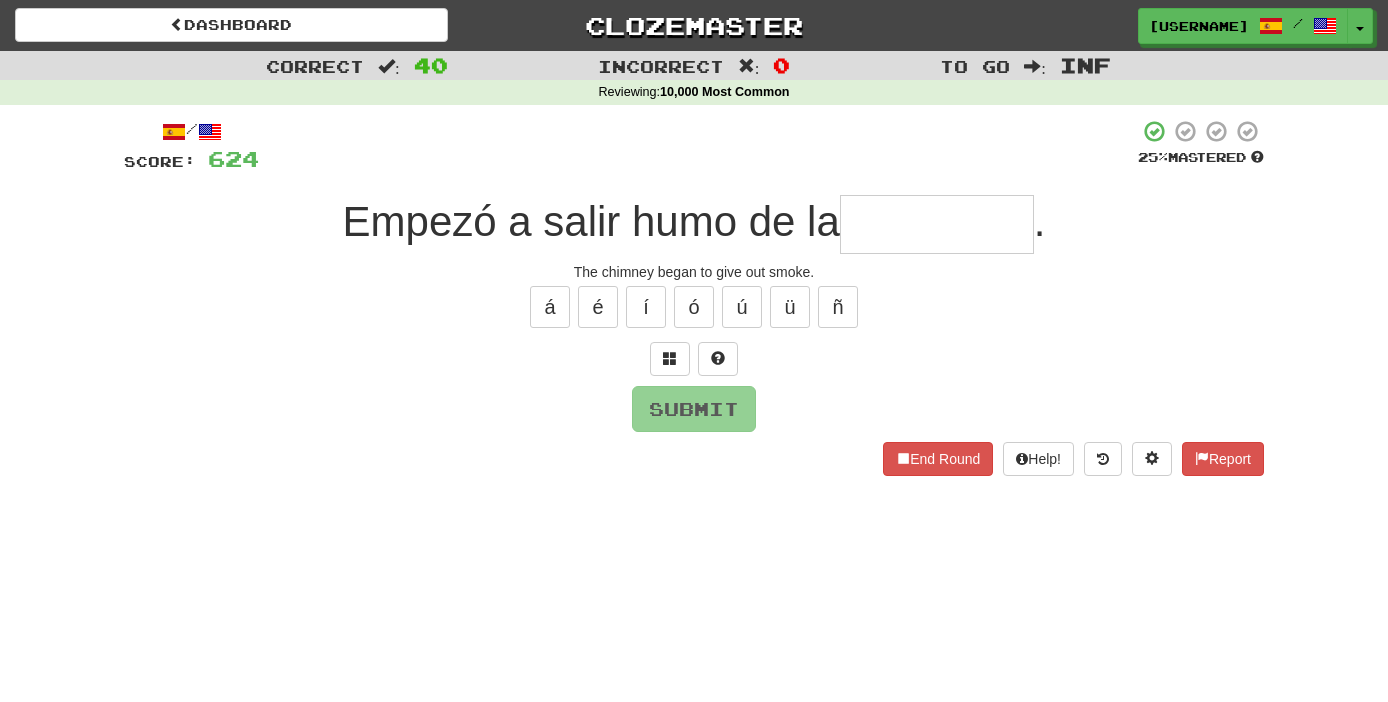 type on "*" 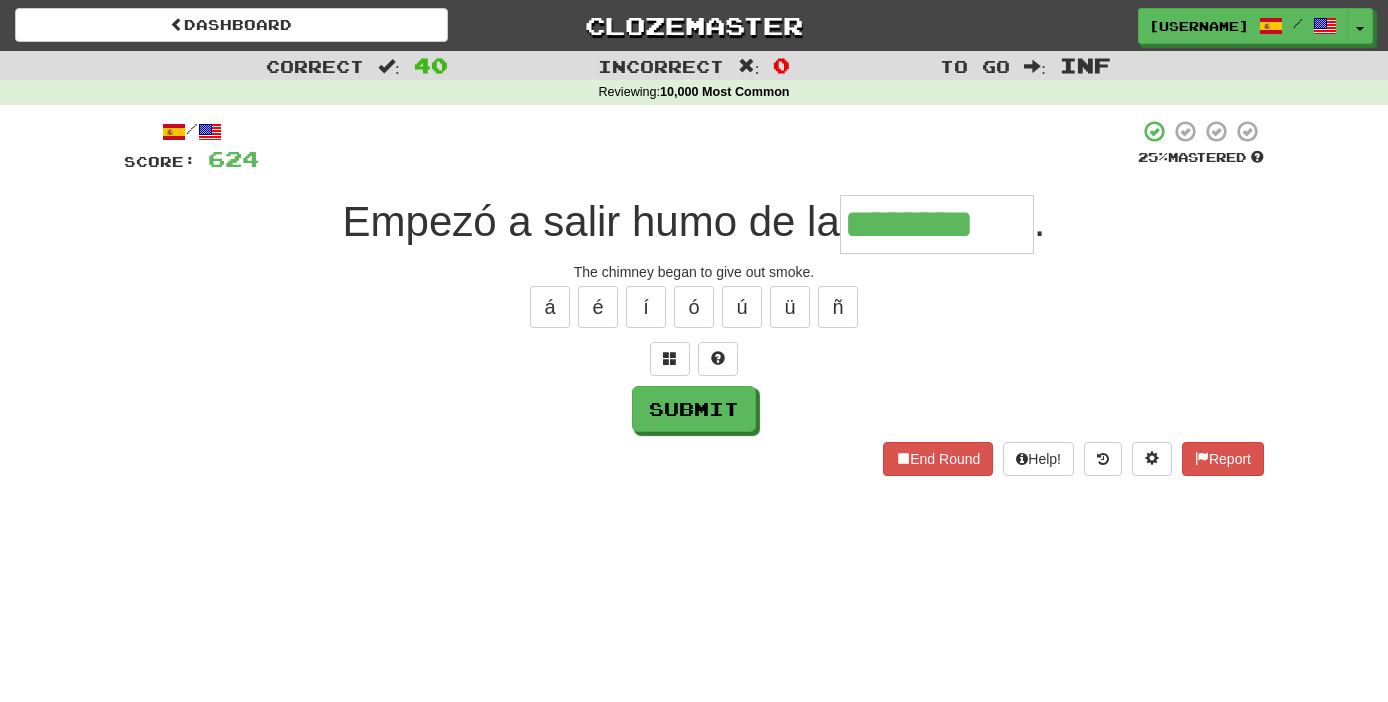 type on "********" 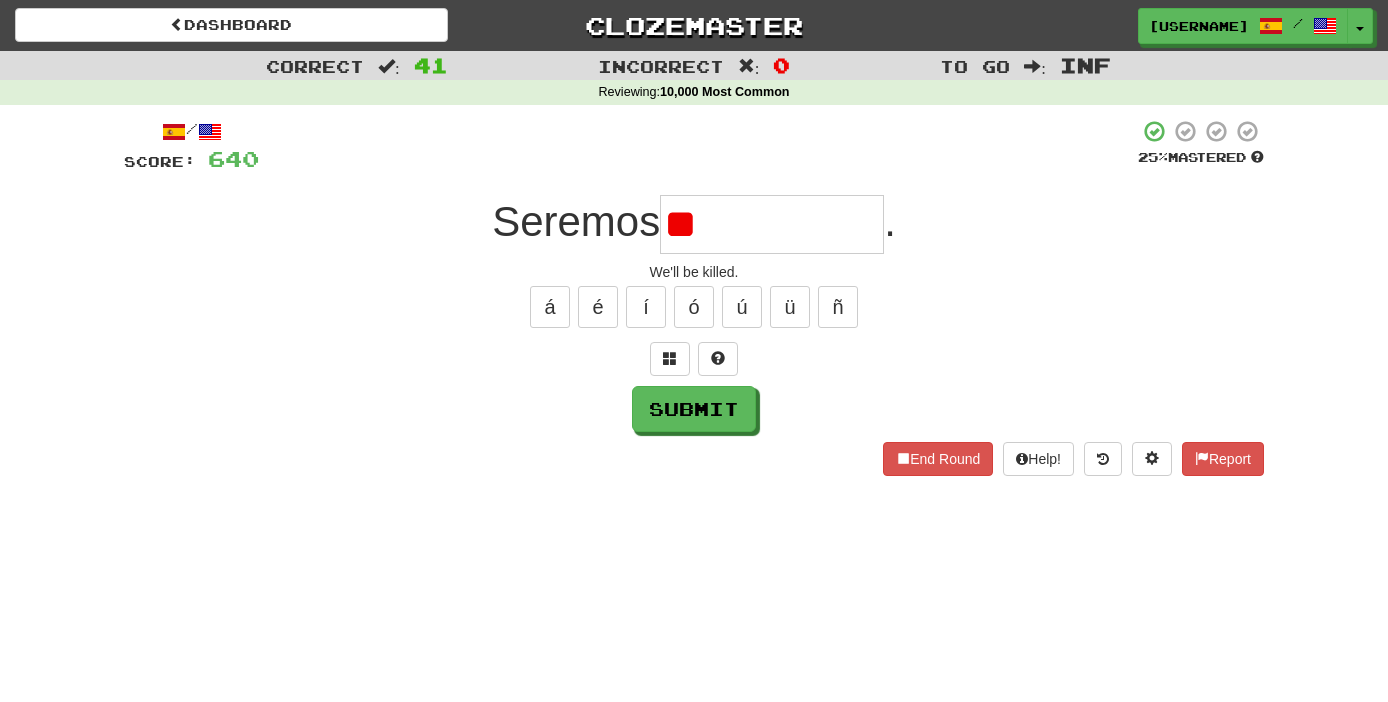 type on "*" 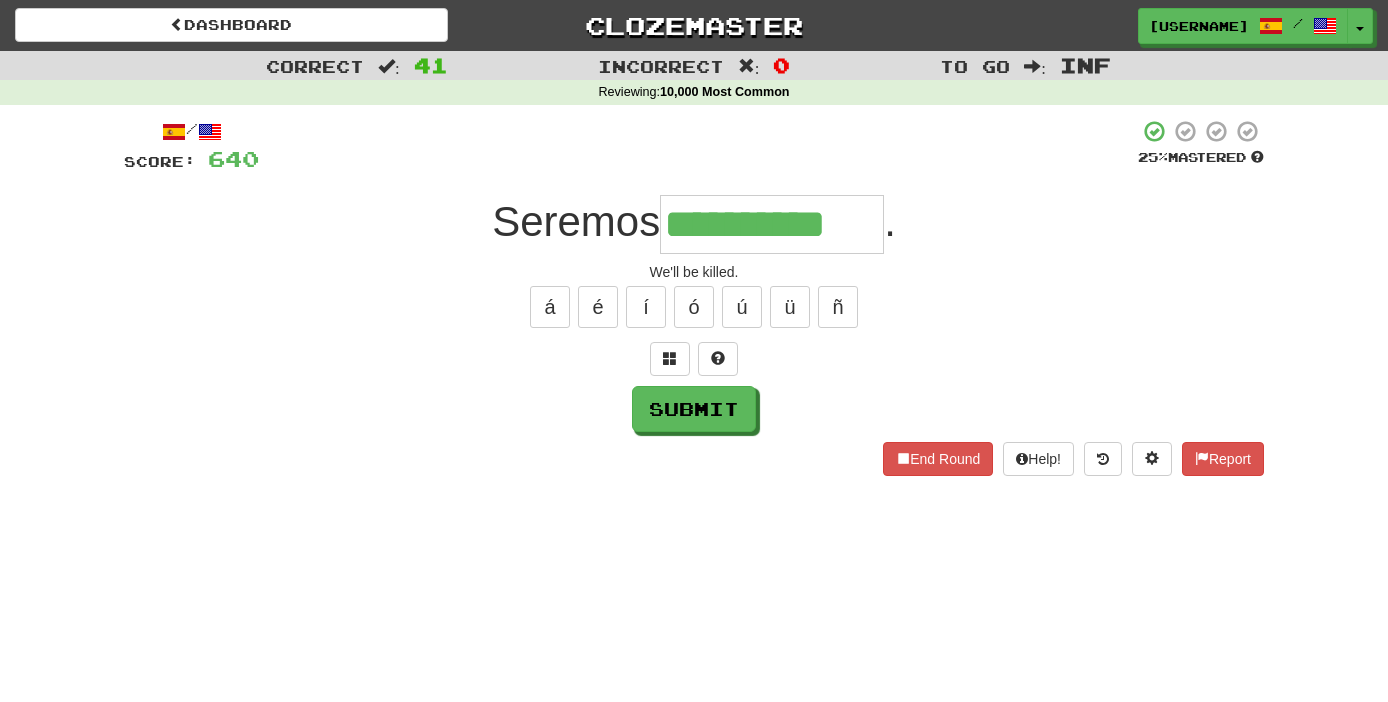 type on "**********" 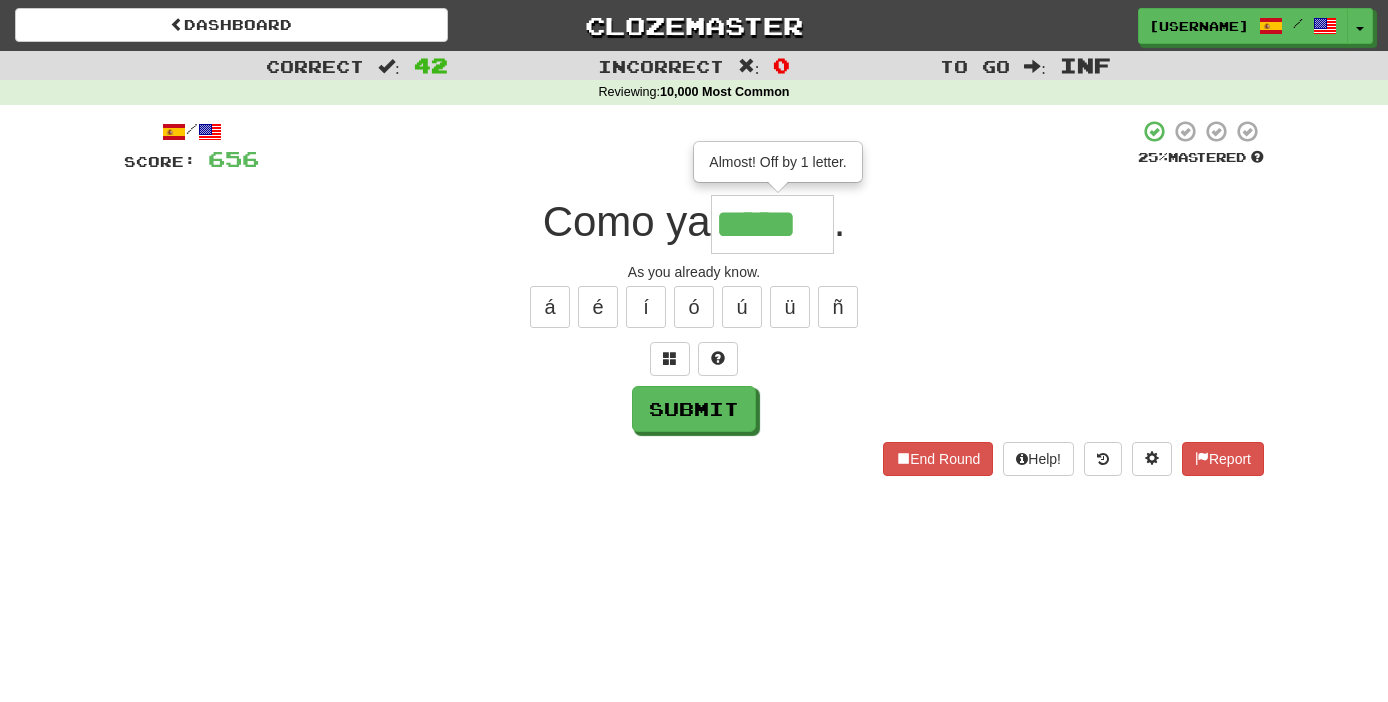 type on "*****" 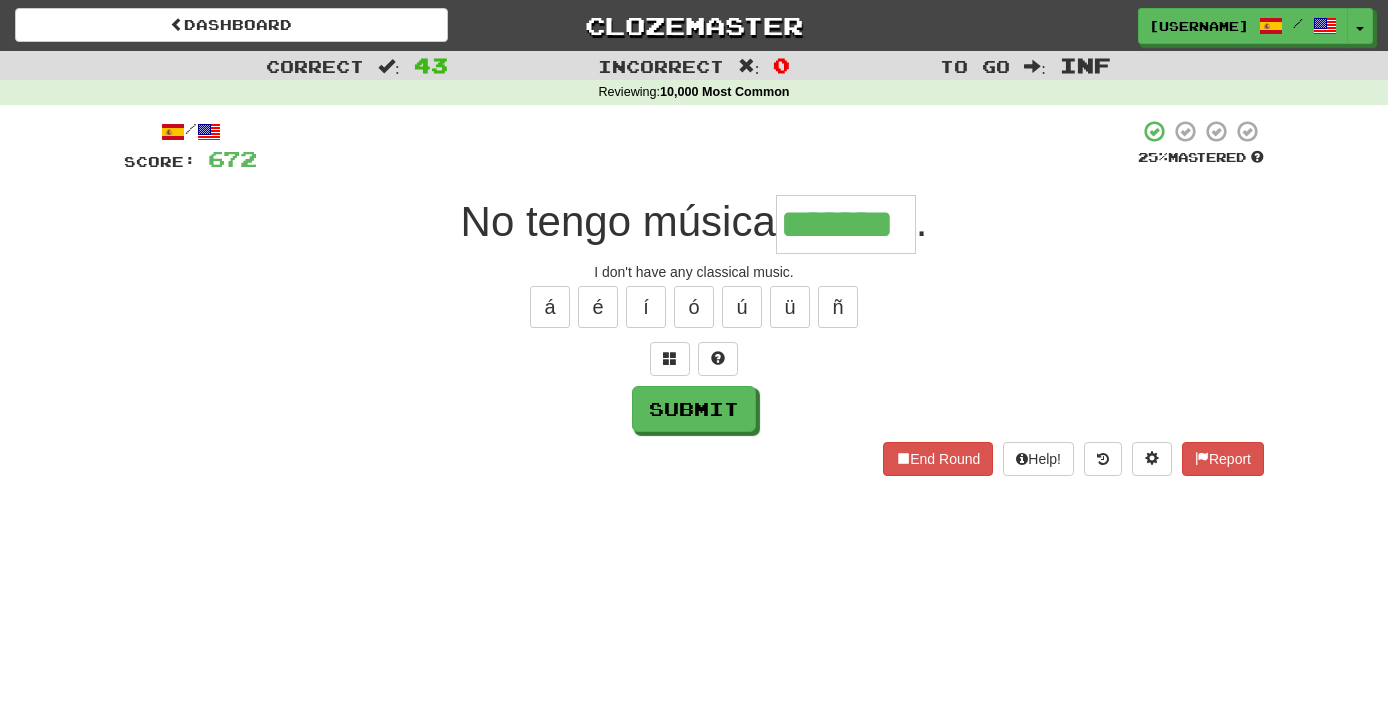 type on "*******" 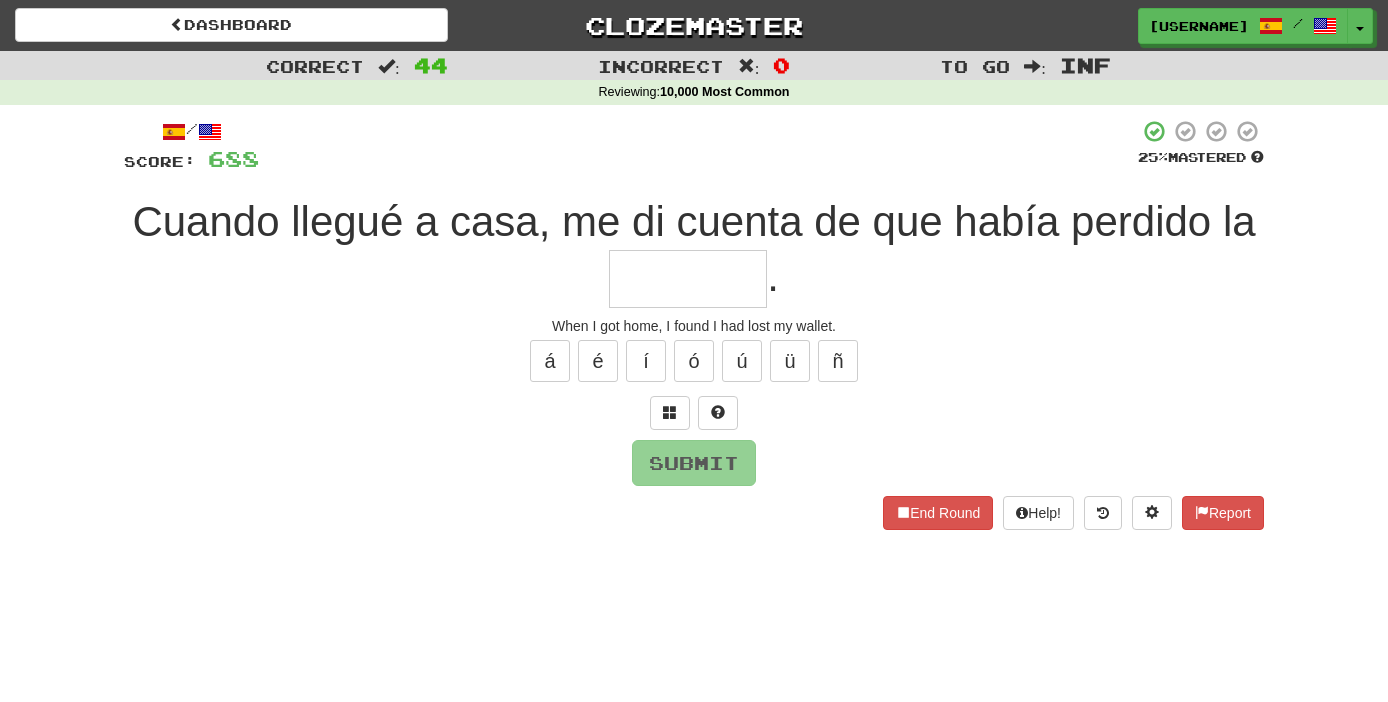 type on "*" 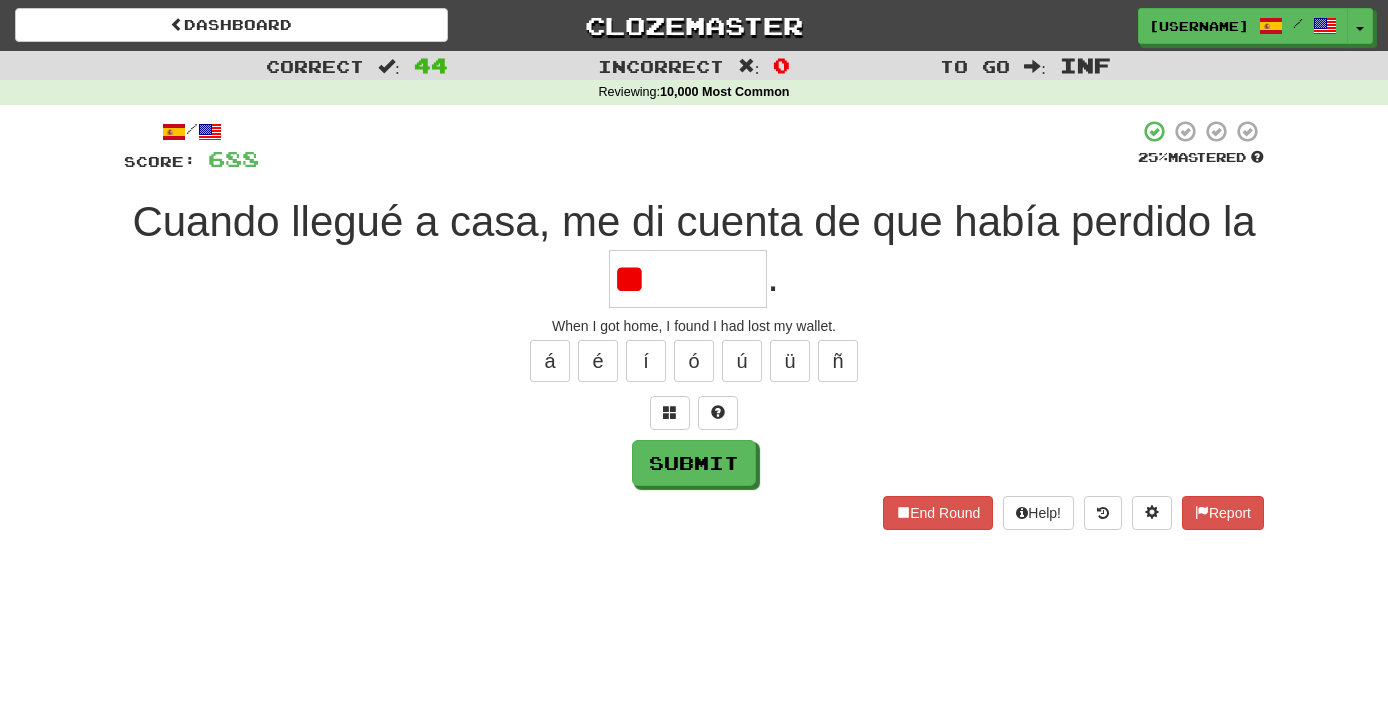 type on "*" 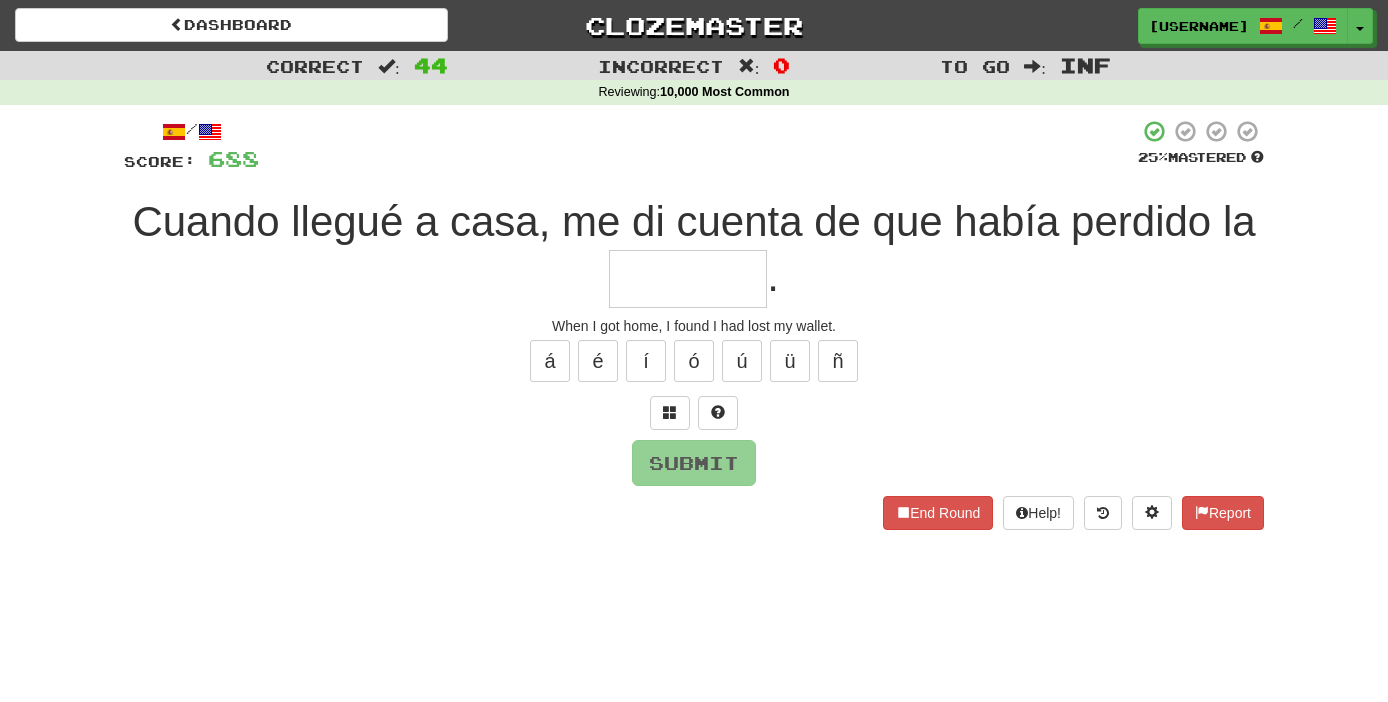 type on "*" 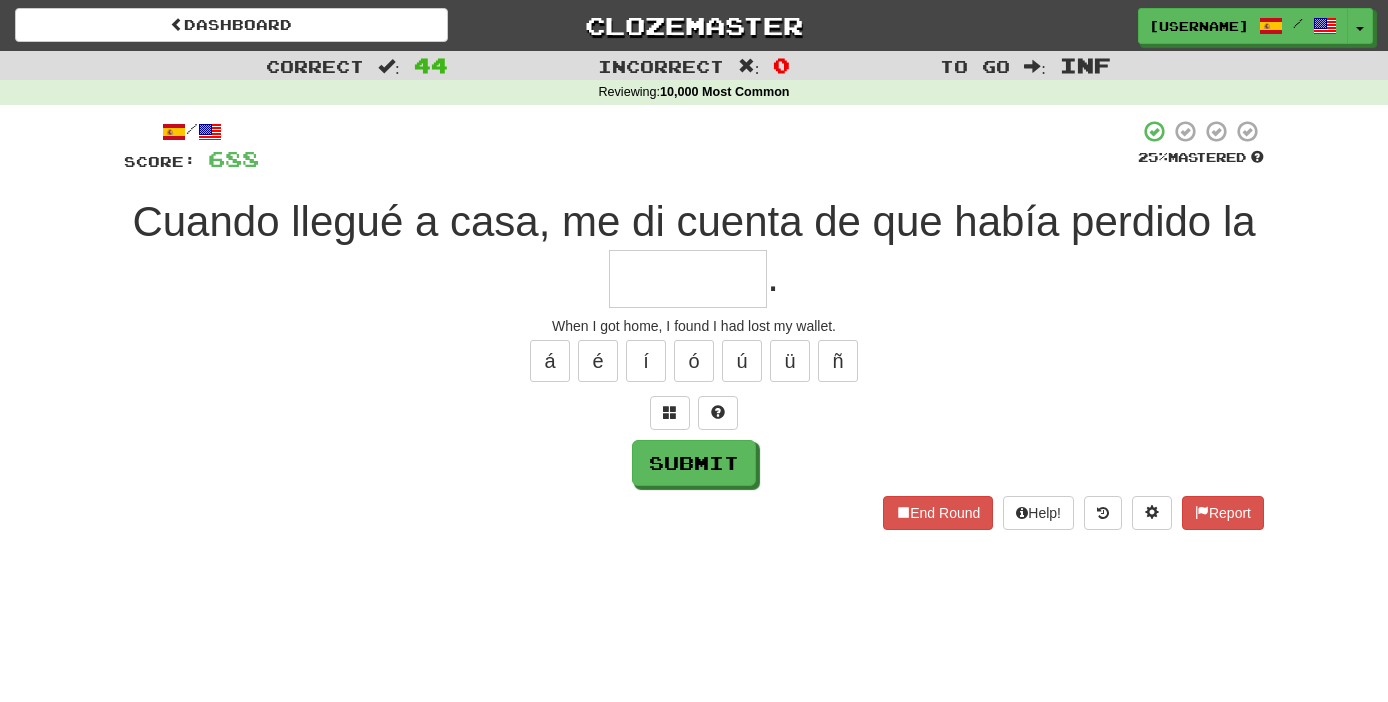 type on "*" 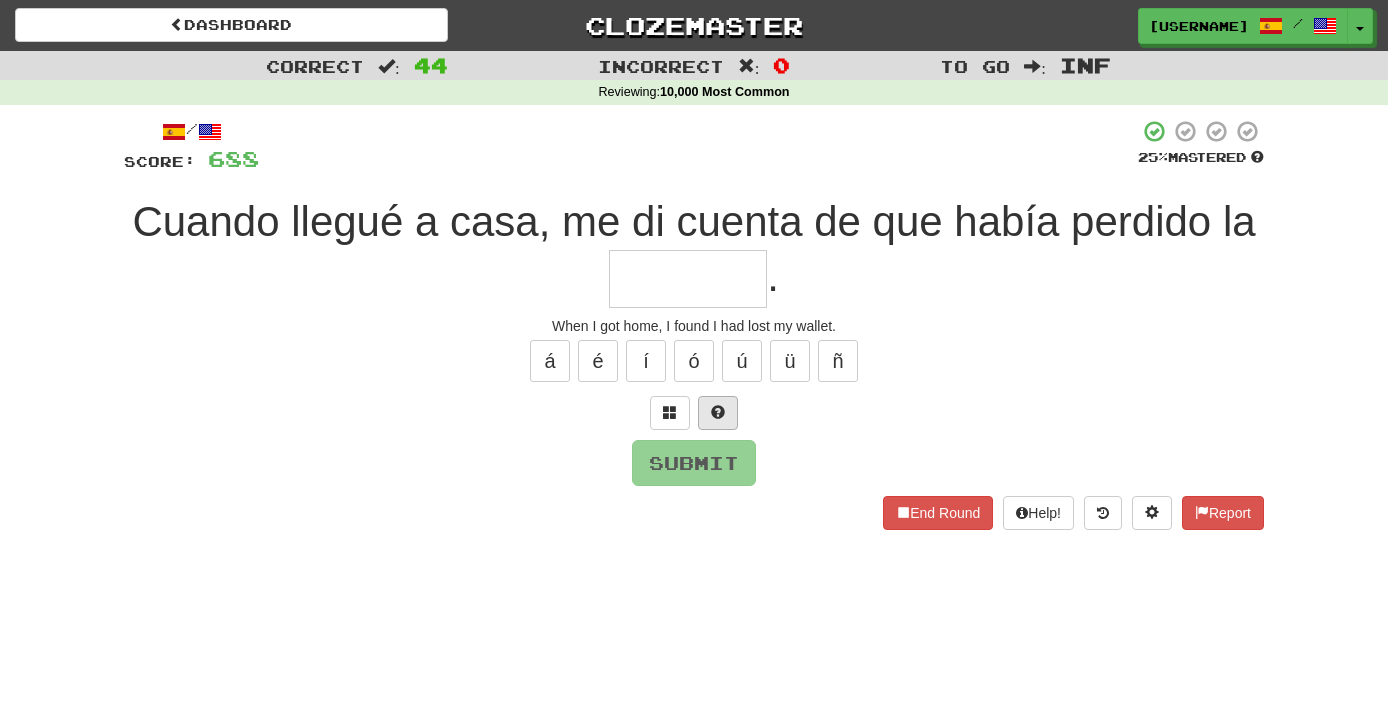 click at bounding box center (718, 413) 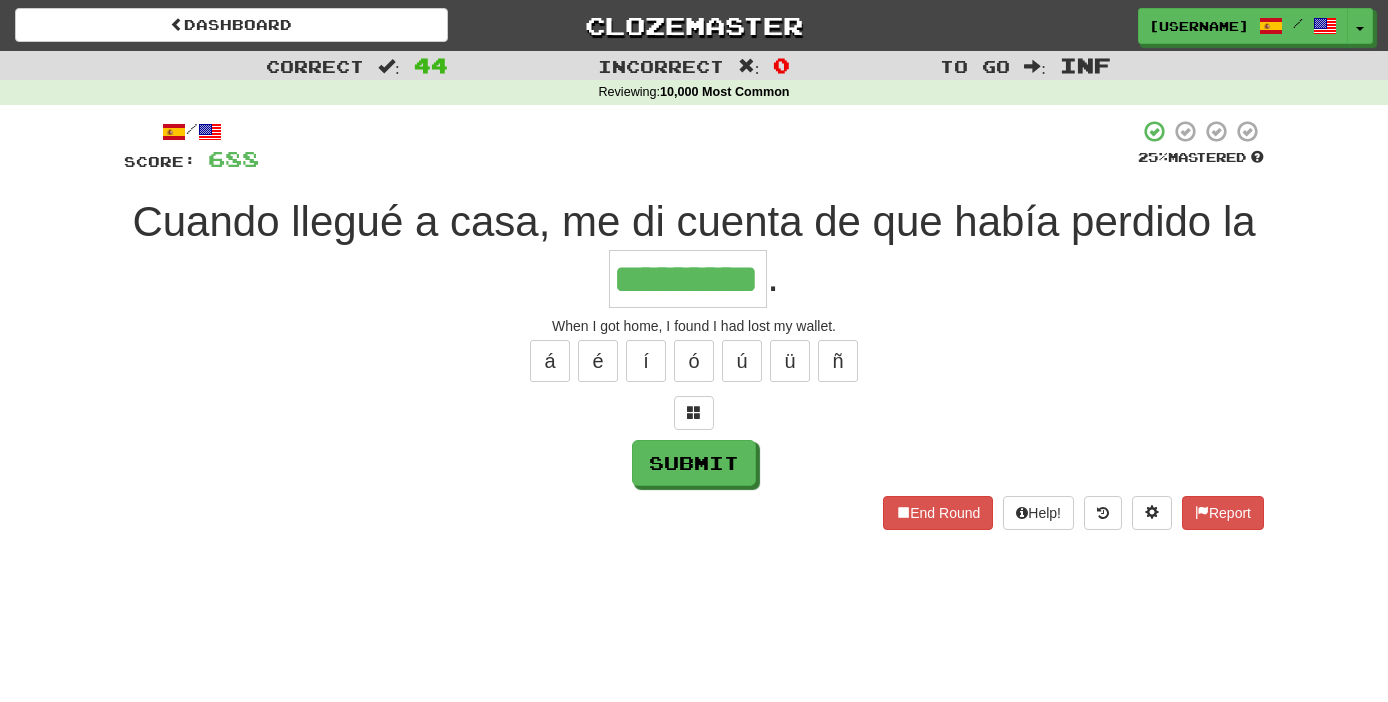 type on "*********" 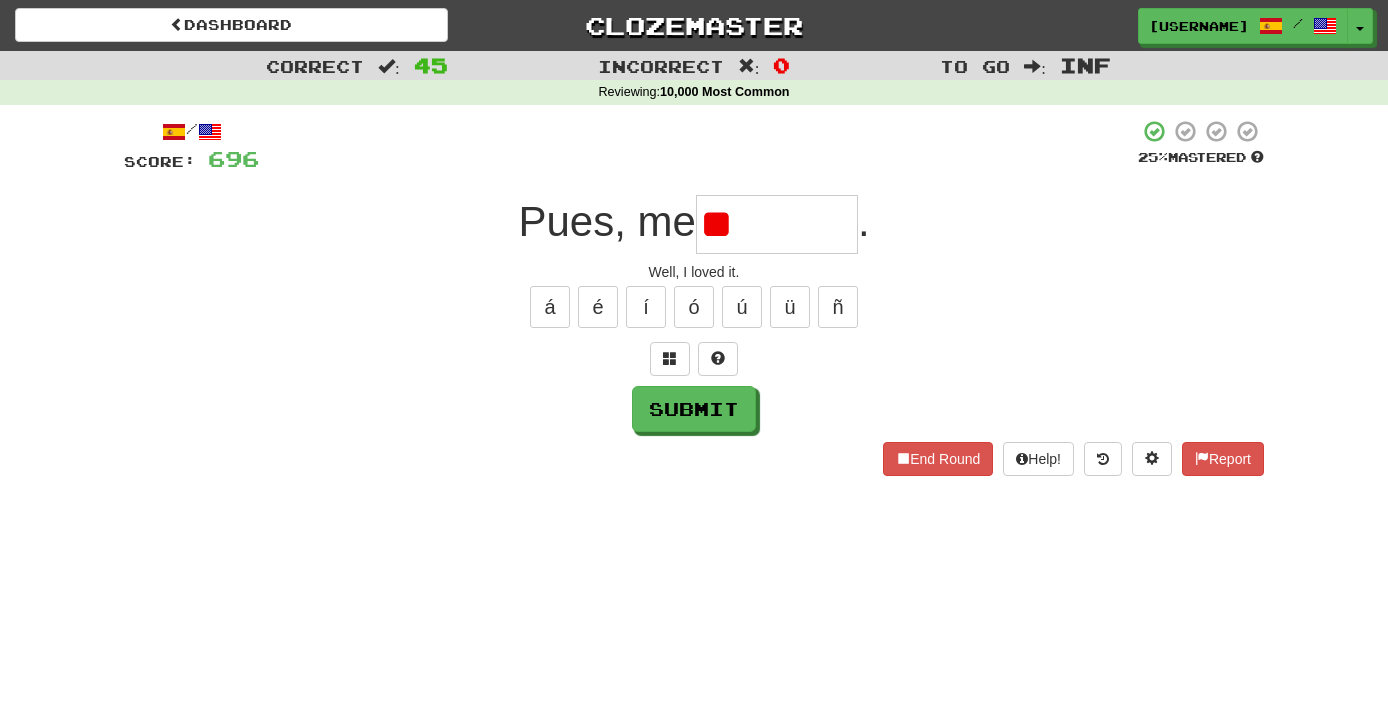 type on "*" 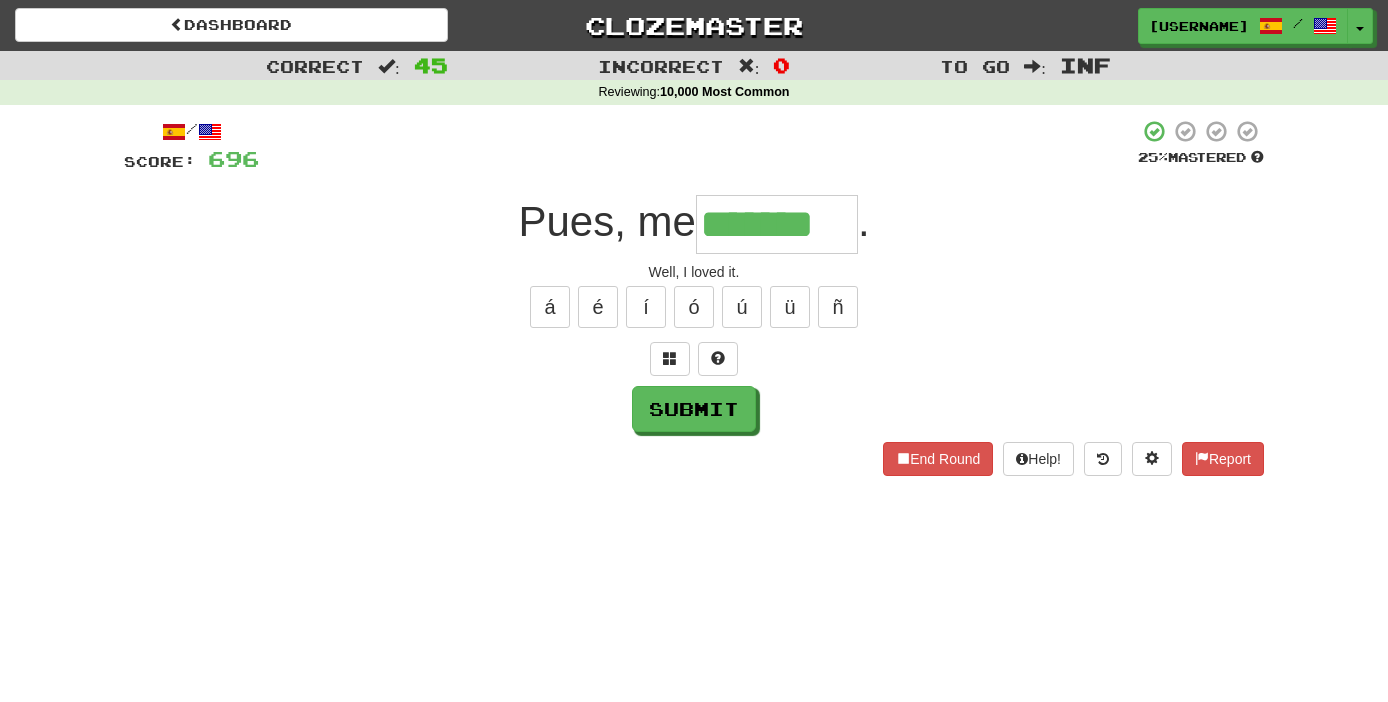 type on "*******" 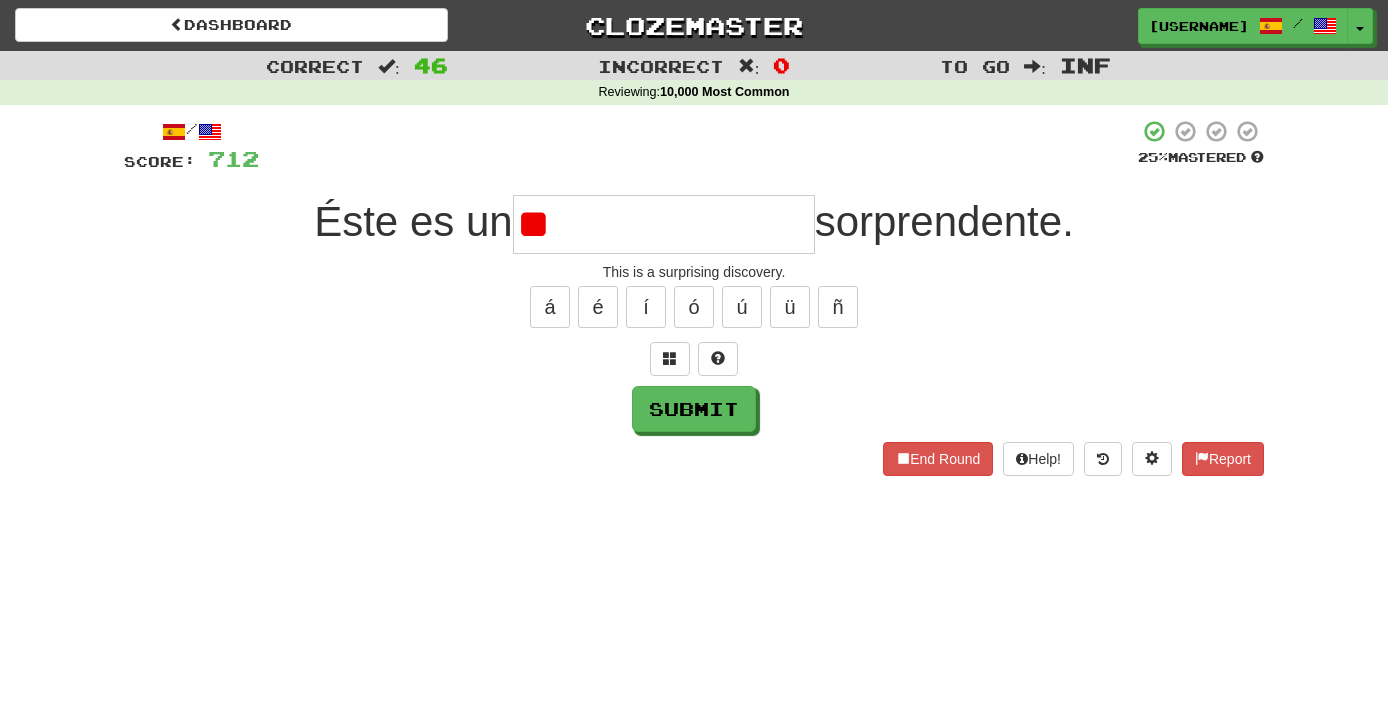 type on "*" 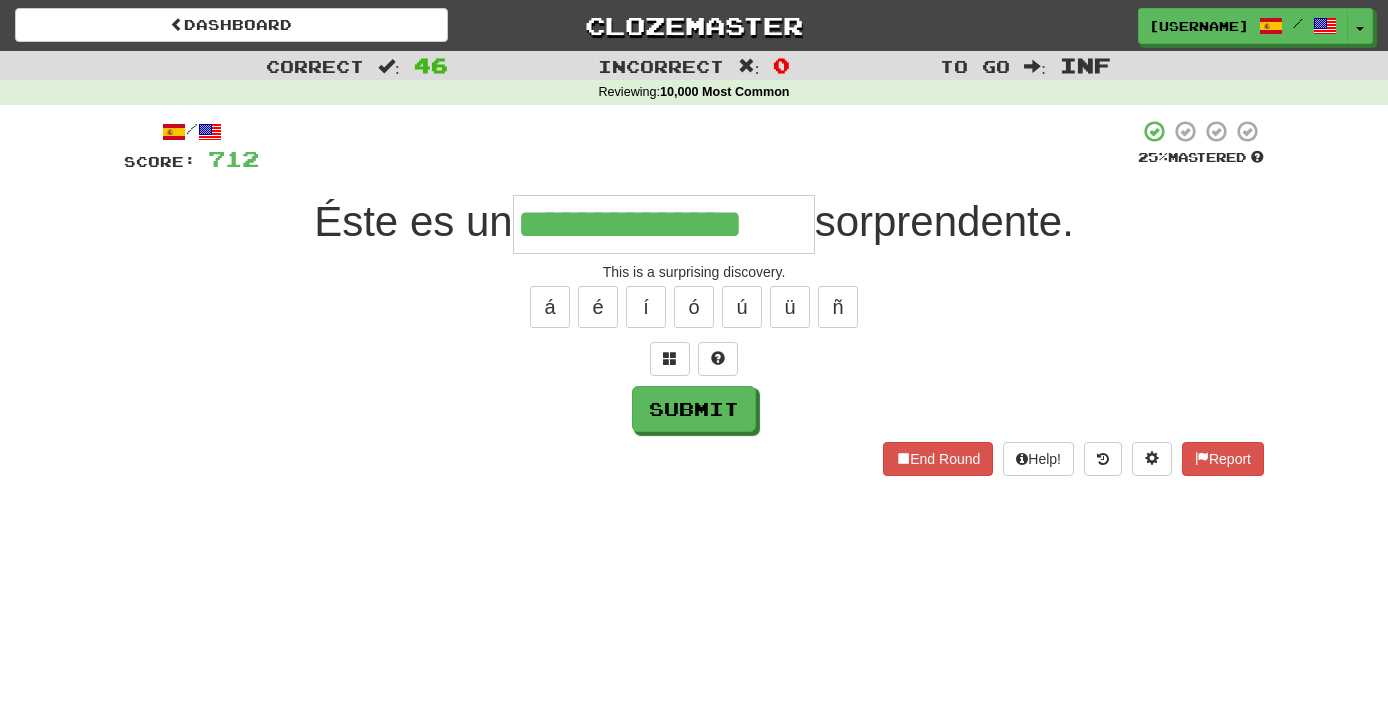 type on "**********" 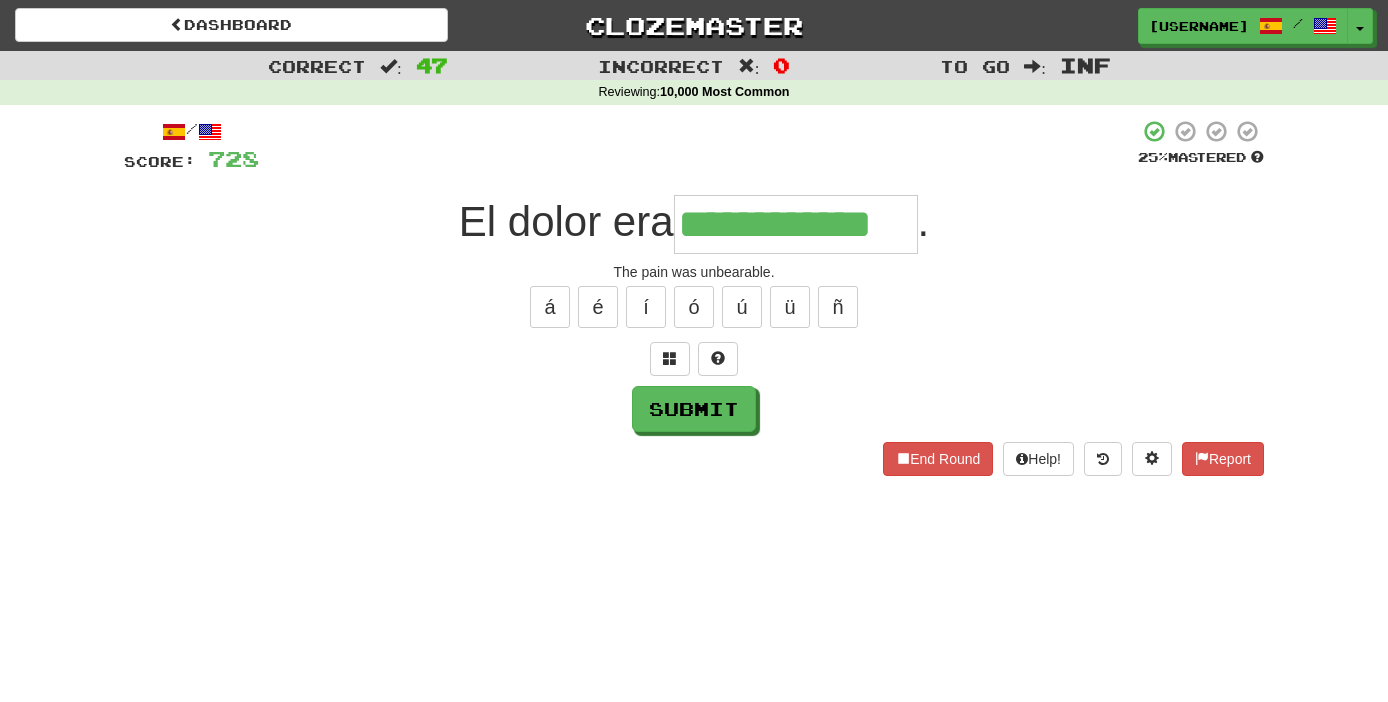 type on "**********" 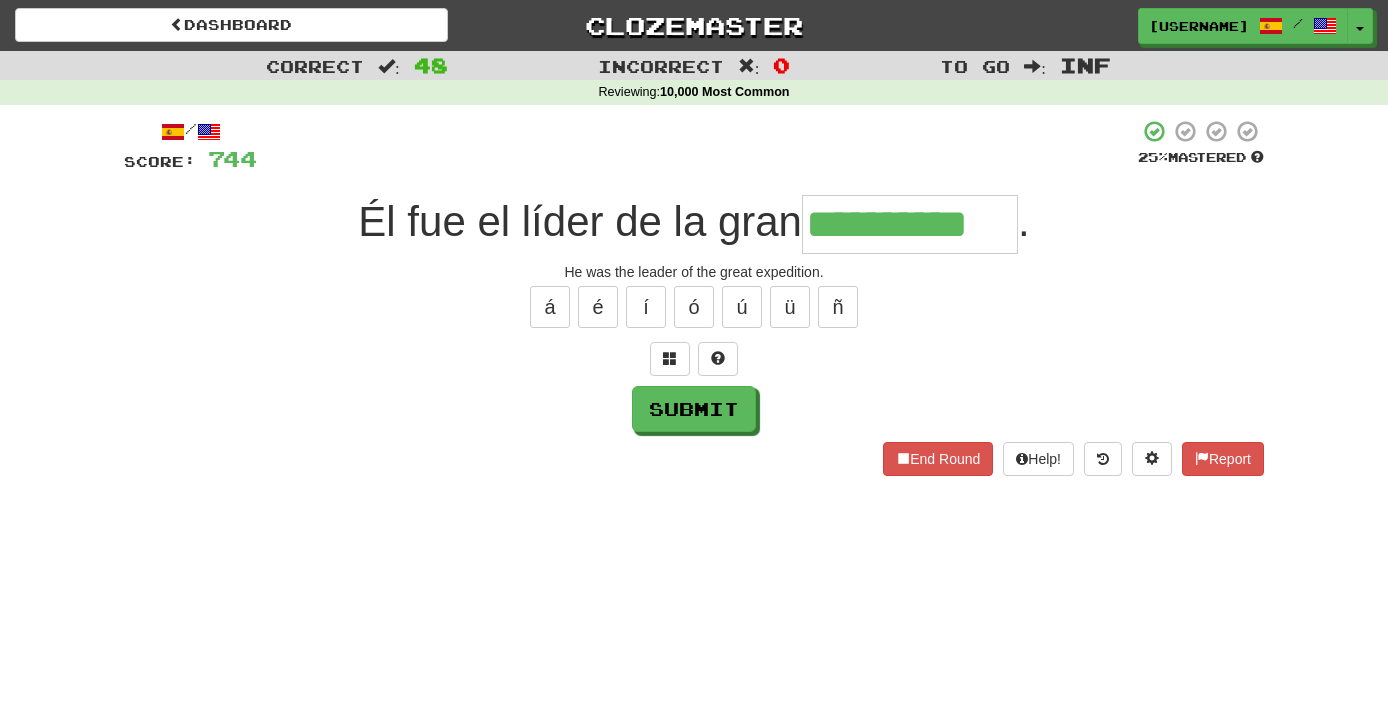 type on "**********" 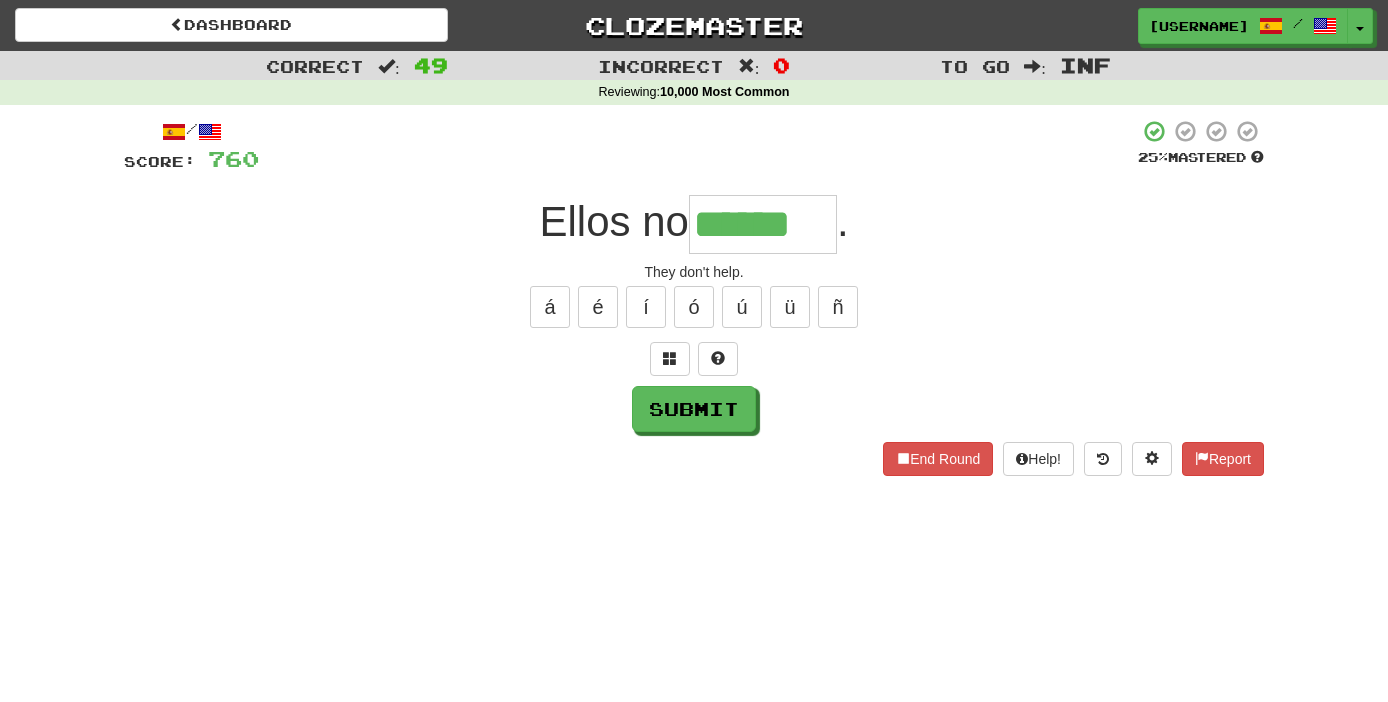 type on "******" 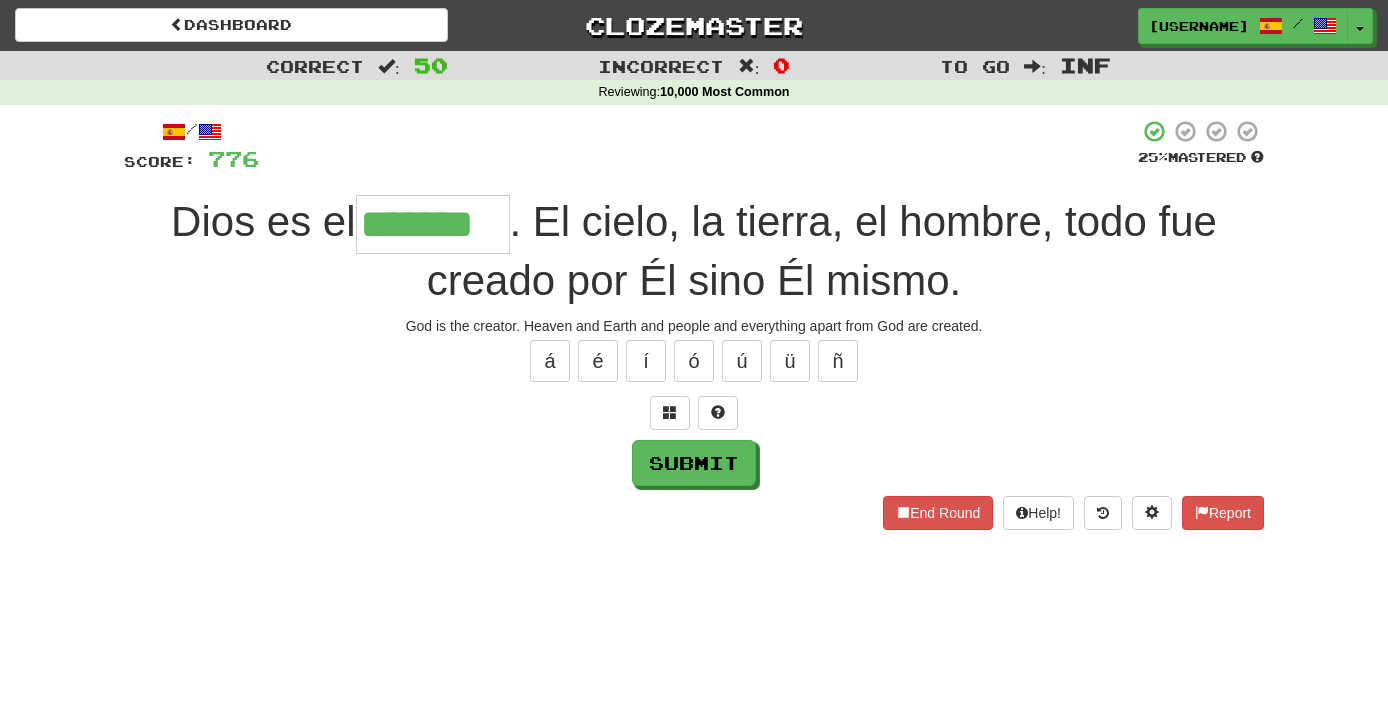type on "*******" 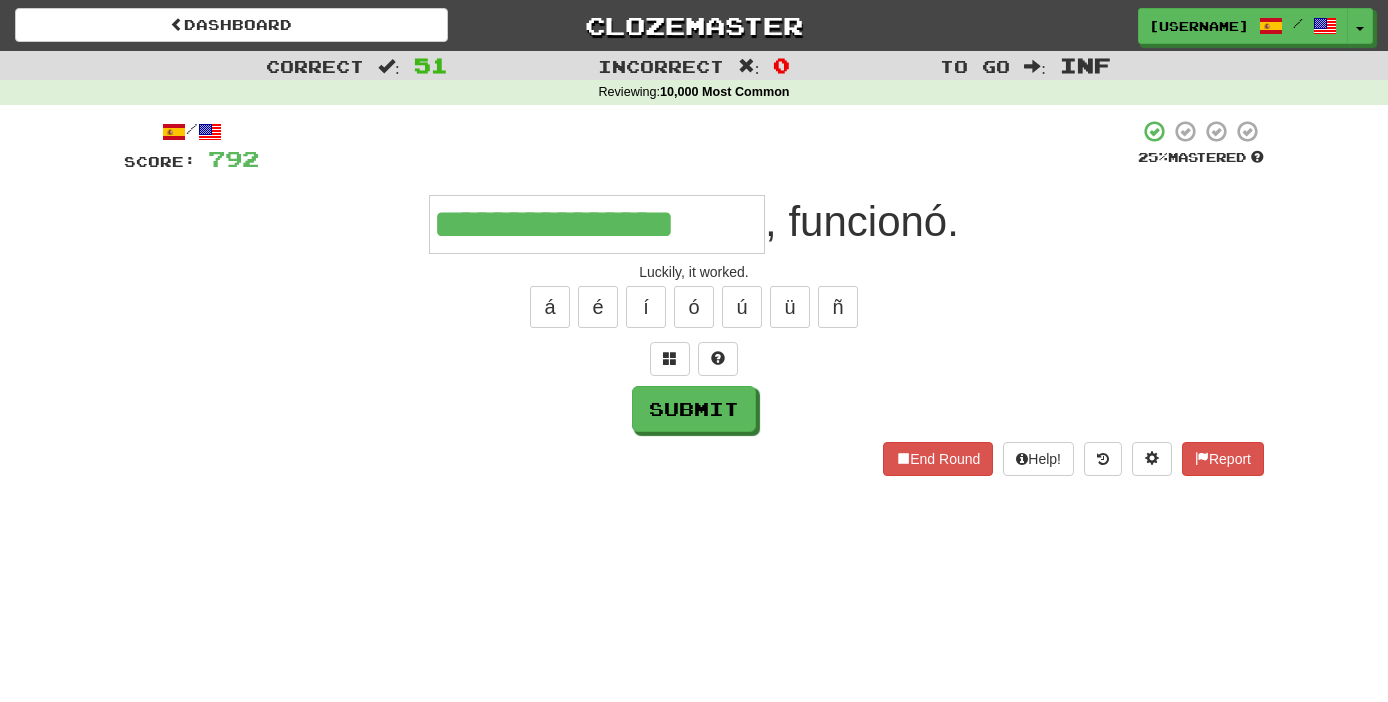 type on "**********" 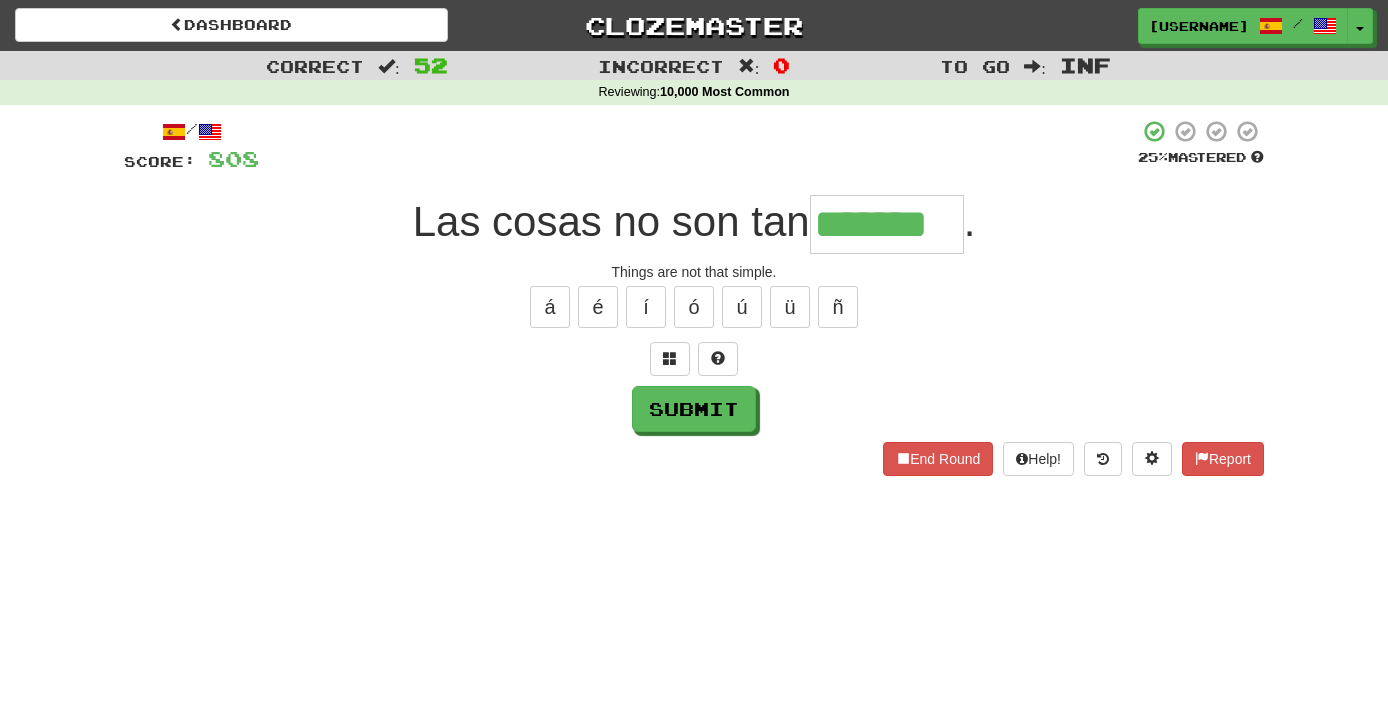 type on "*******" 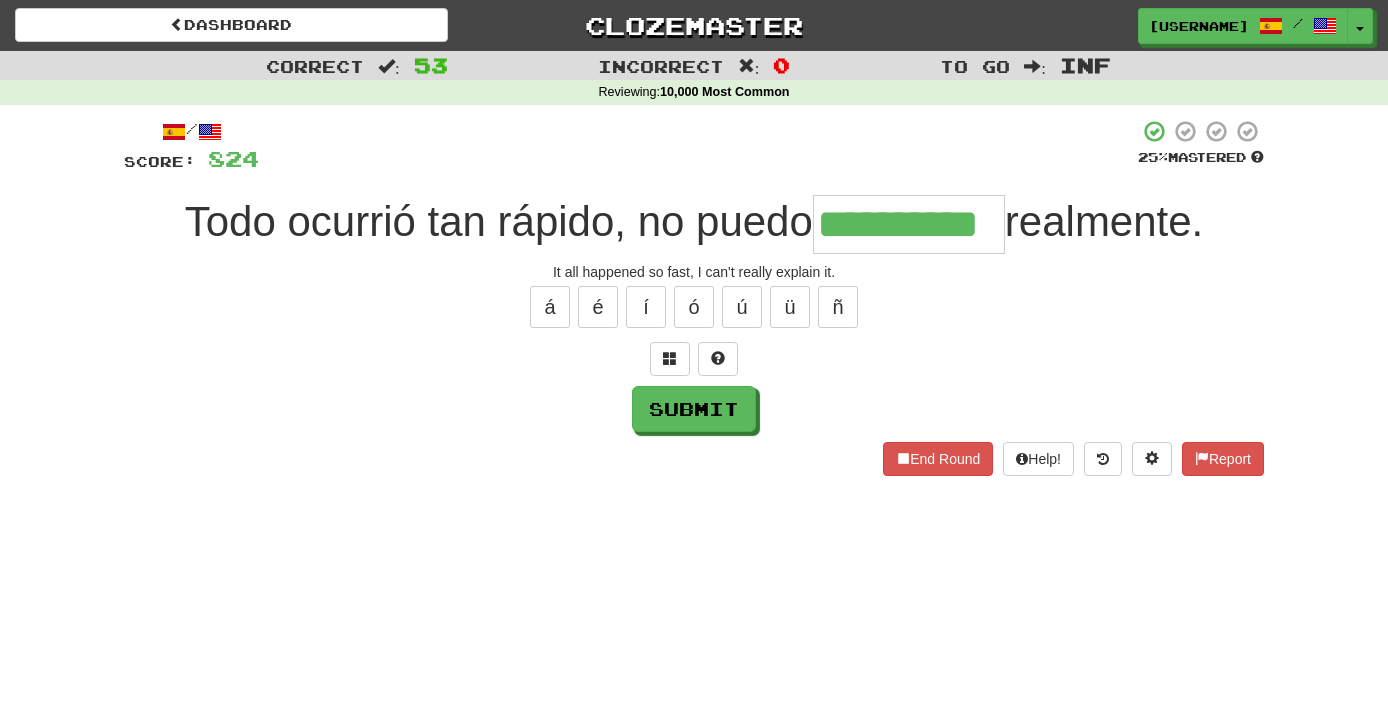 type on "**********" 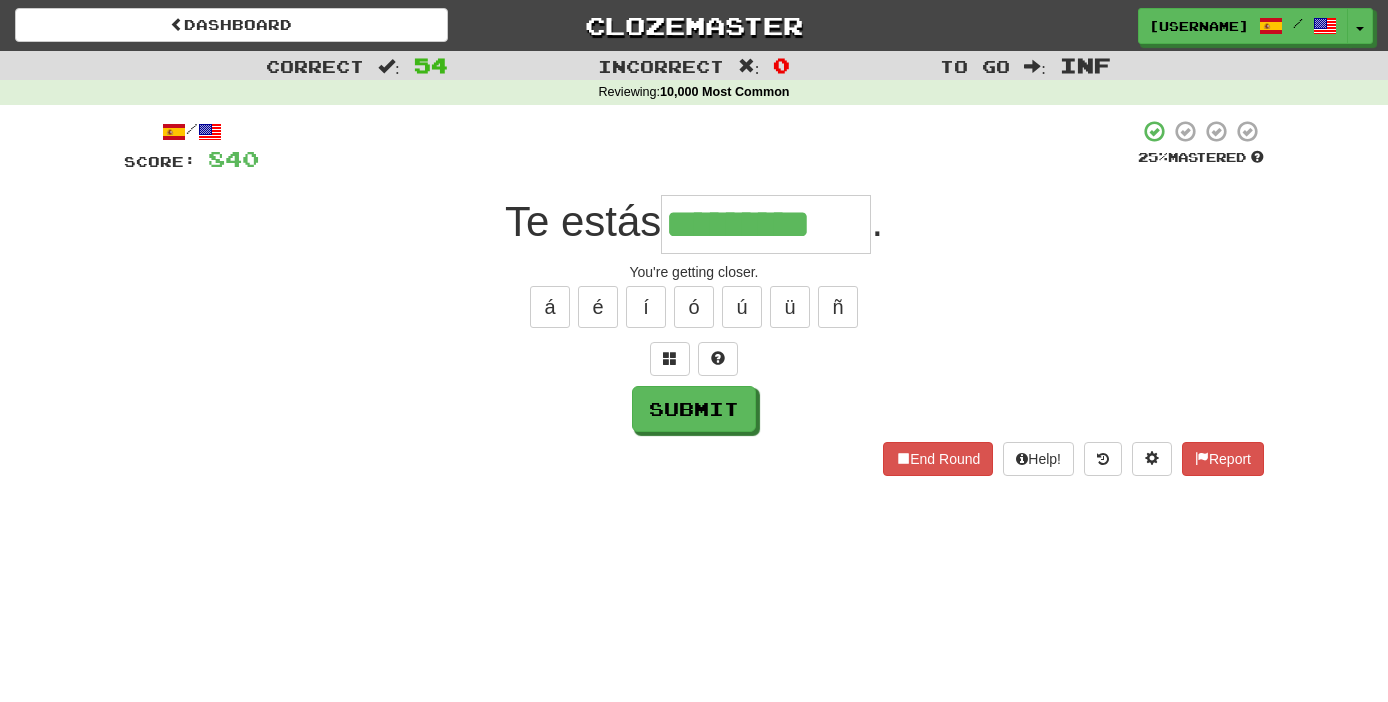 type on "*********" 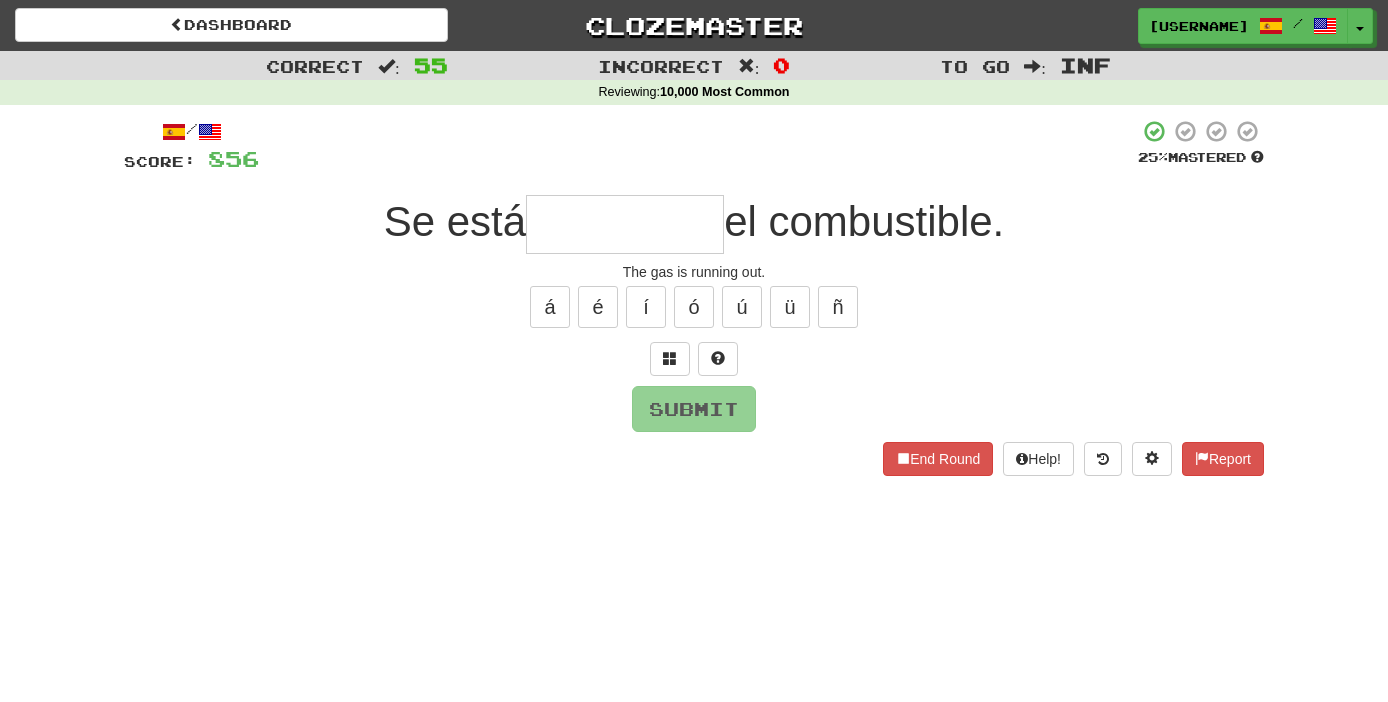 type on "*" 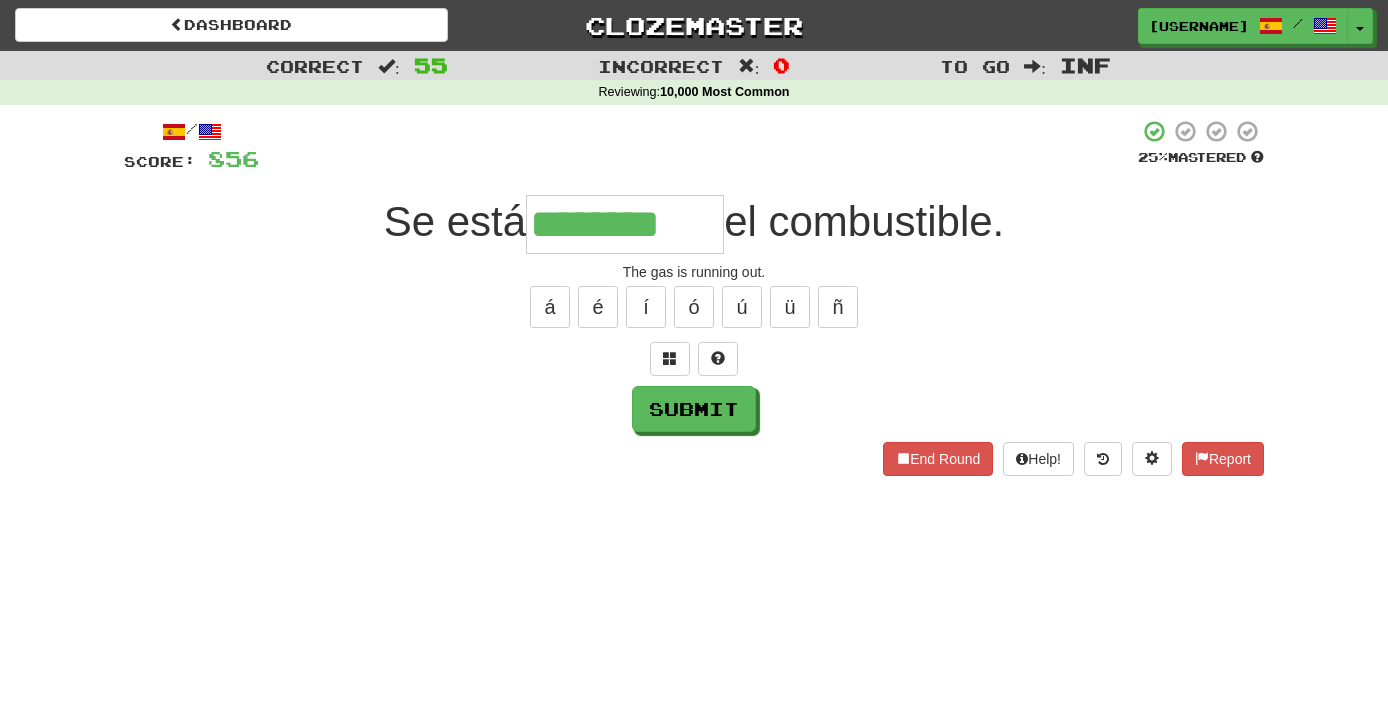 type on "********" 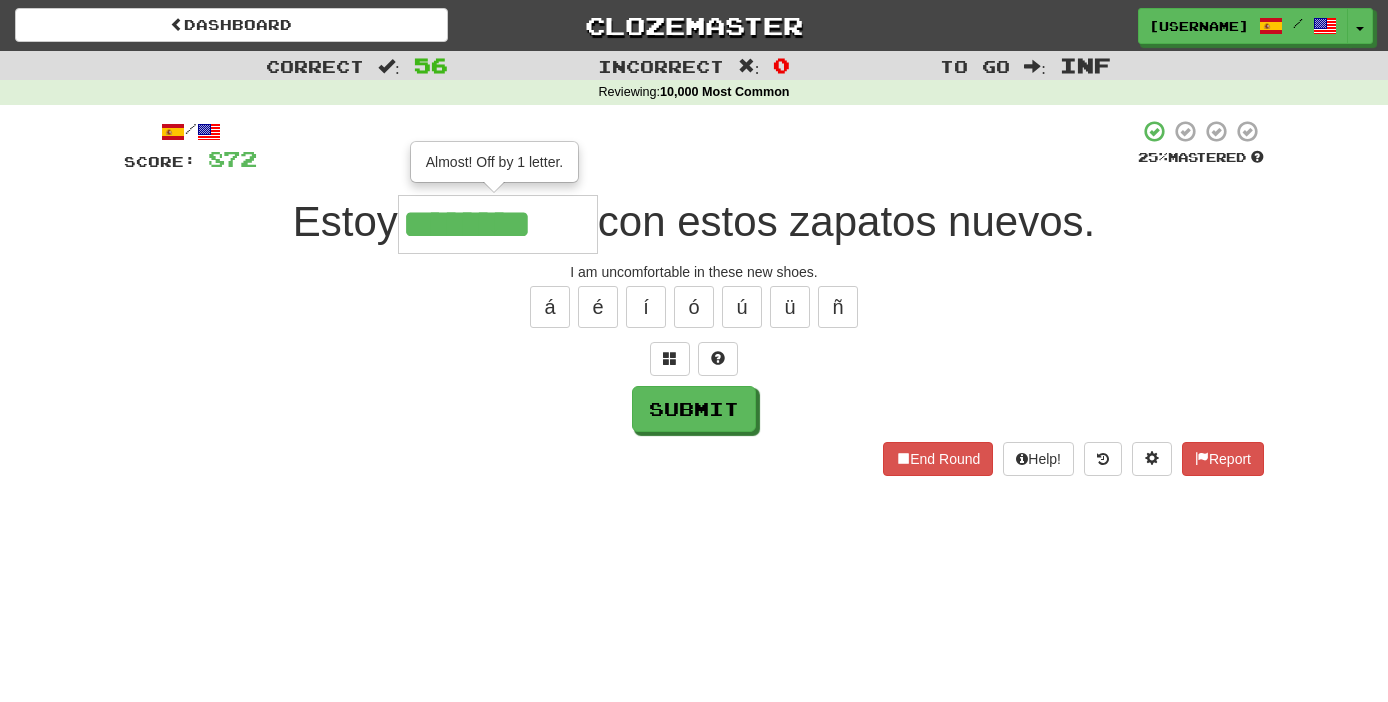 type on "********" 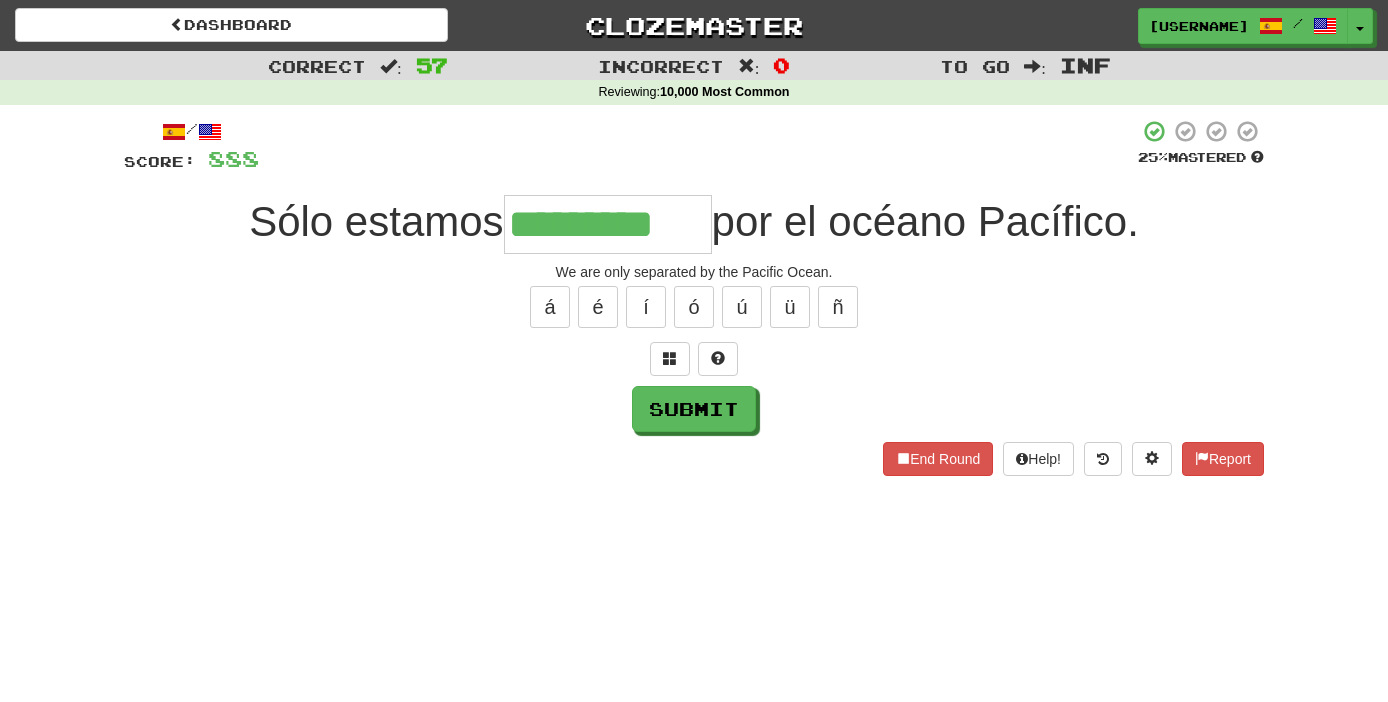 type on "*********" 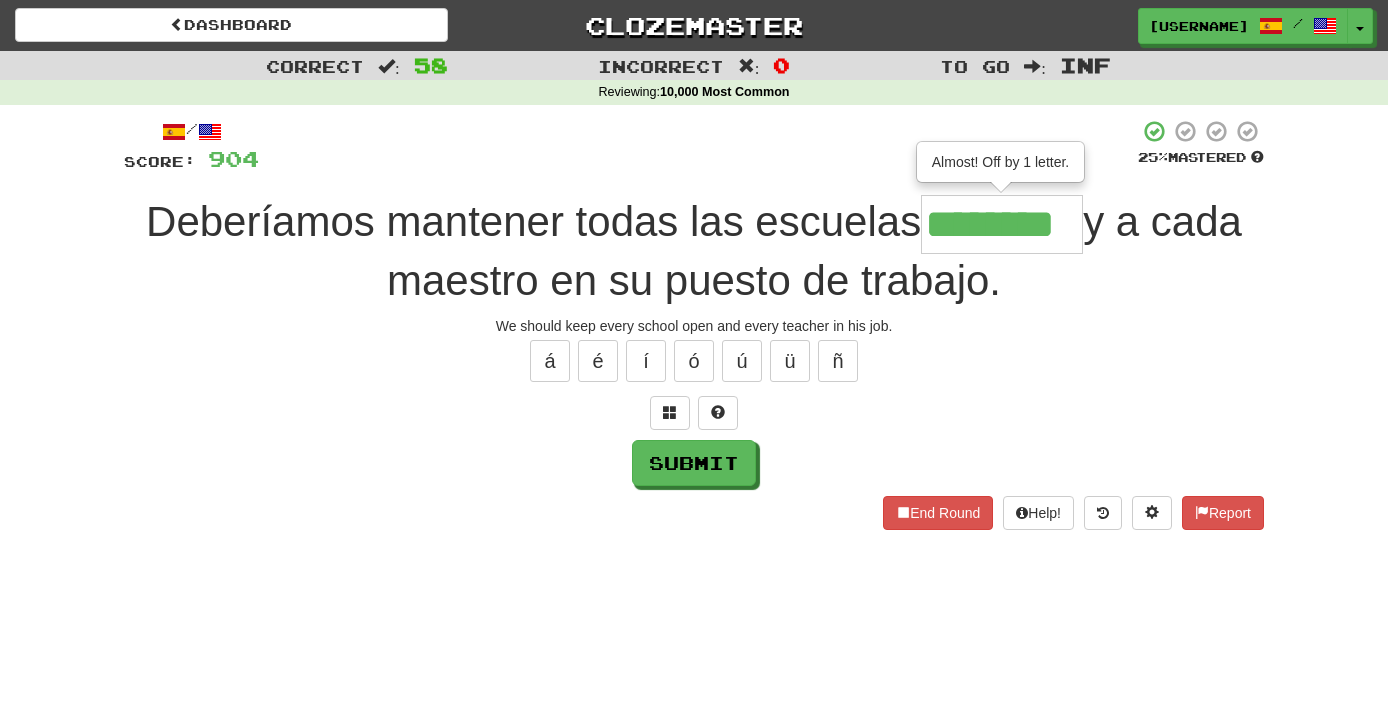 type on "********" 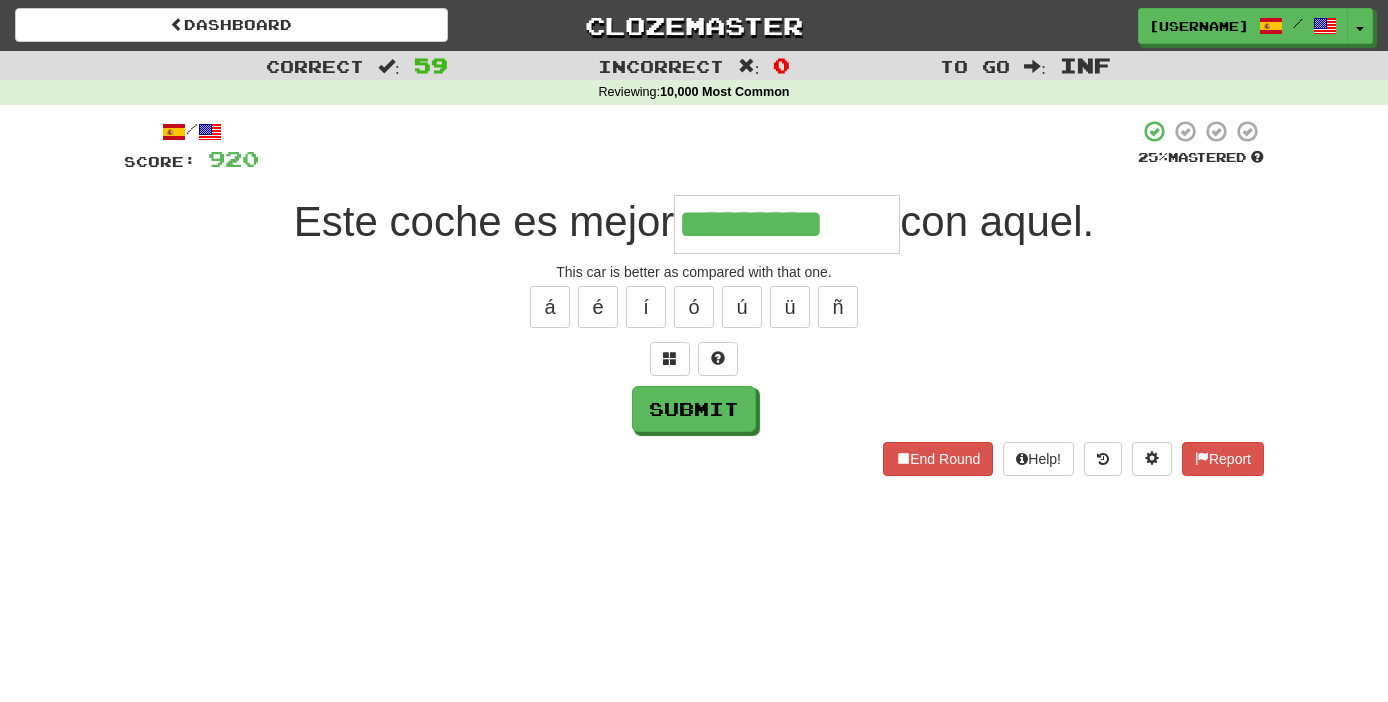 type on "*********" 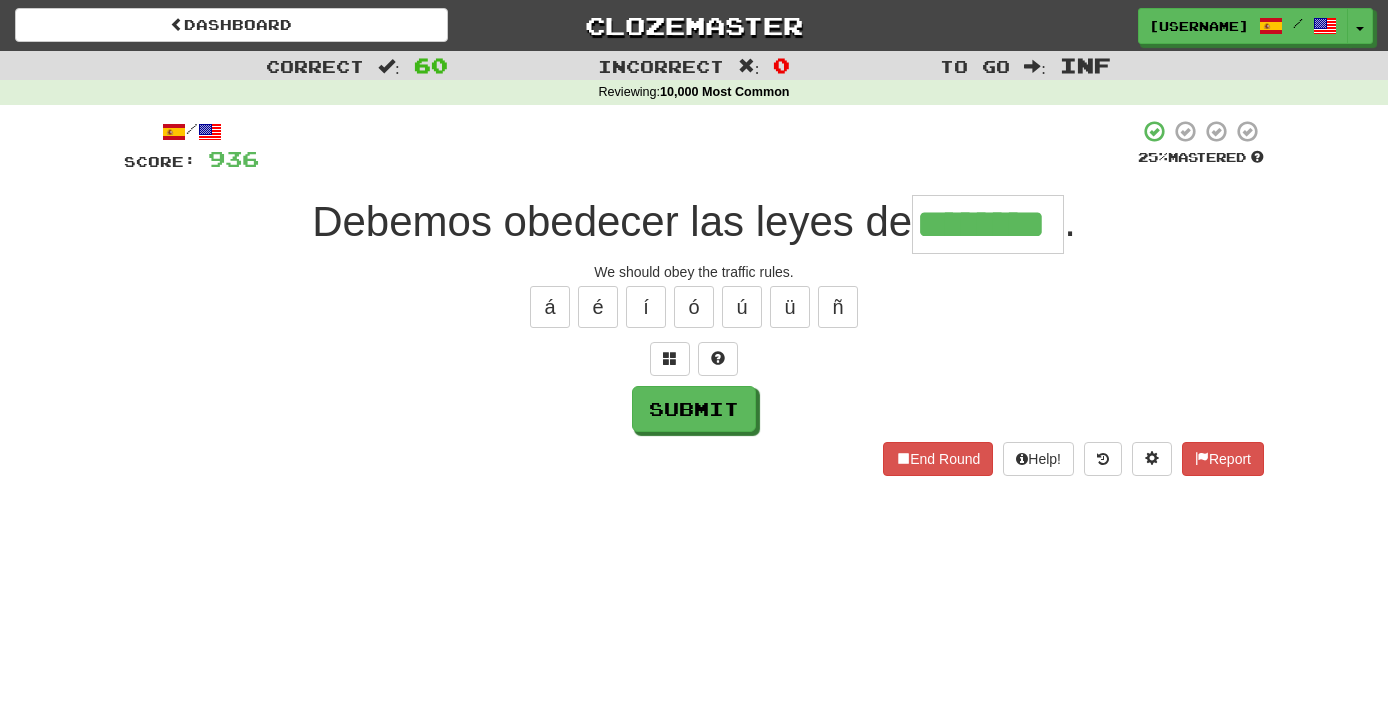 type on "********" 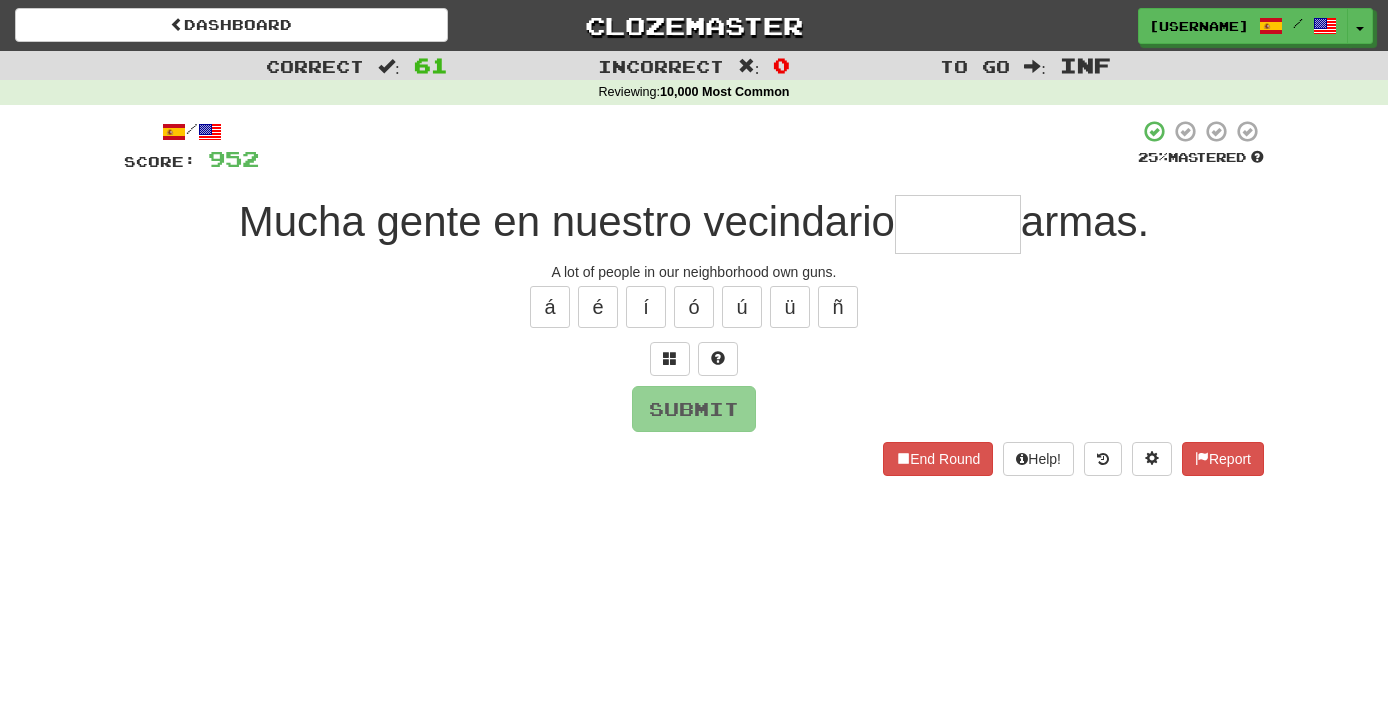 type on "*" 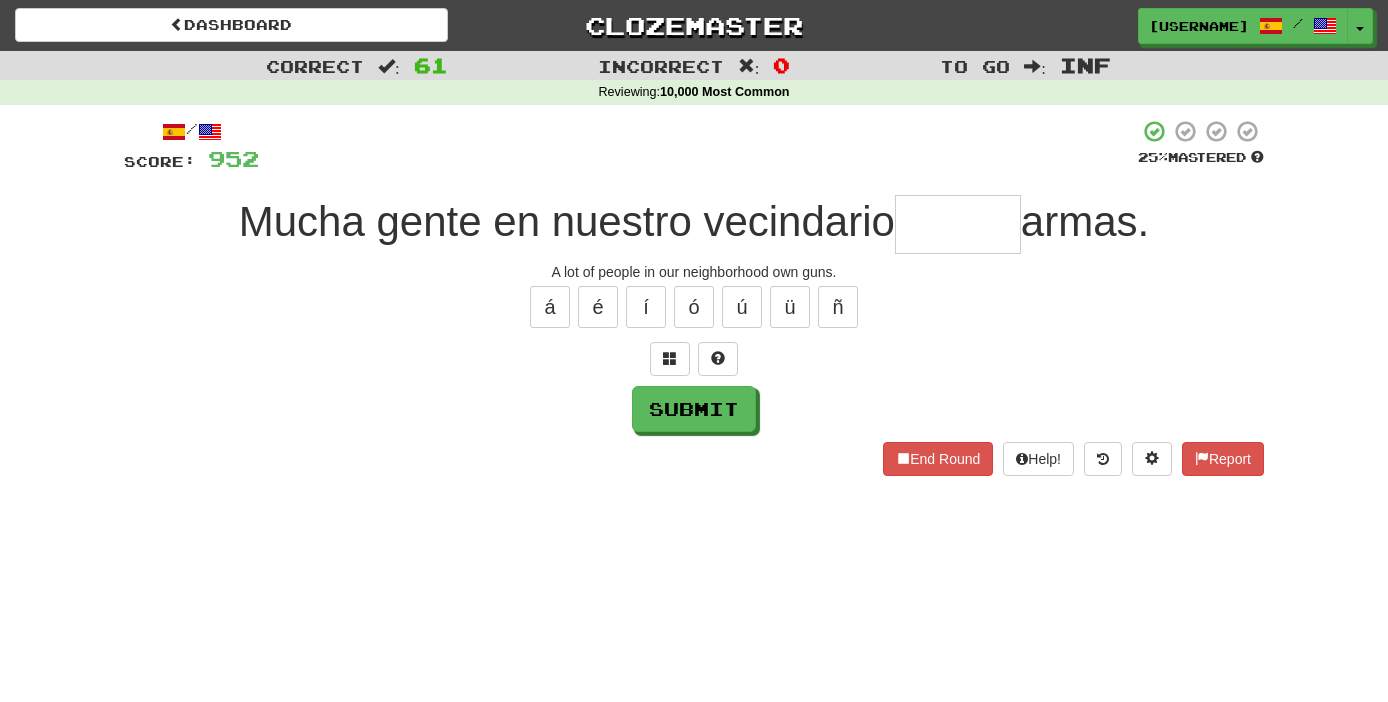 type on "*" 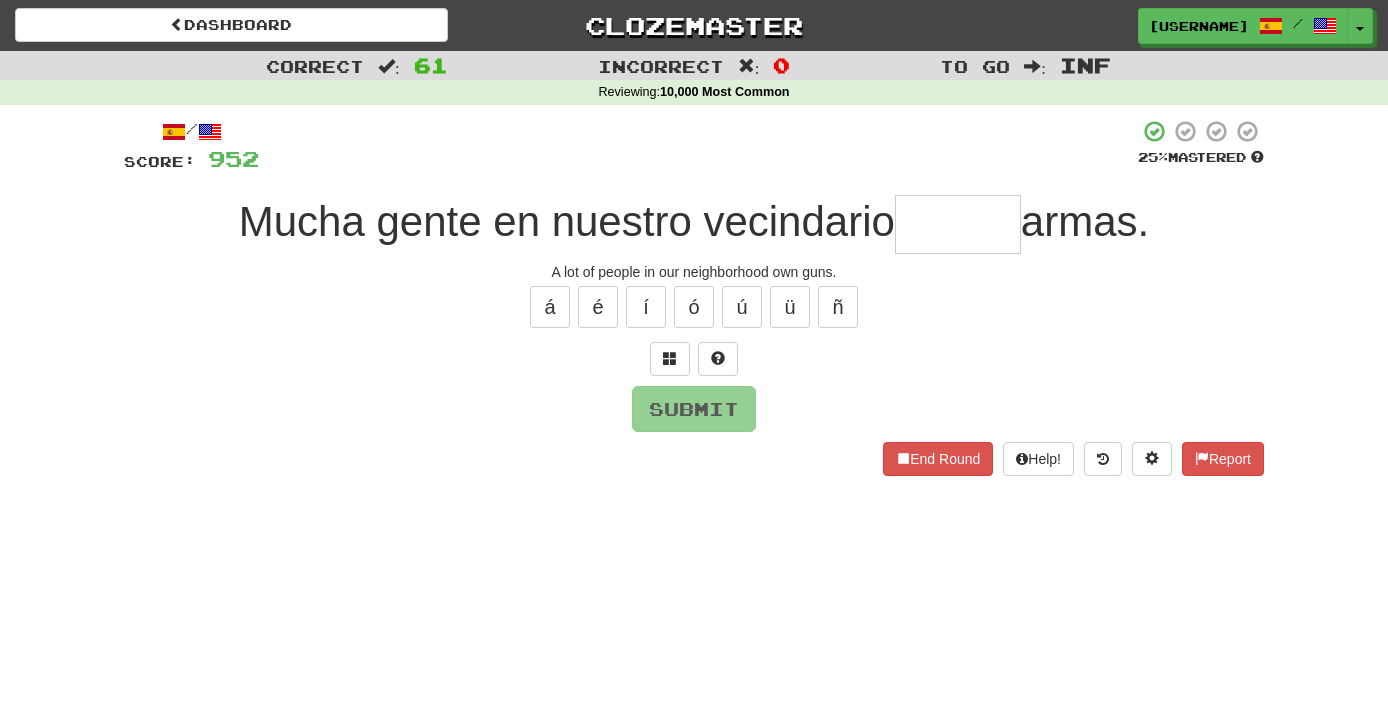 type on "*" 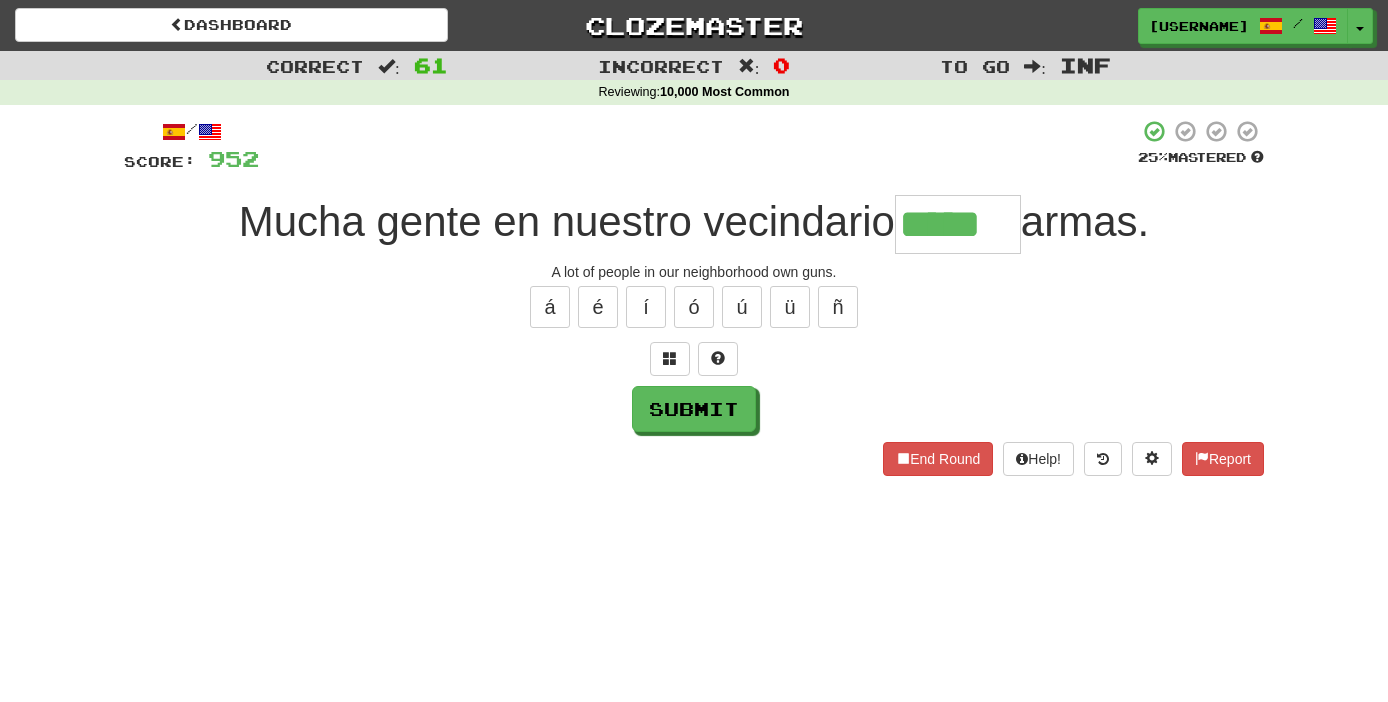 type on "*****" 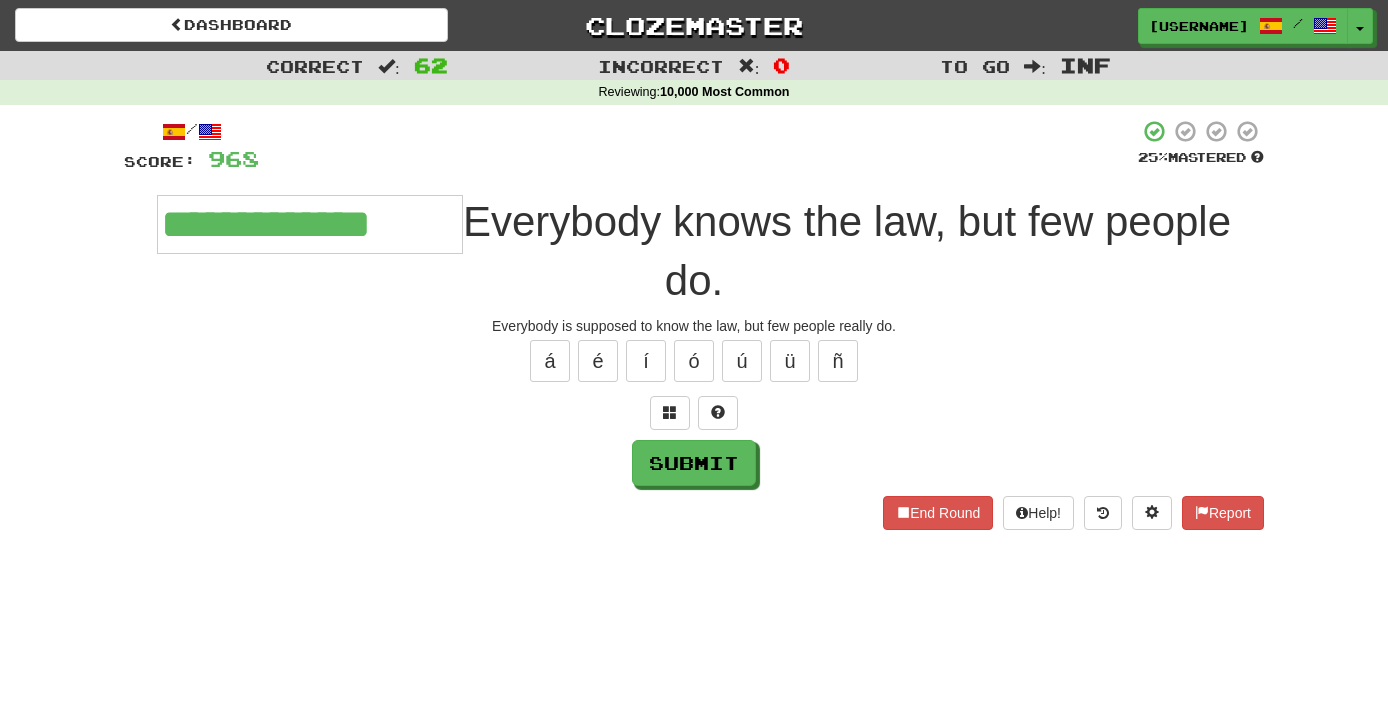 type on "**********" 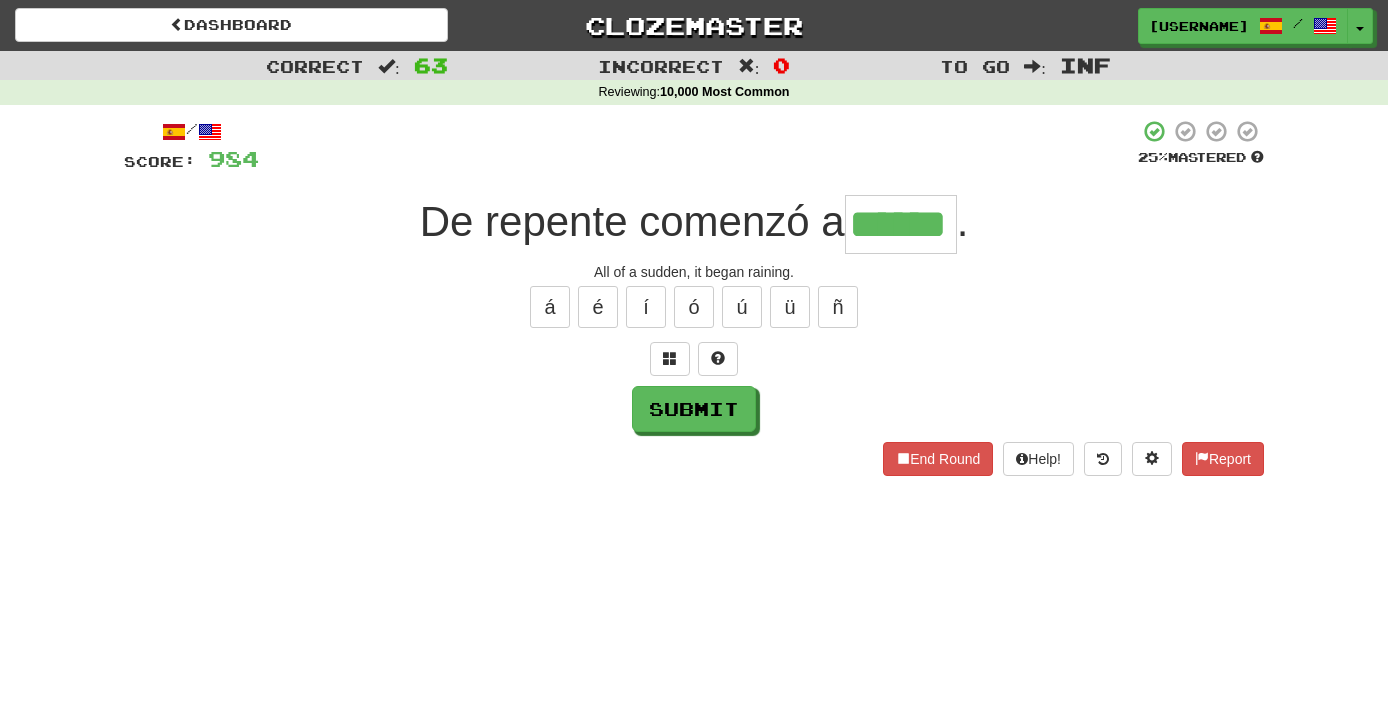 type on "******" 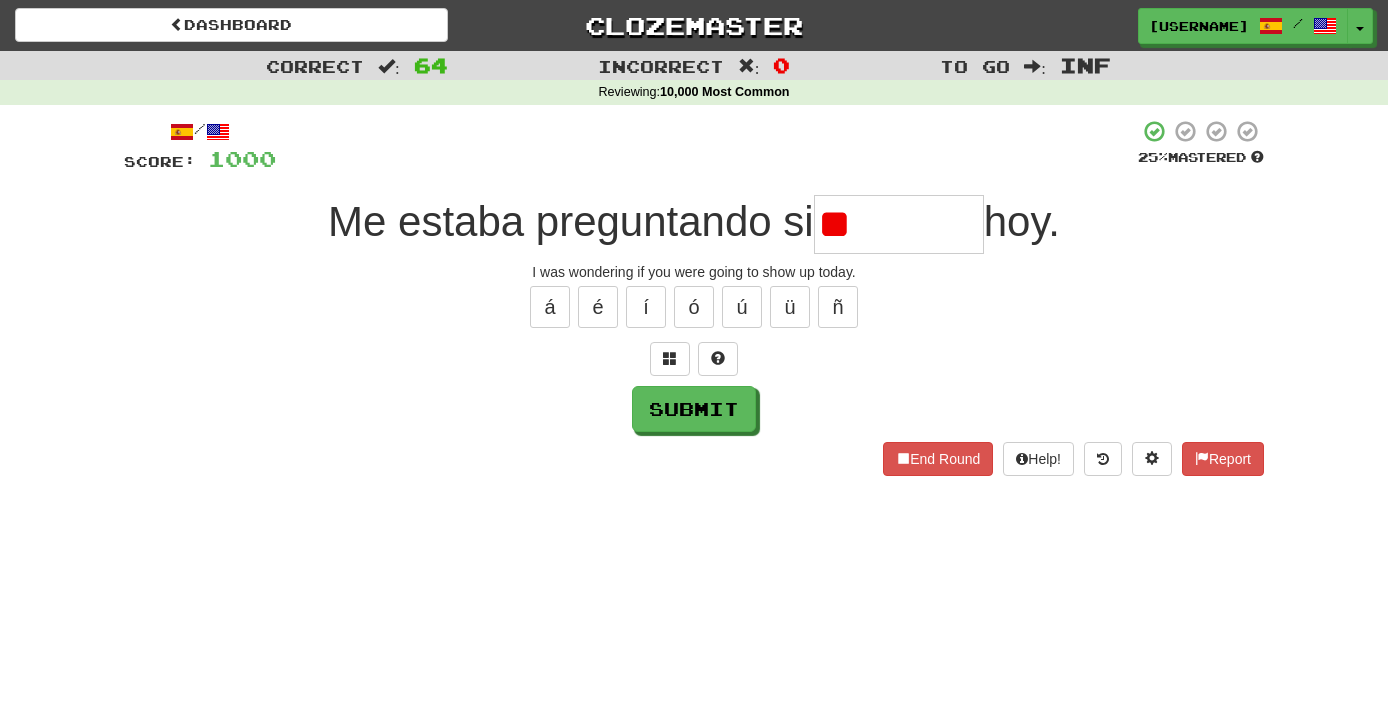 type on "*" 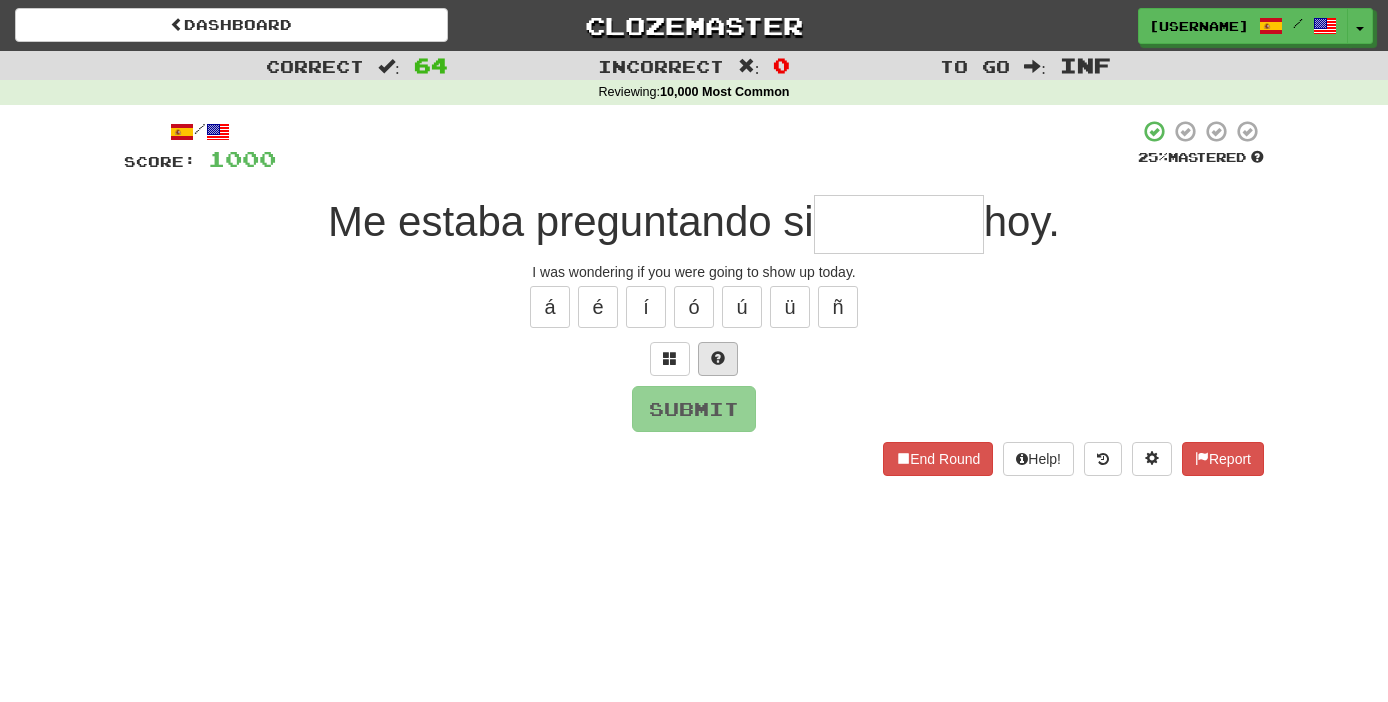 click at bounding box center [718, 358] 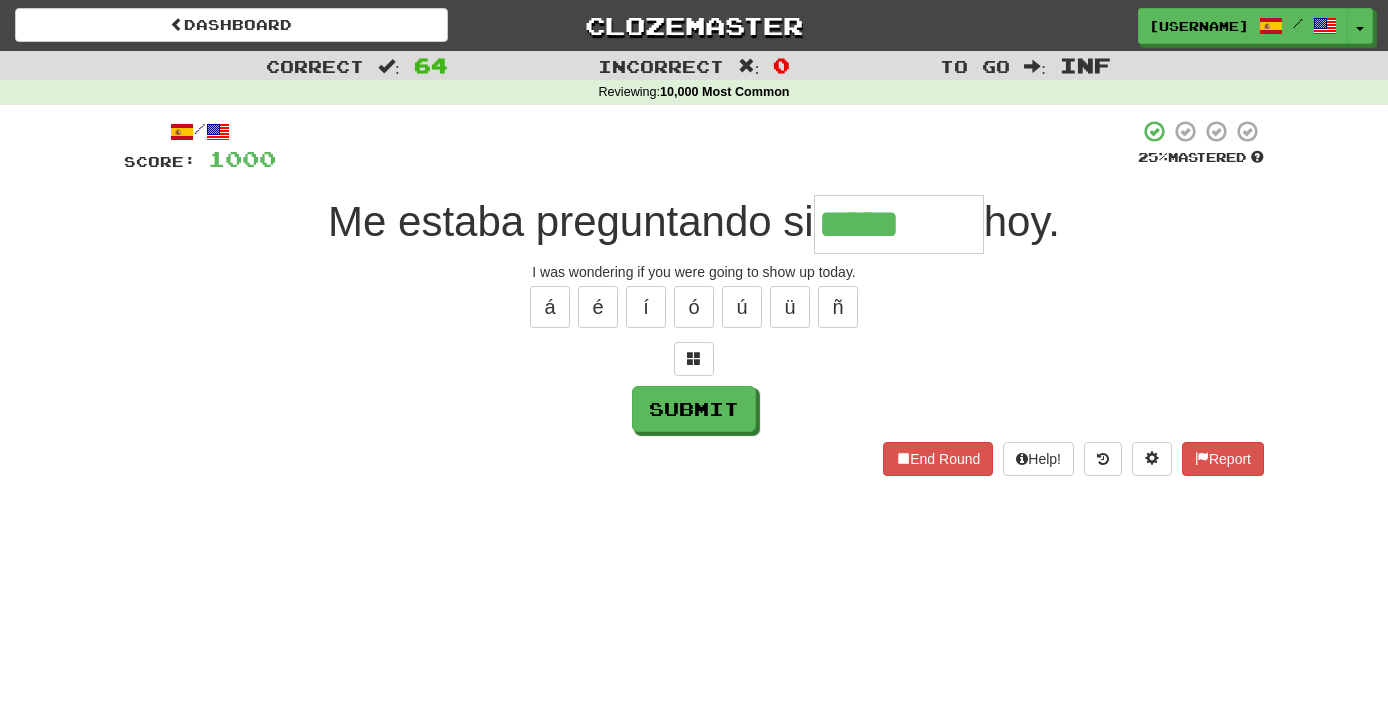 type on "******" 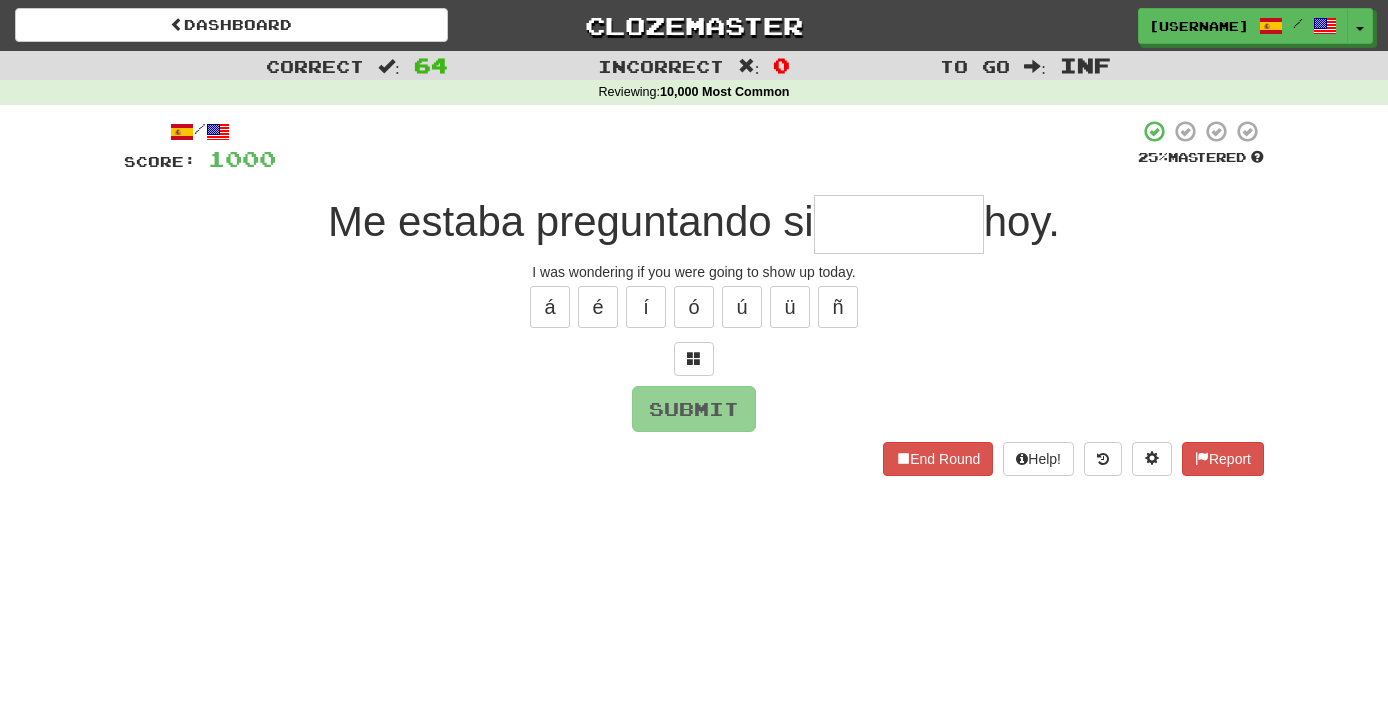 type on "*" 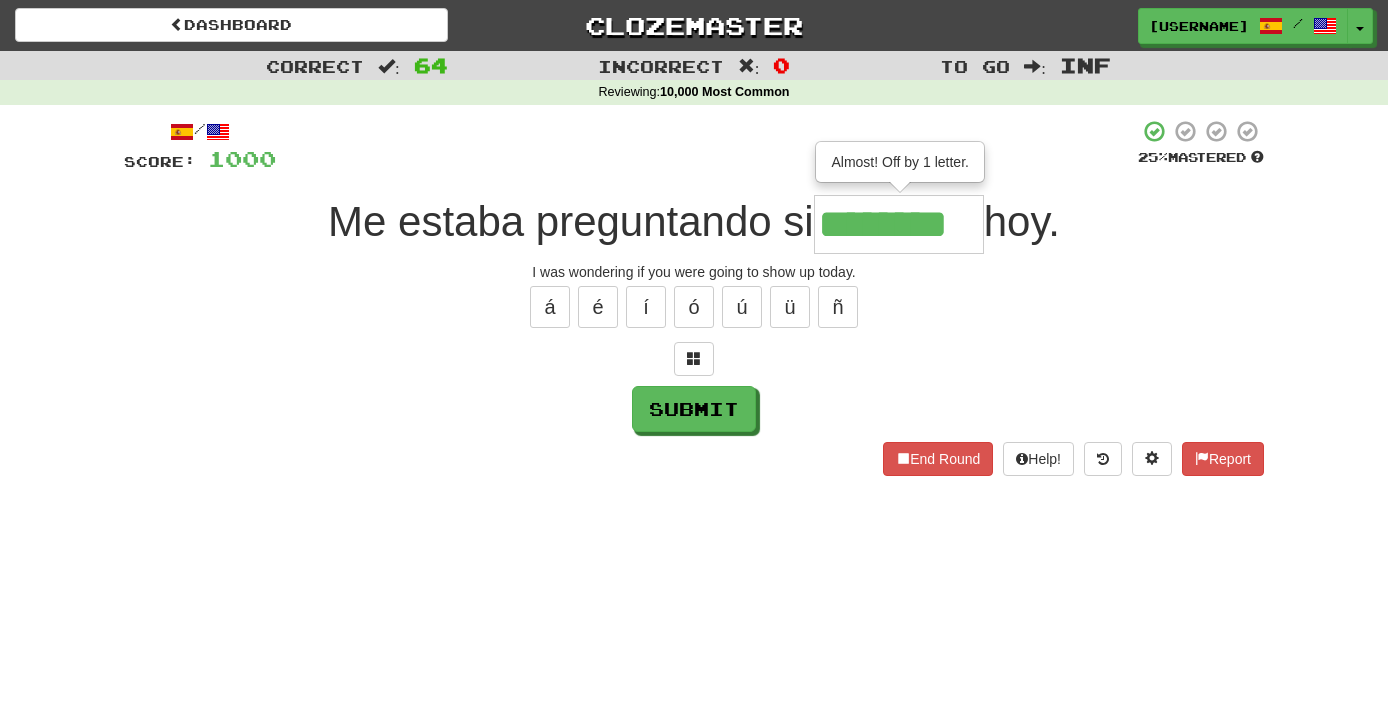 type on "********" 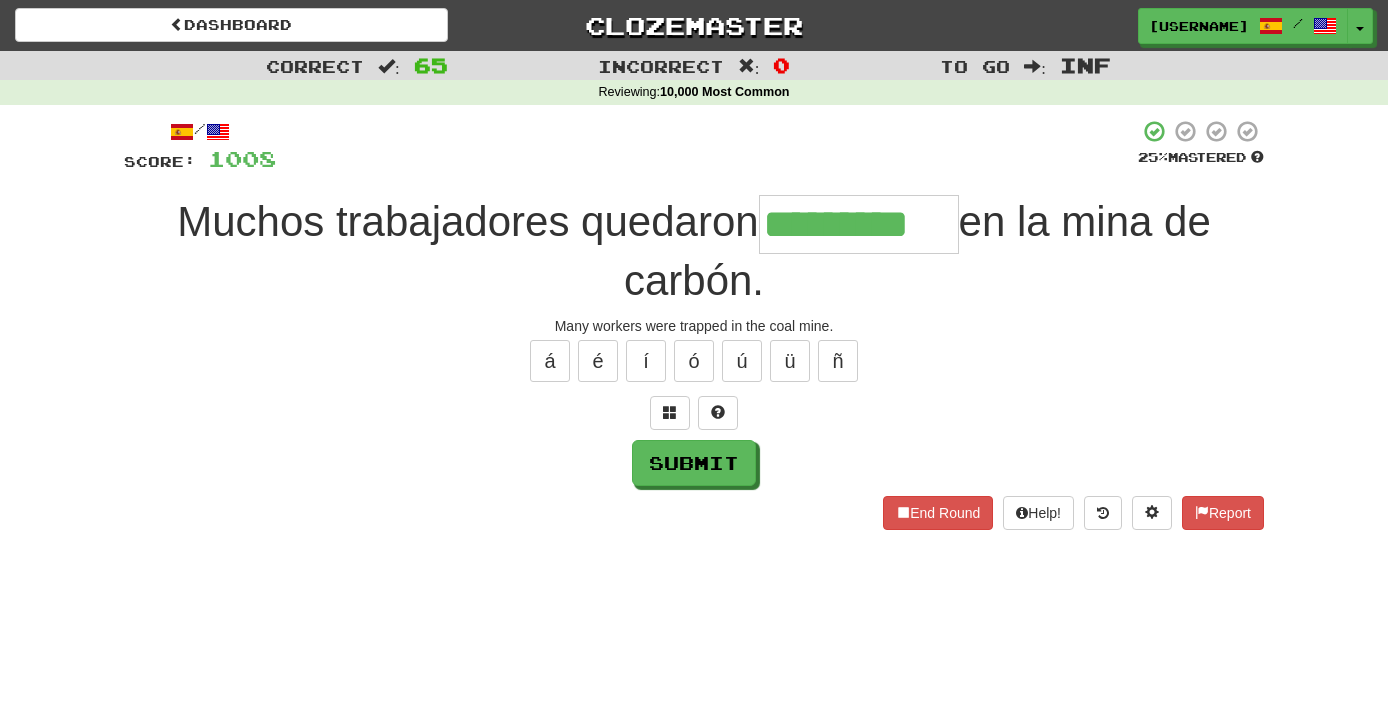 type on "*********" 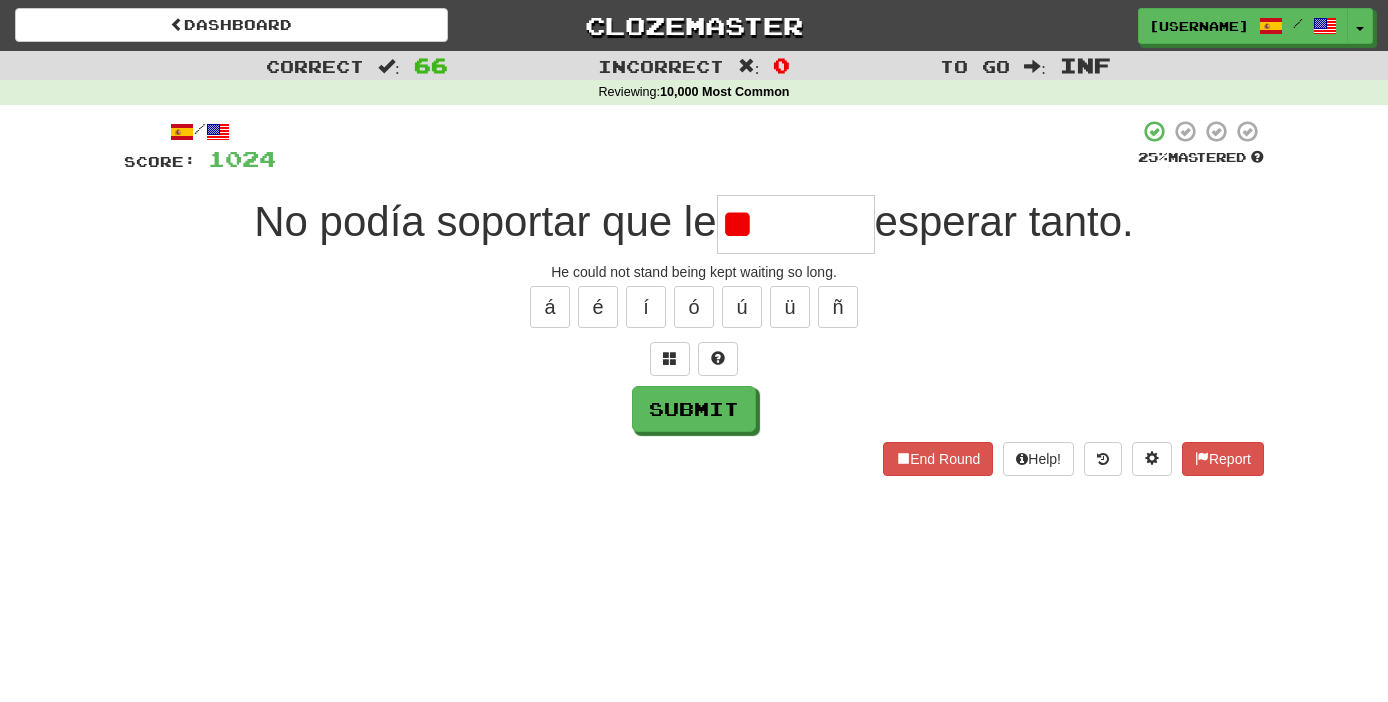 type on "*" 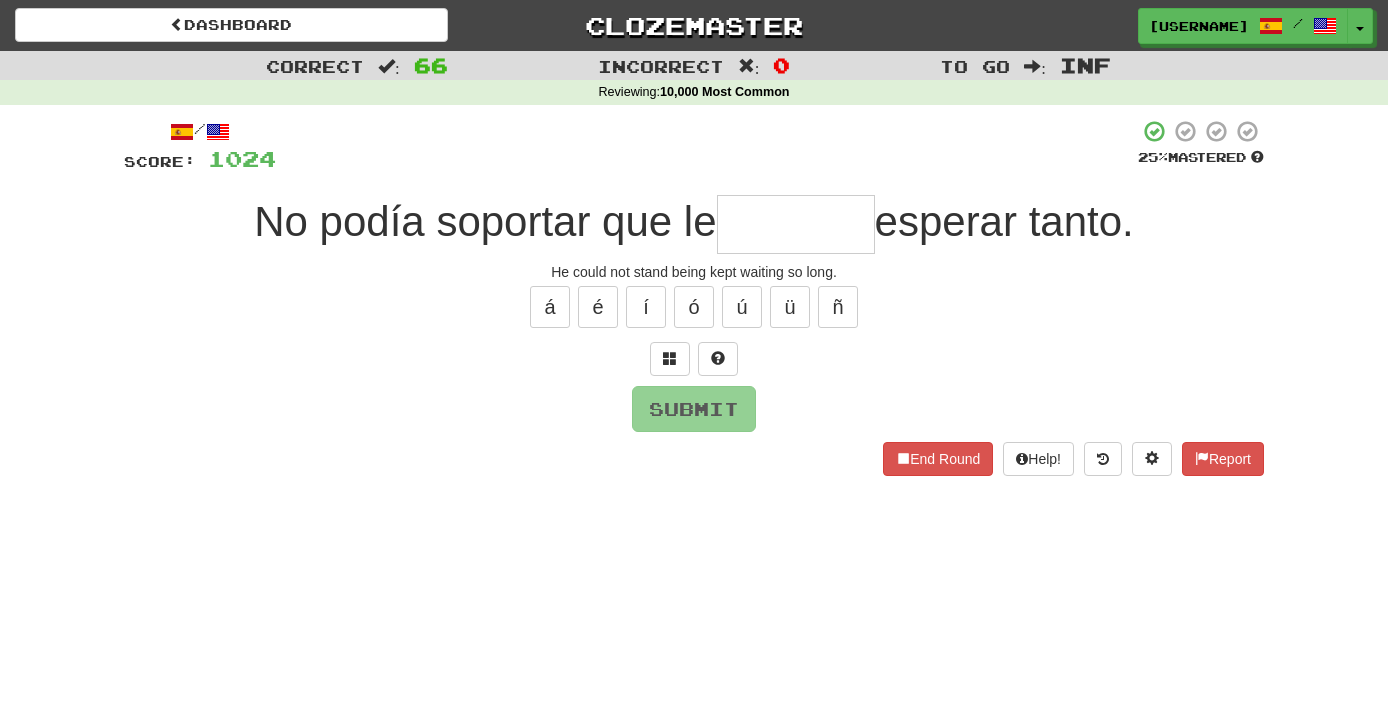 type on "*" 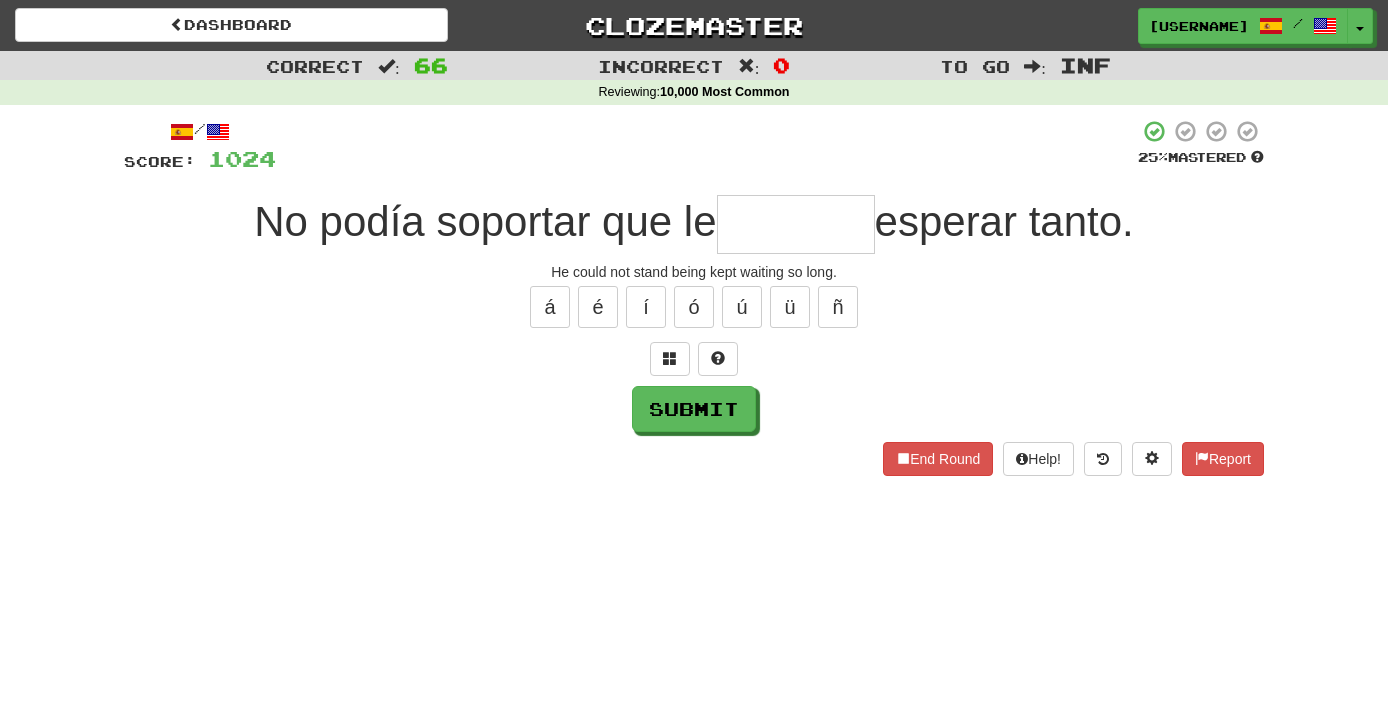 type on "*" 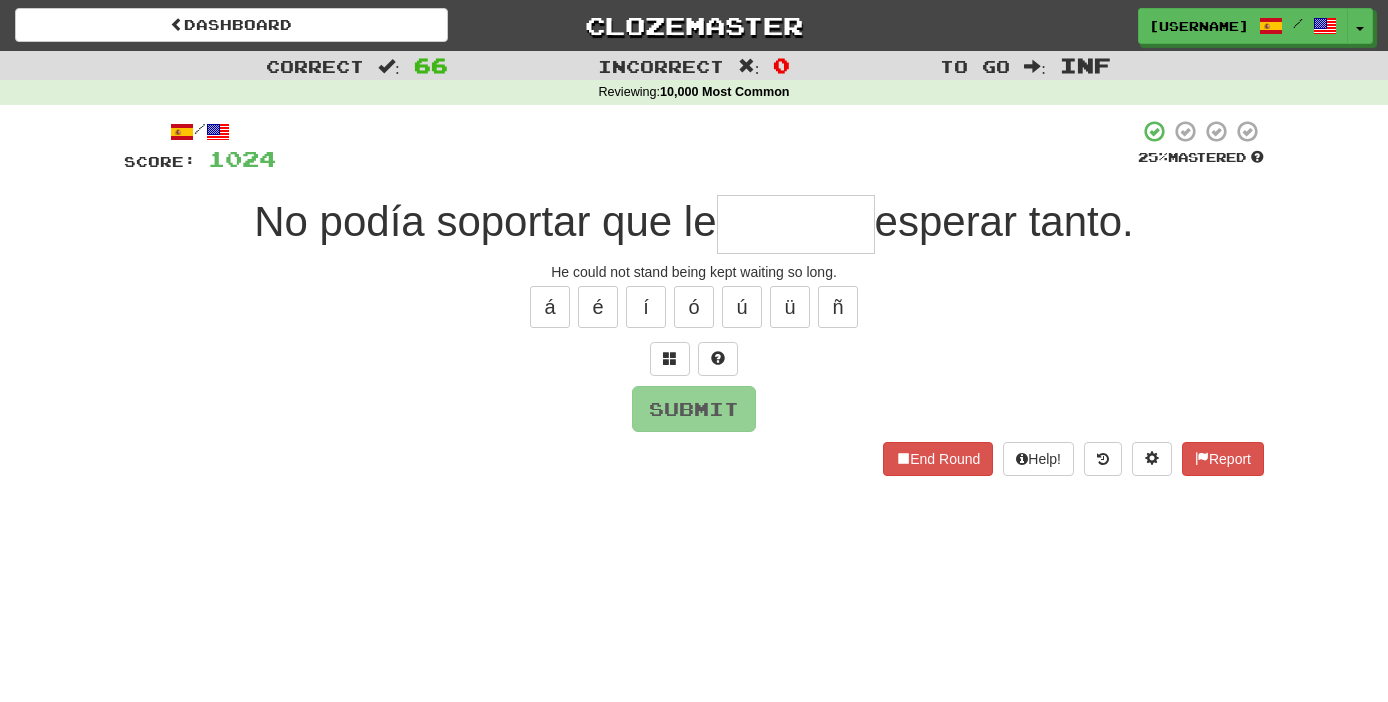 type on "*" 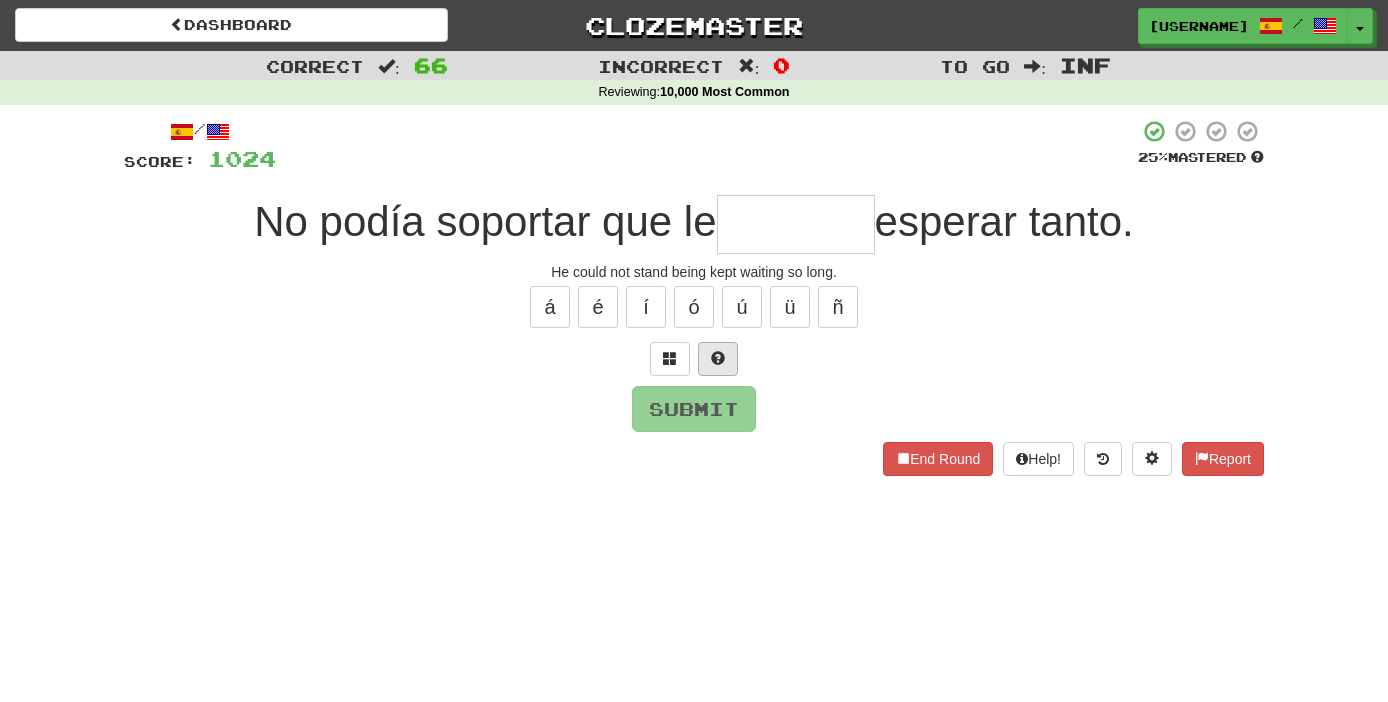 click at bounding box center [718, 358] 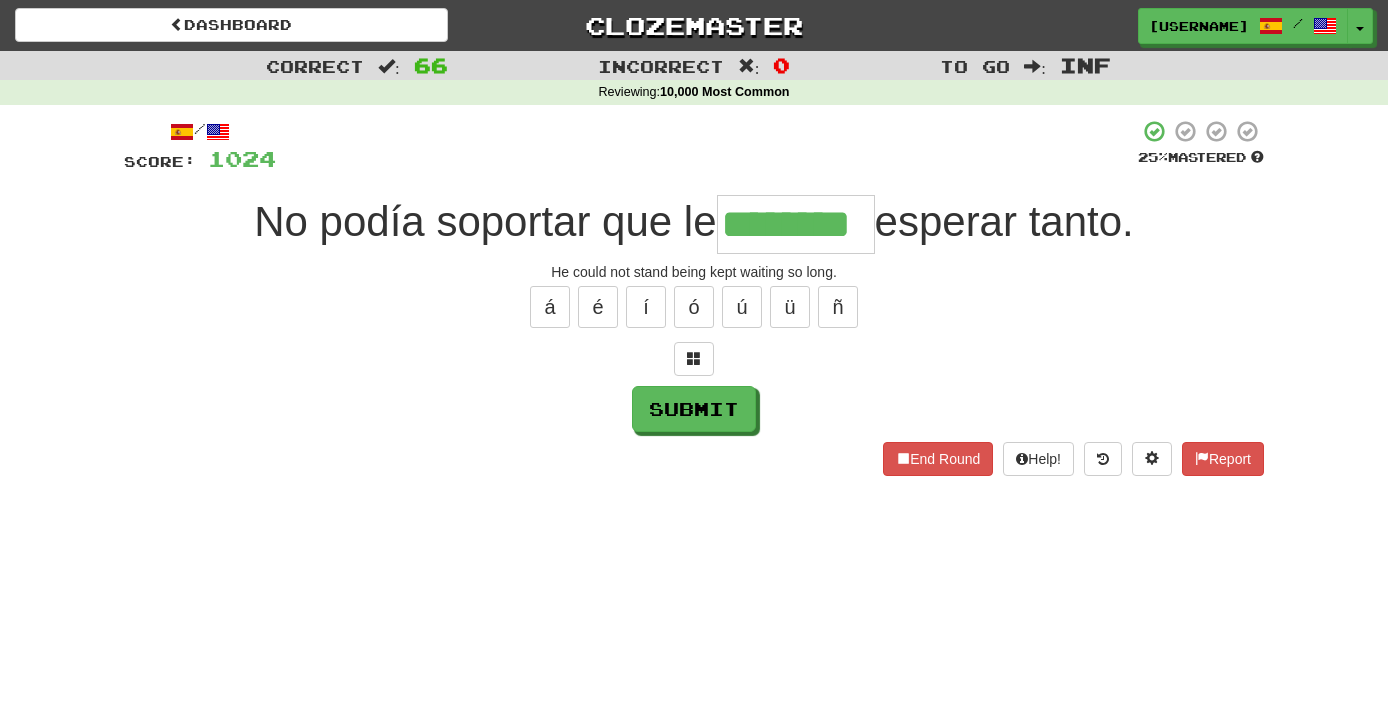 type on "********" 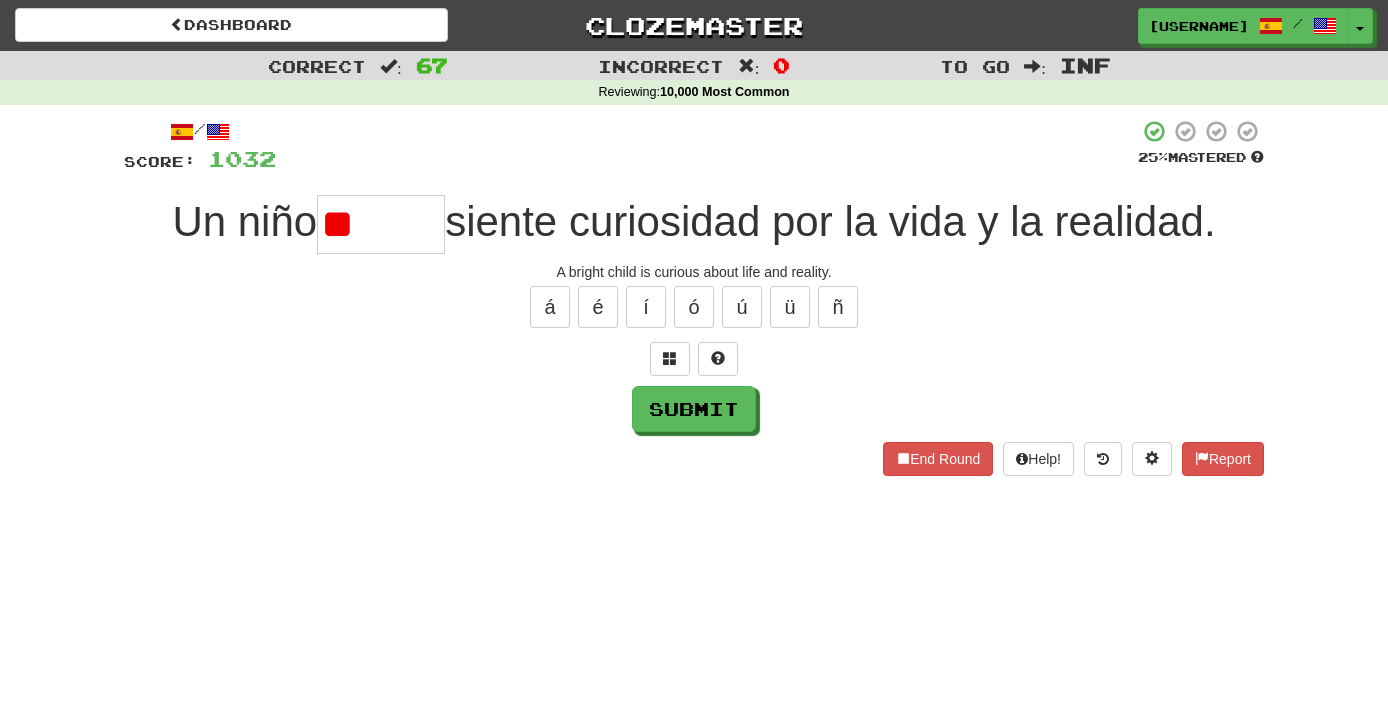 type on "*" 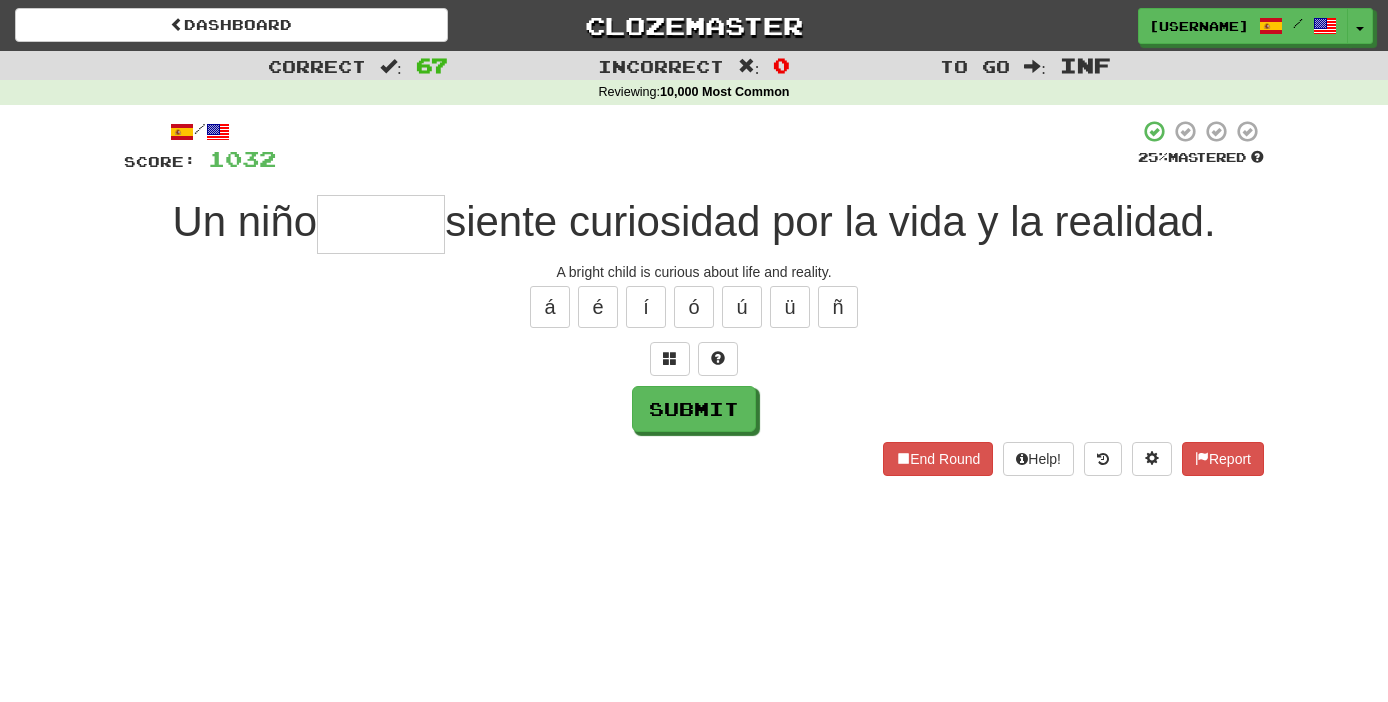 type on "*" 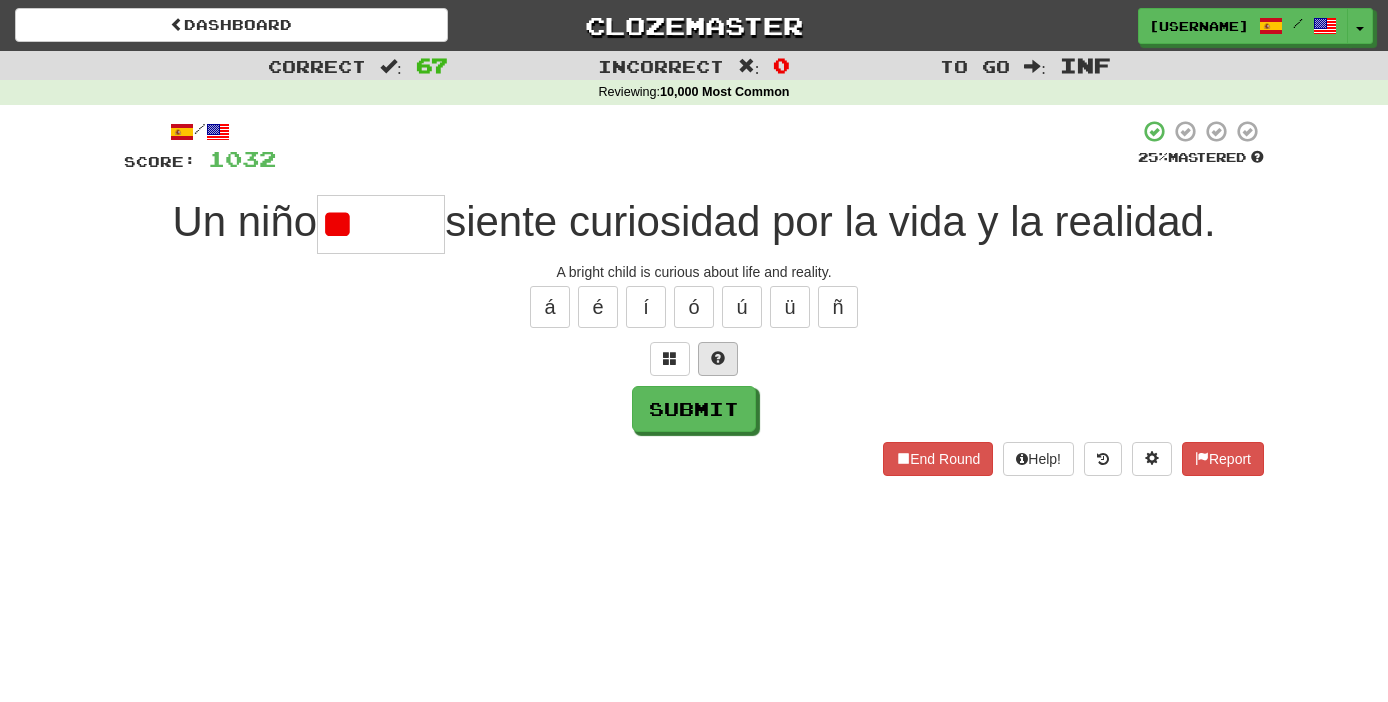 click at bounding box center (718, 359) 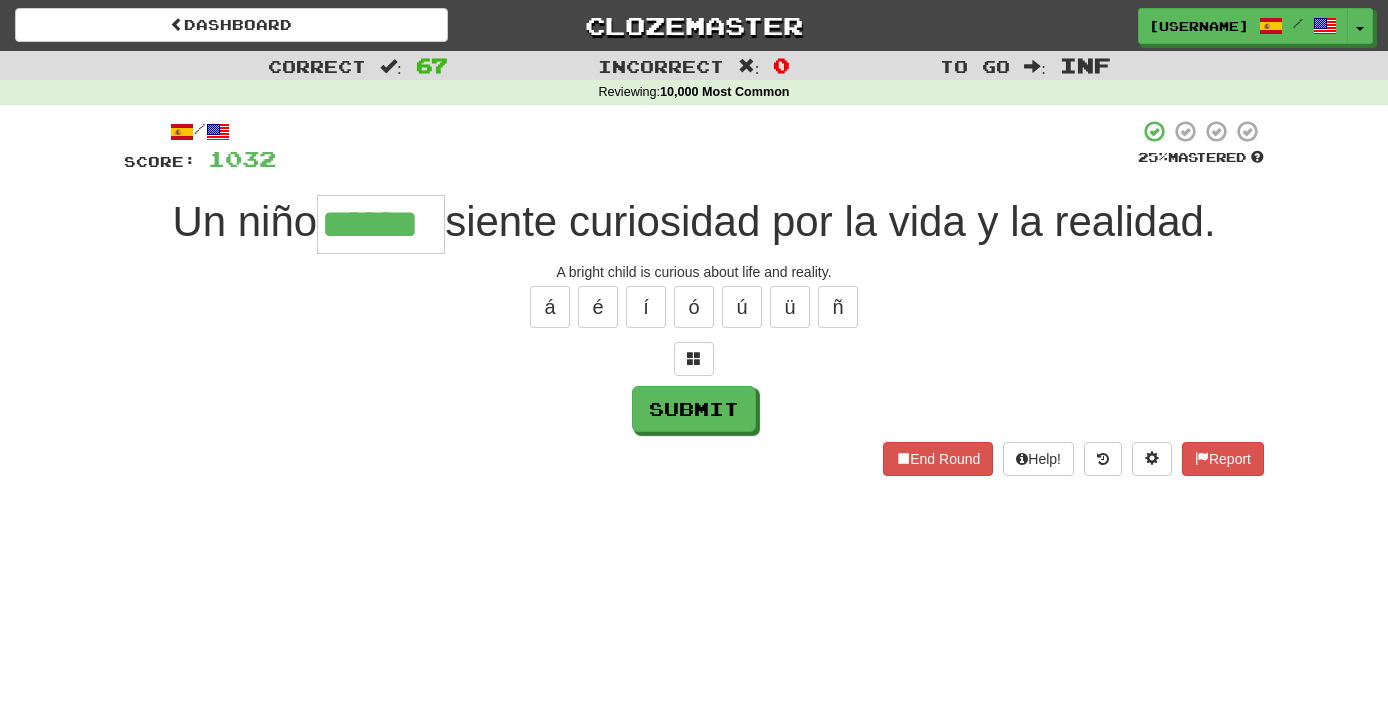 type on "******" 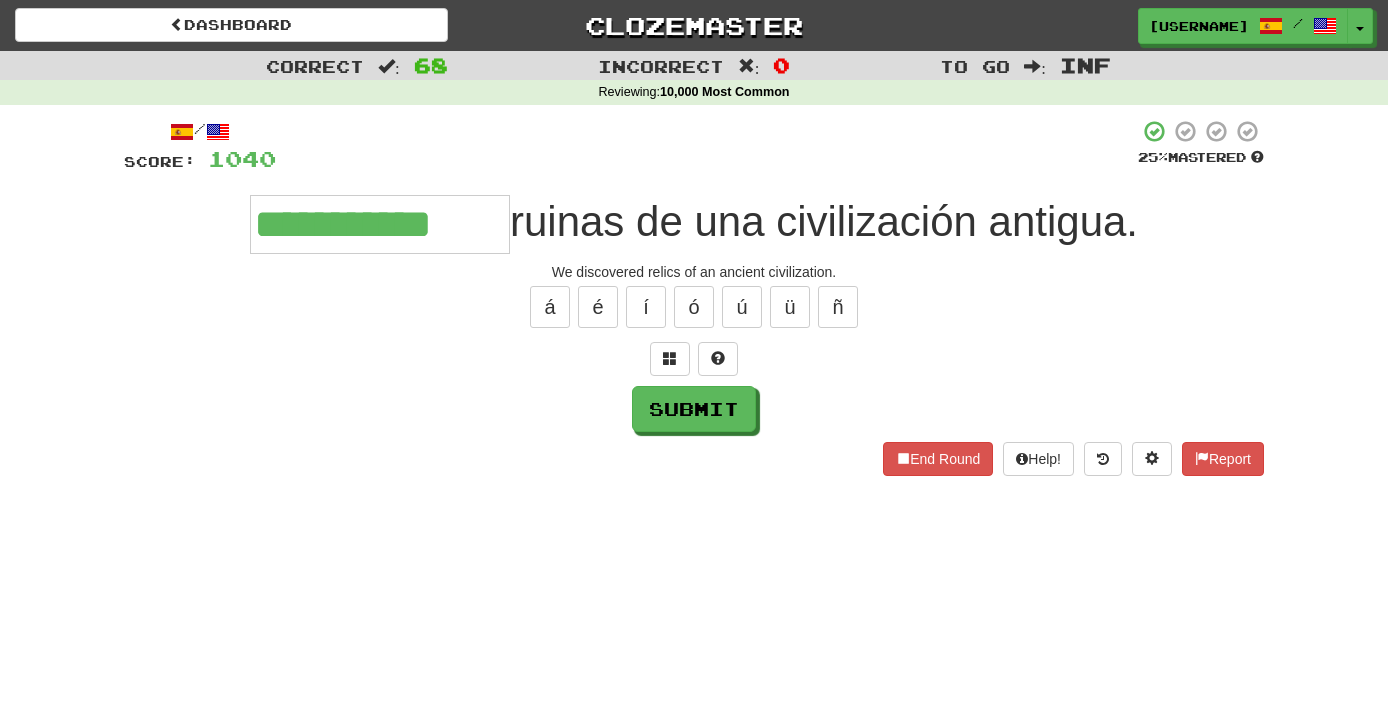 type on "**********" 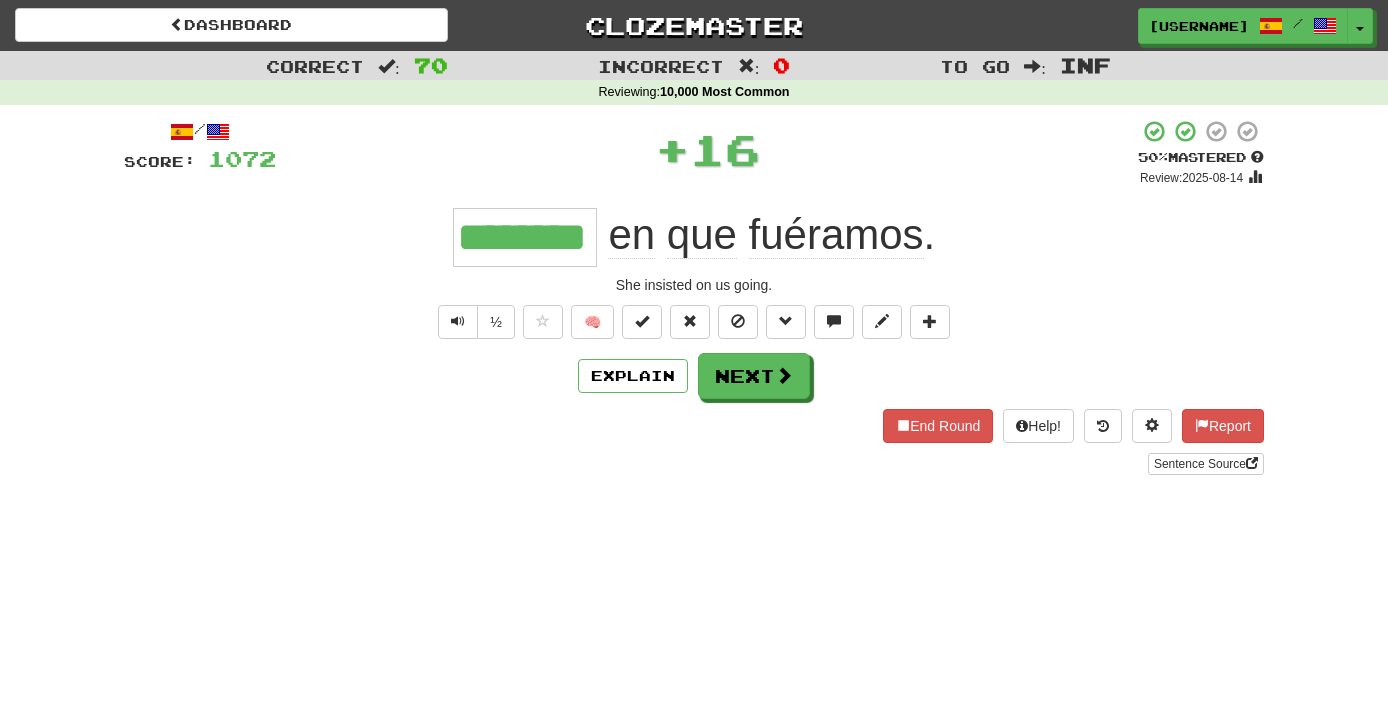 type on "********" 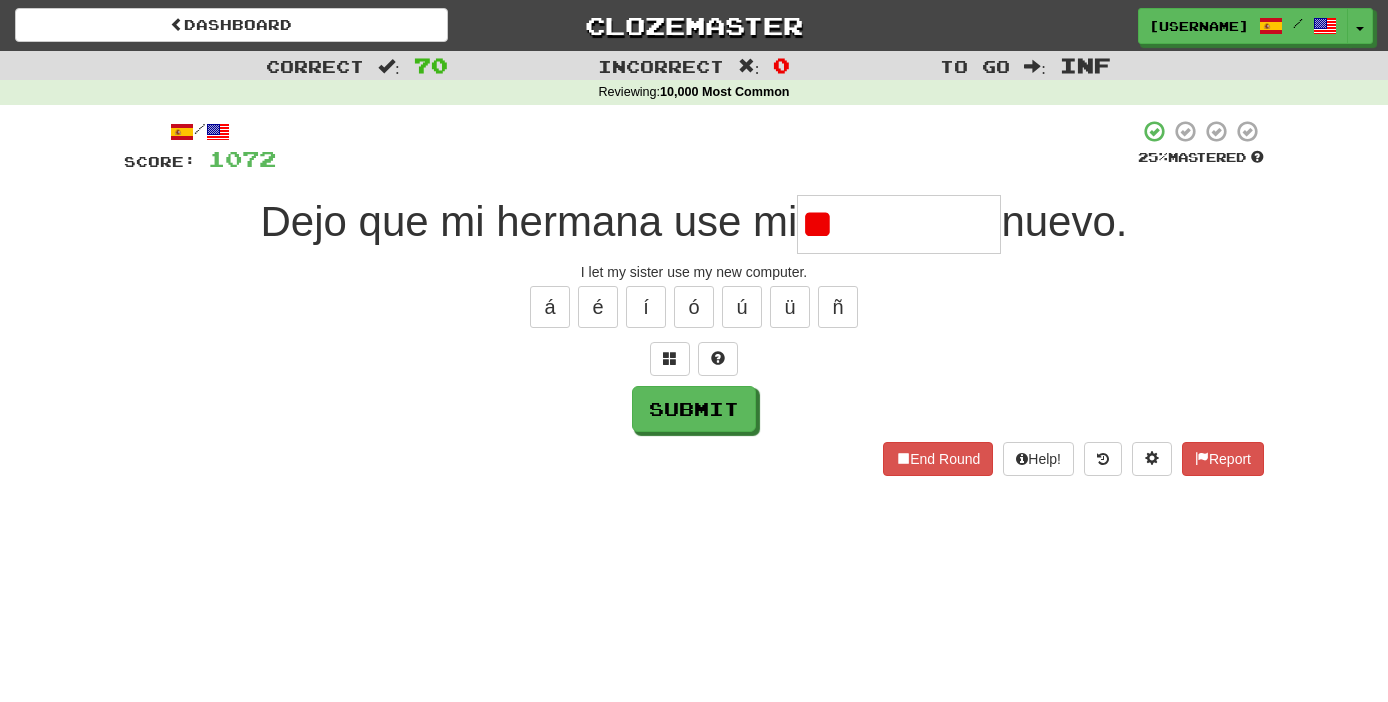 type on "*" 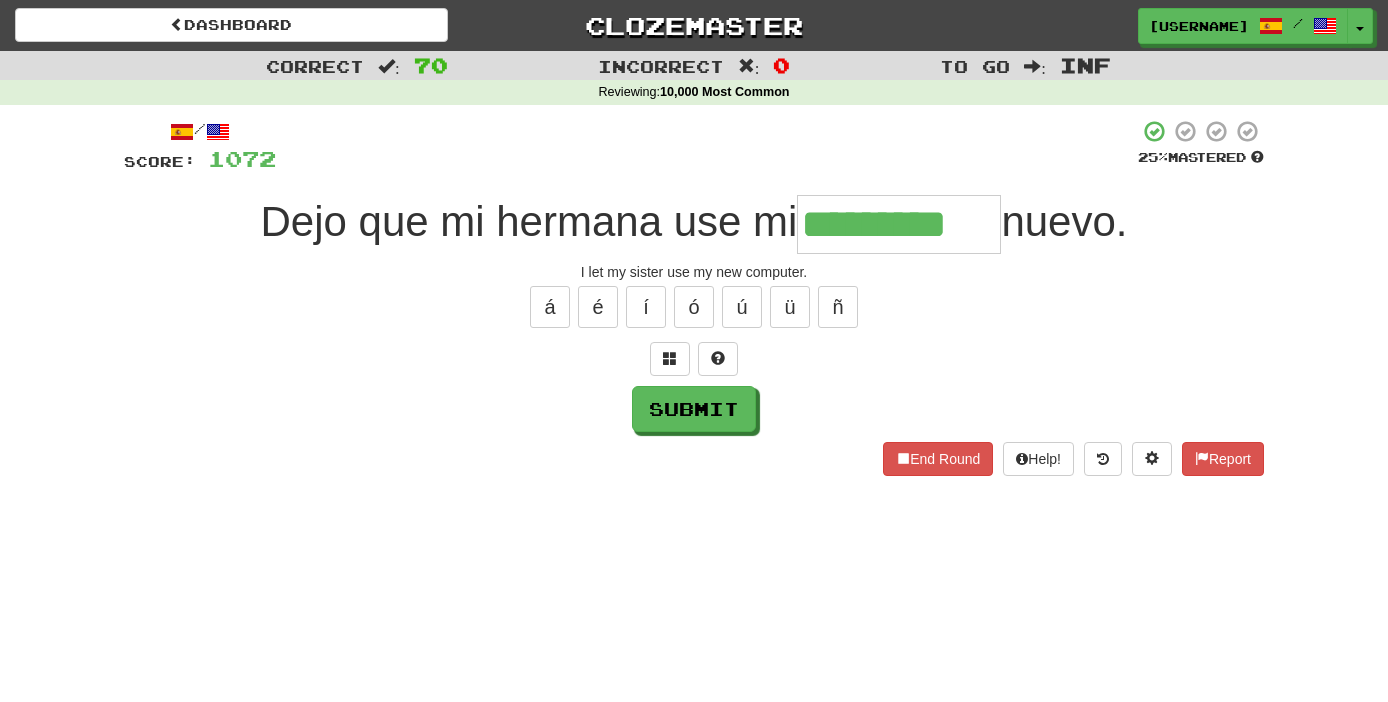 type on "*********" 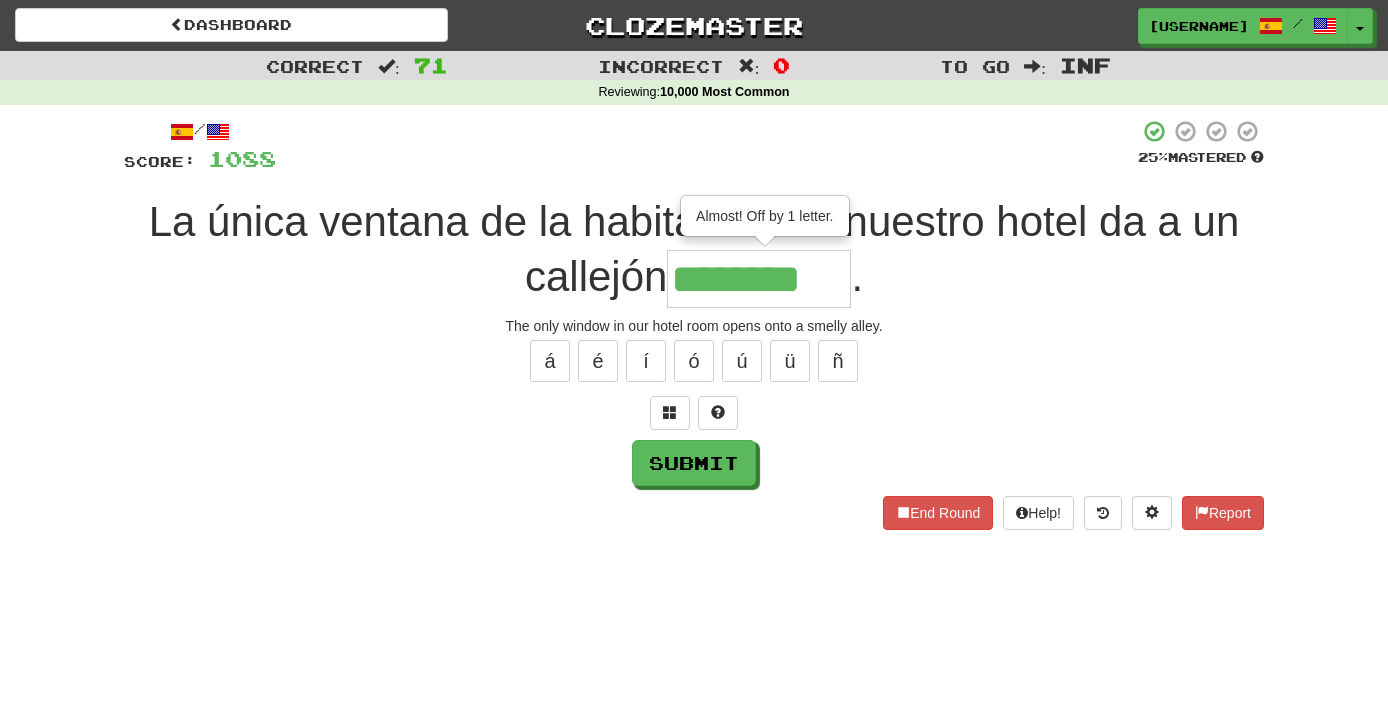 type on "********" 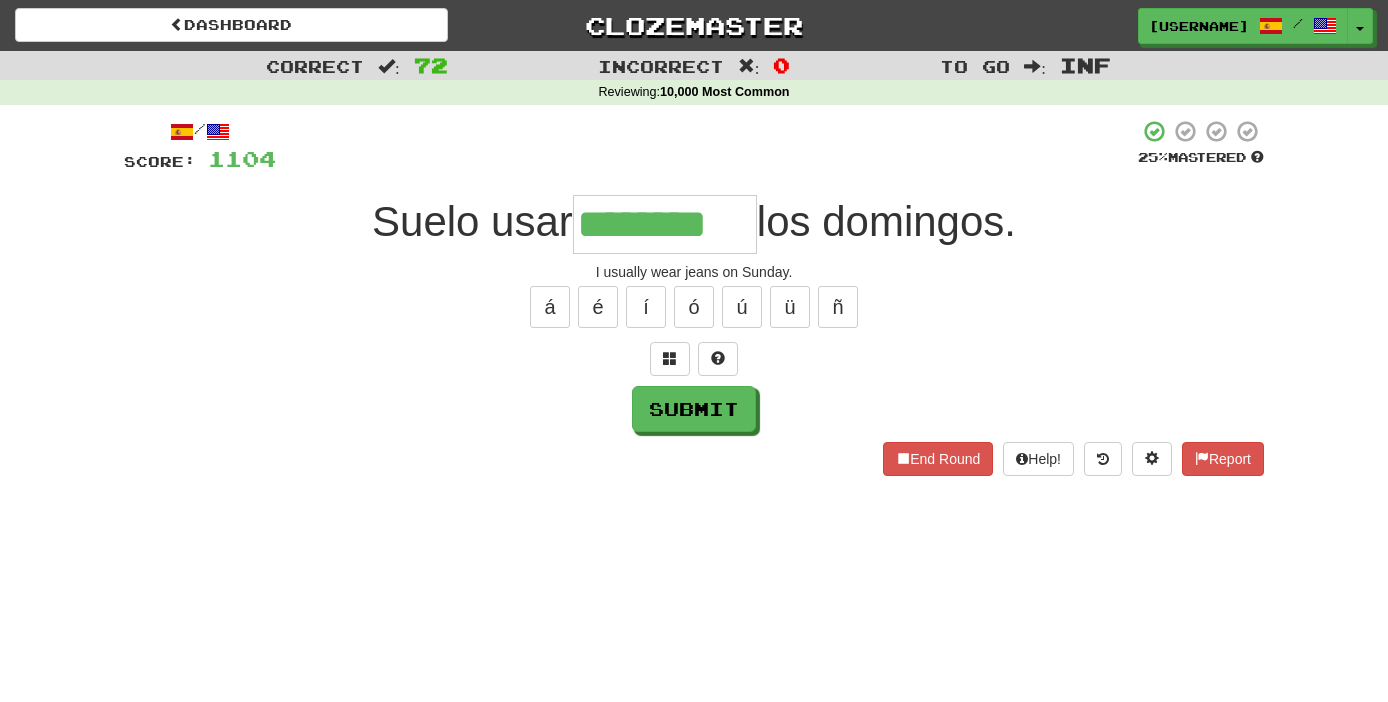 type on "********" 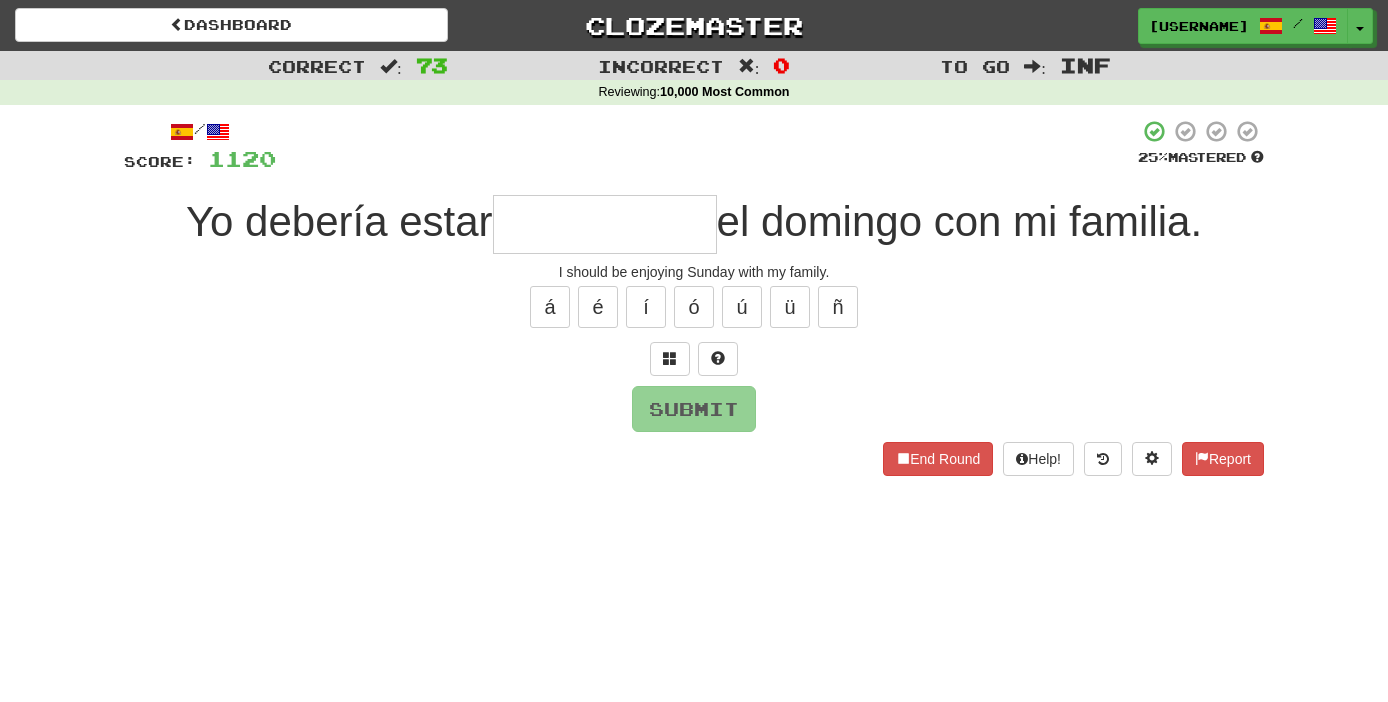 type on "*" 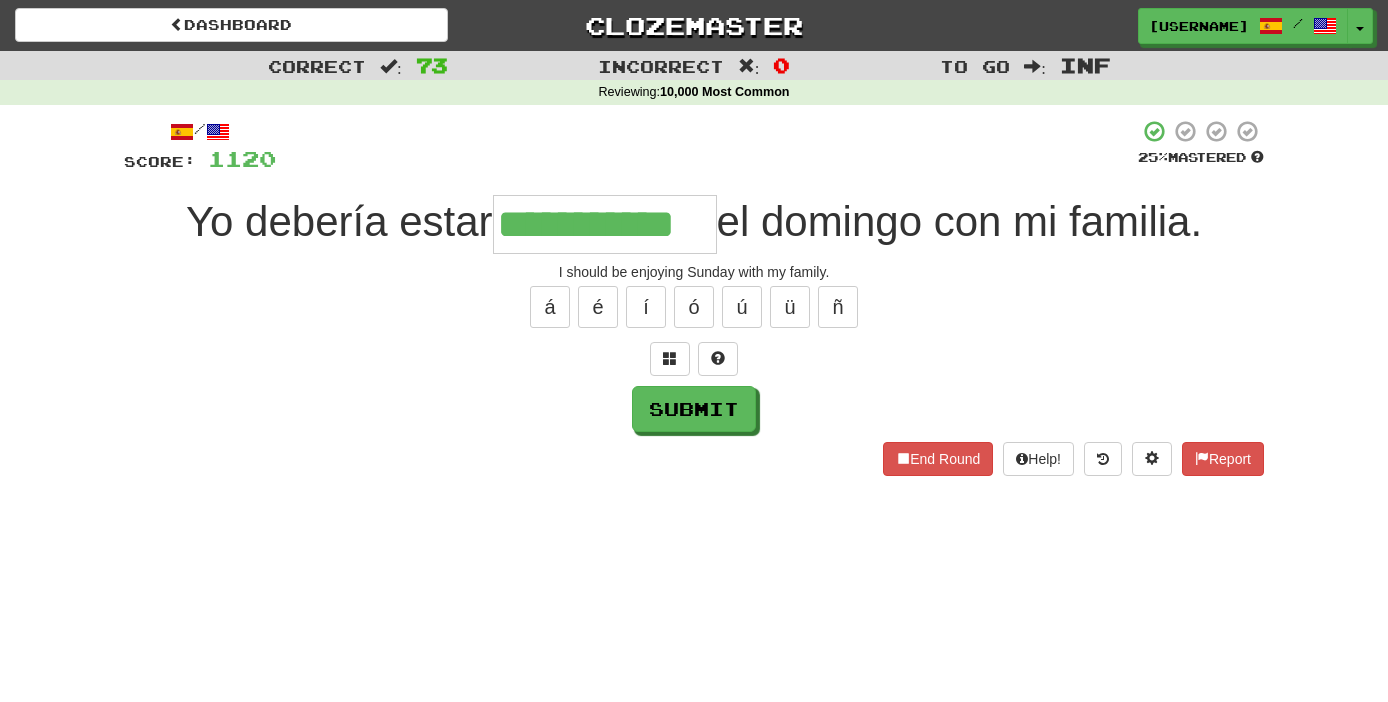 type on "**********" 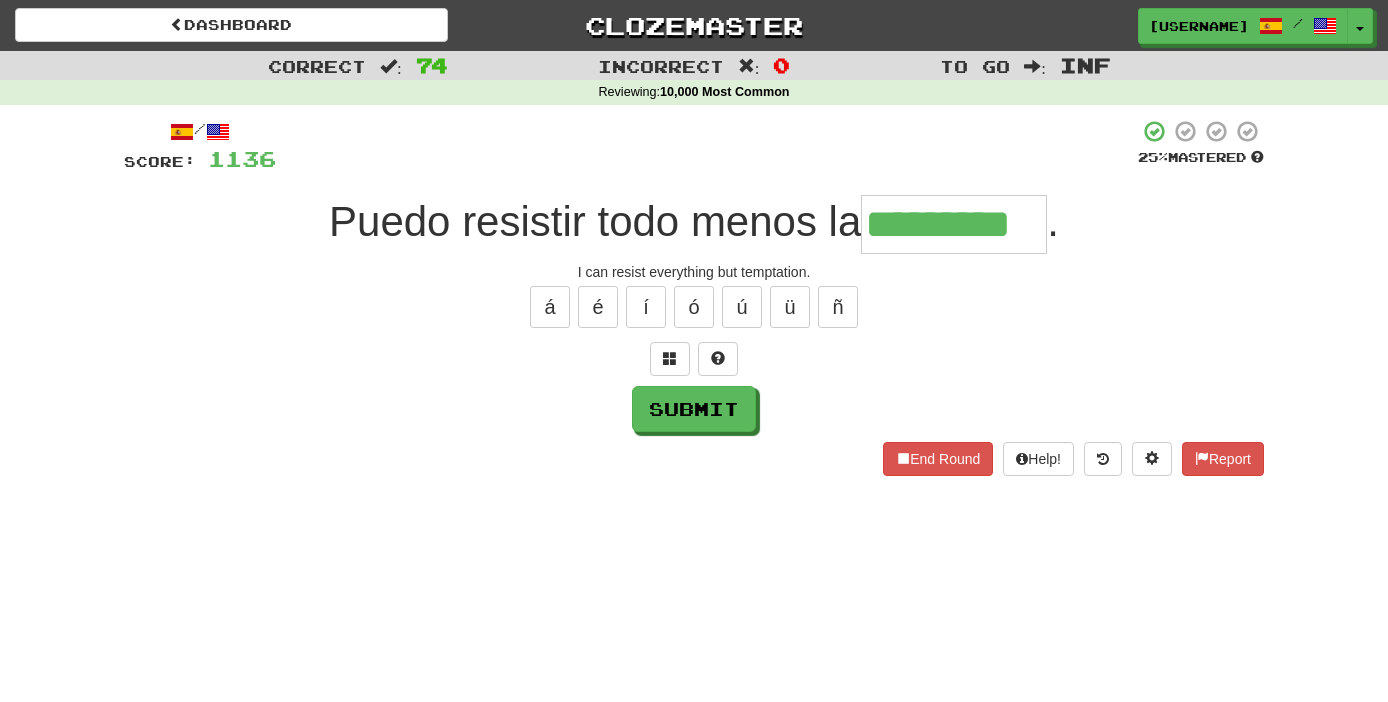 type on "*********" 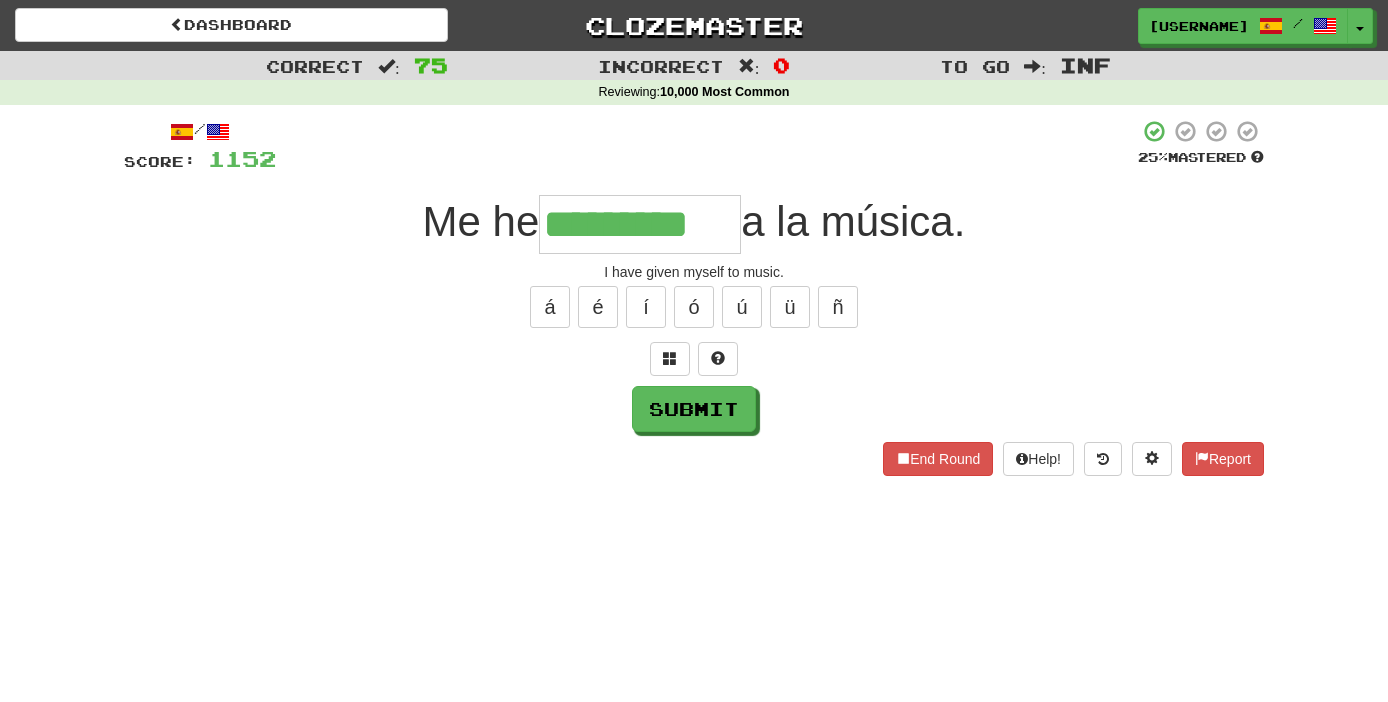 type on "*********" 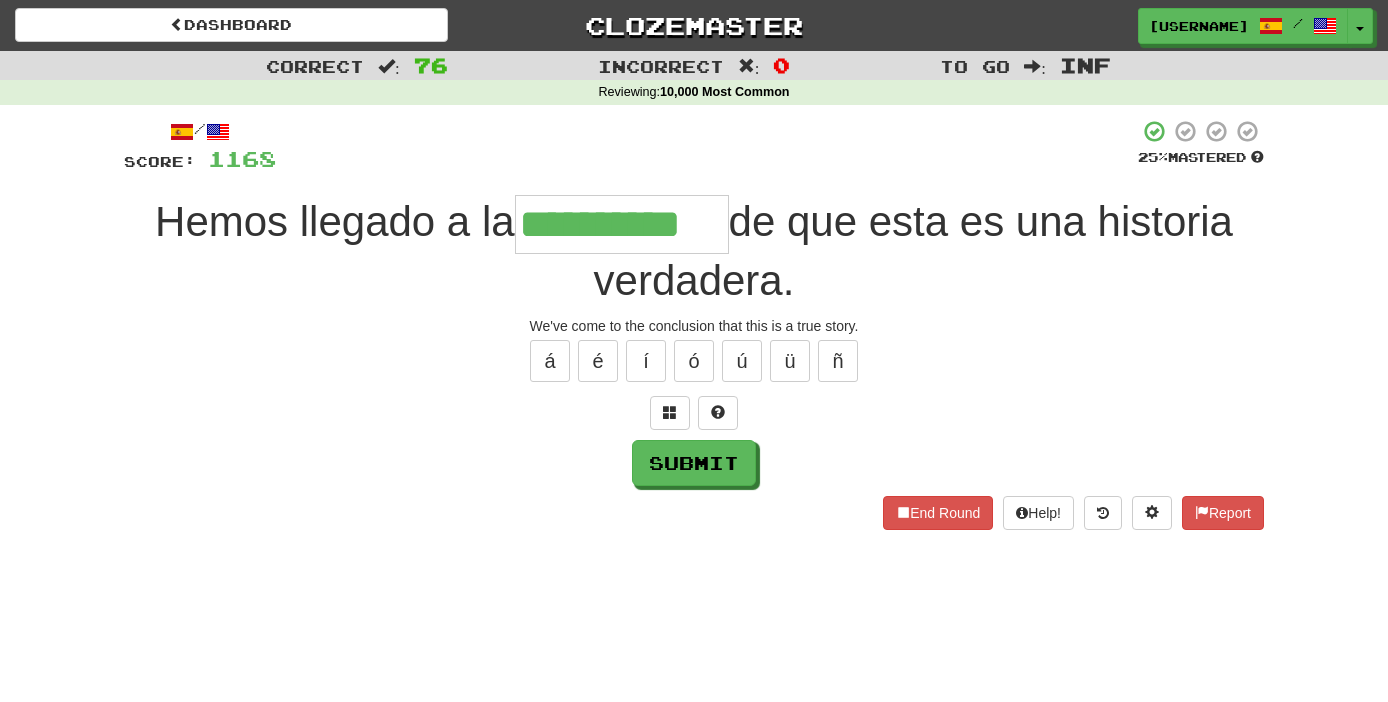 type on "**********" 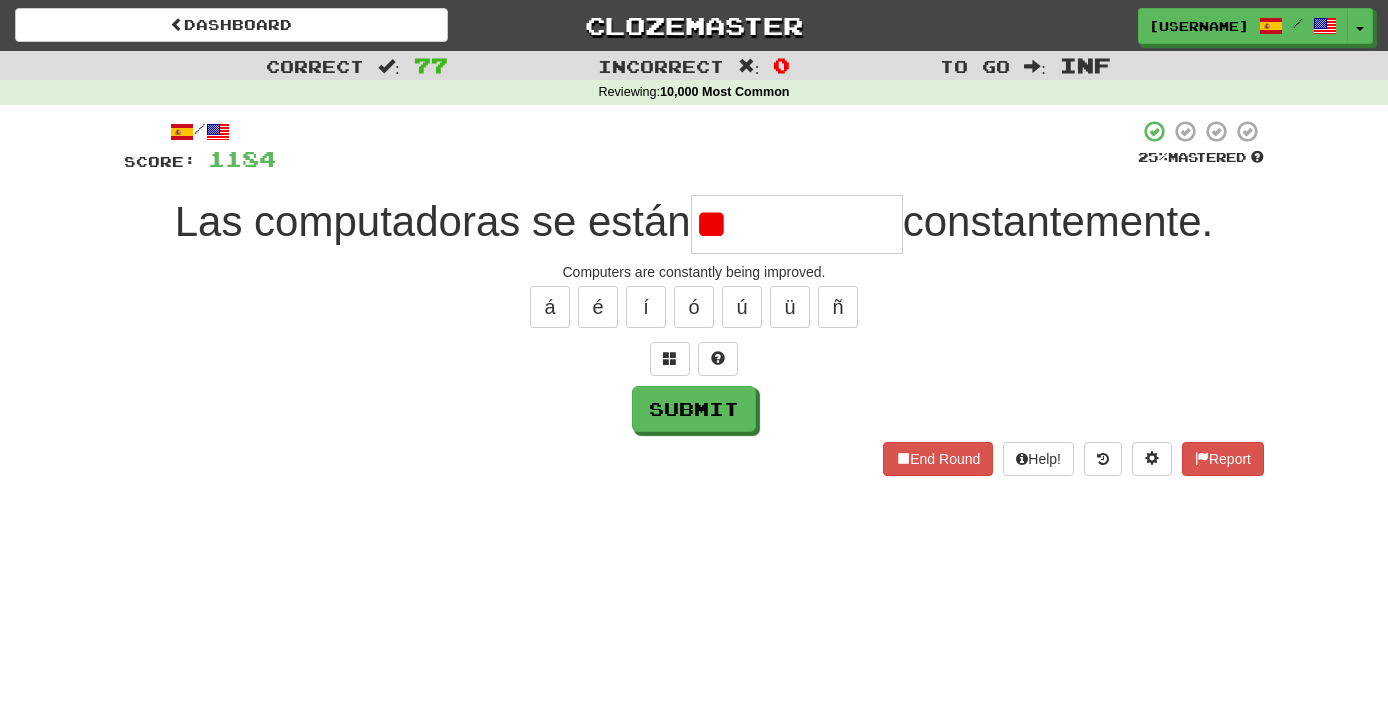type on "*" 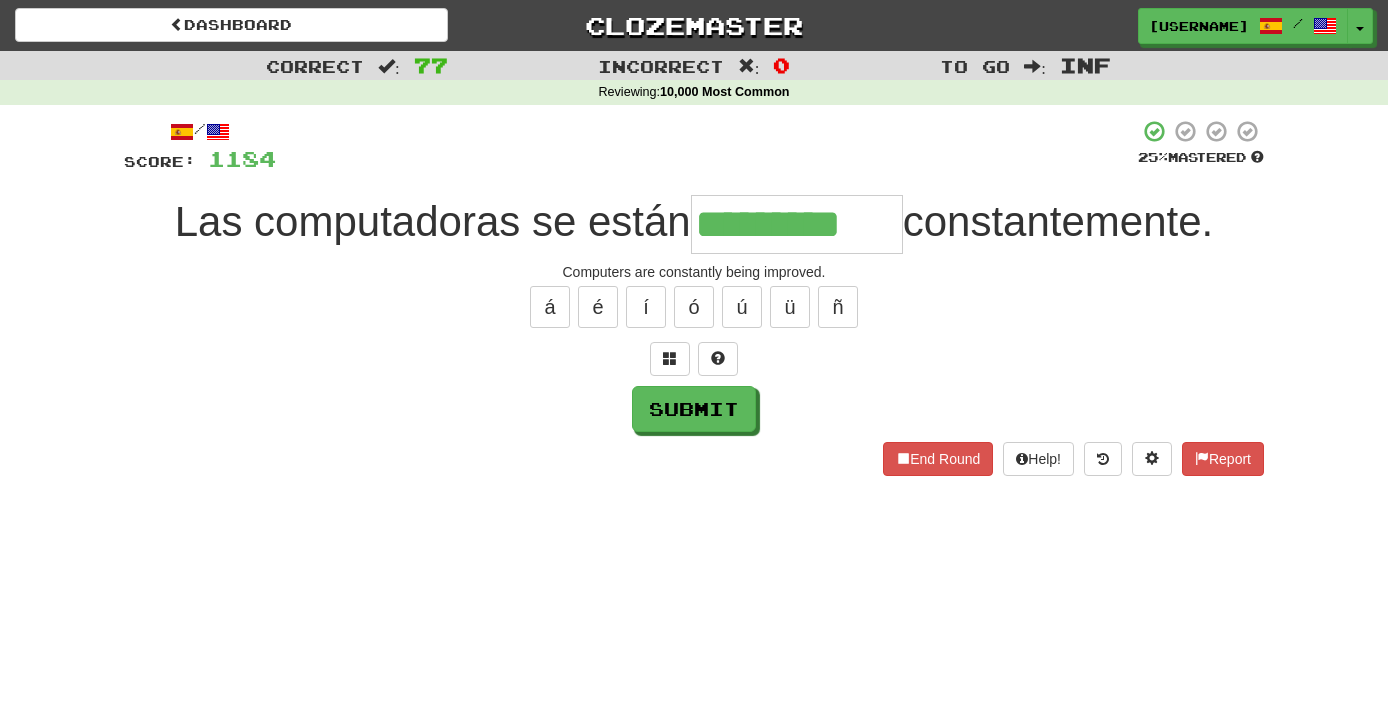 type on "*********" 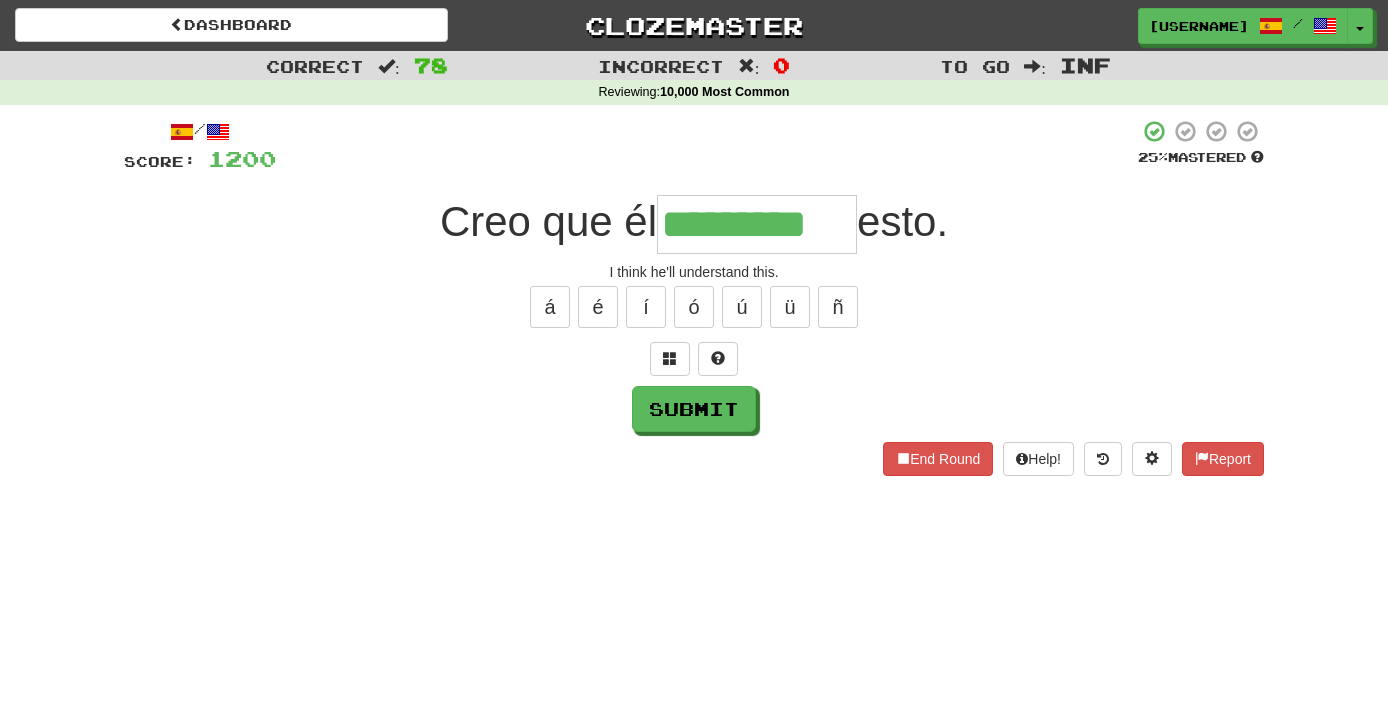 type on "*********" 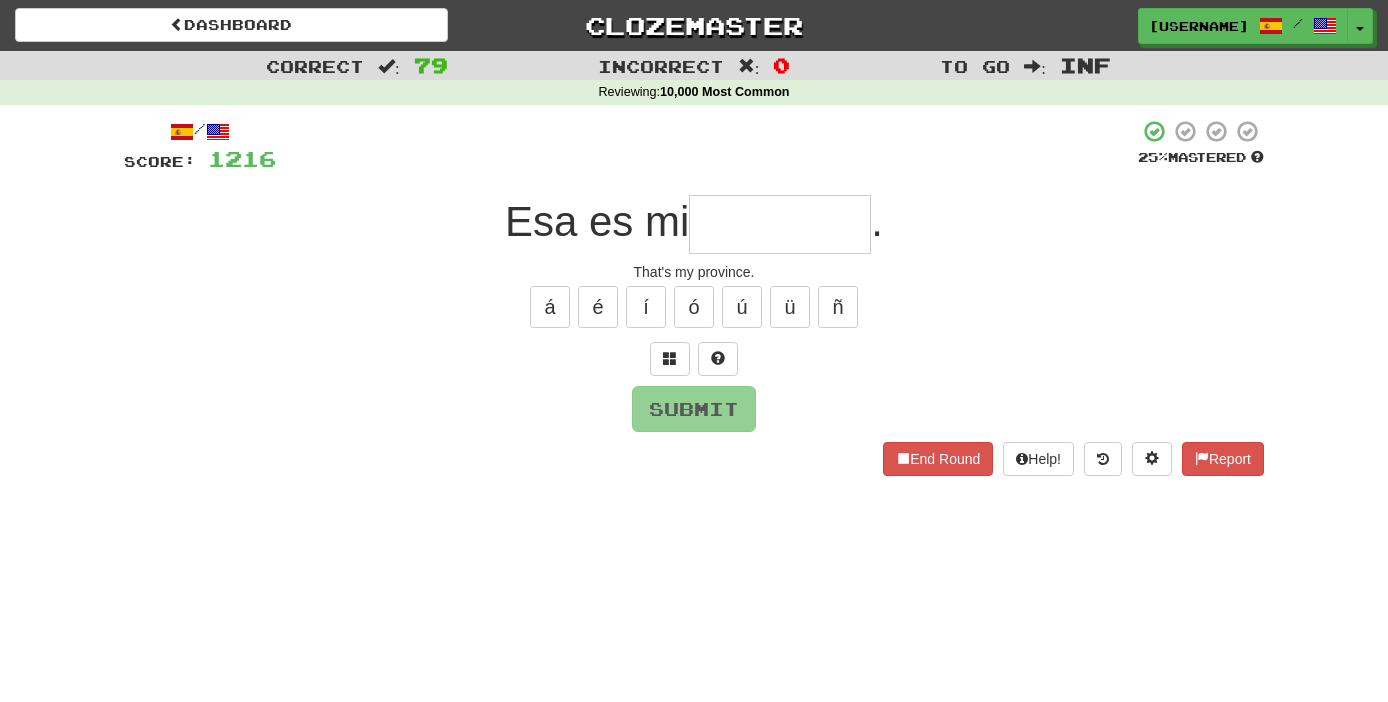 type on "*" 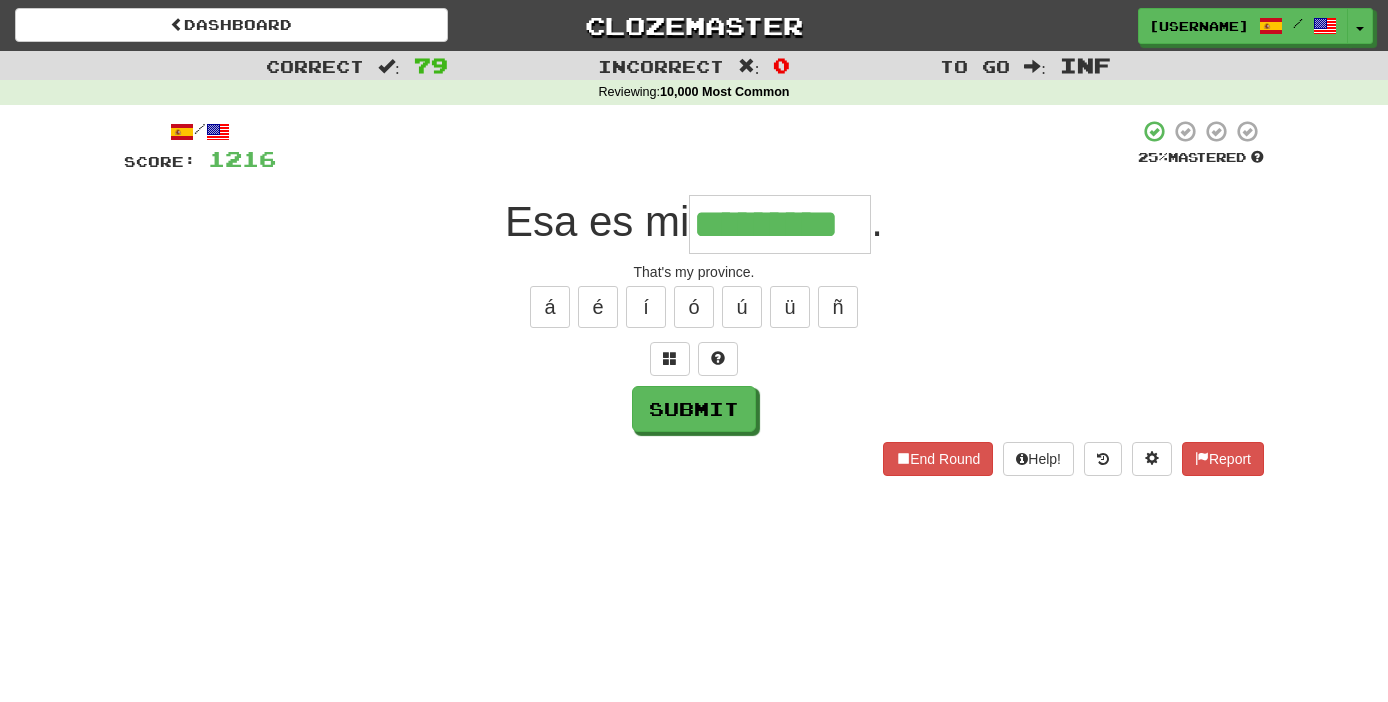 type on "*********" 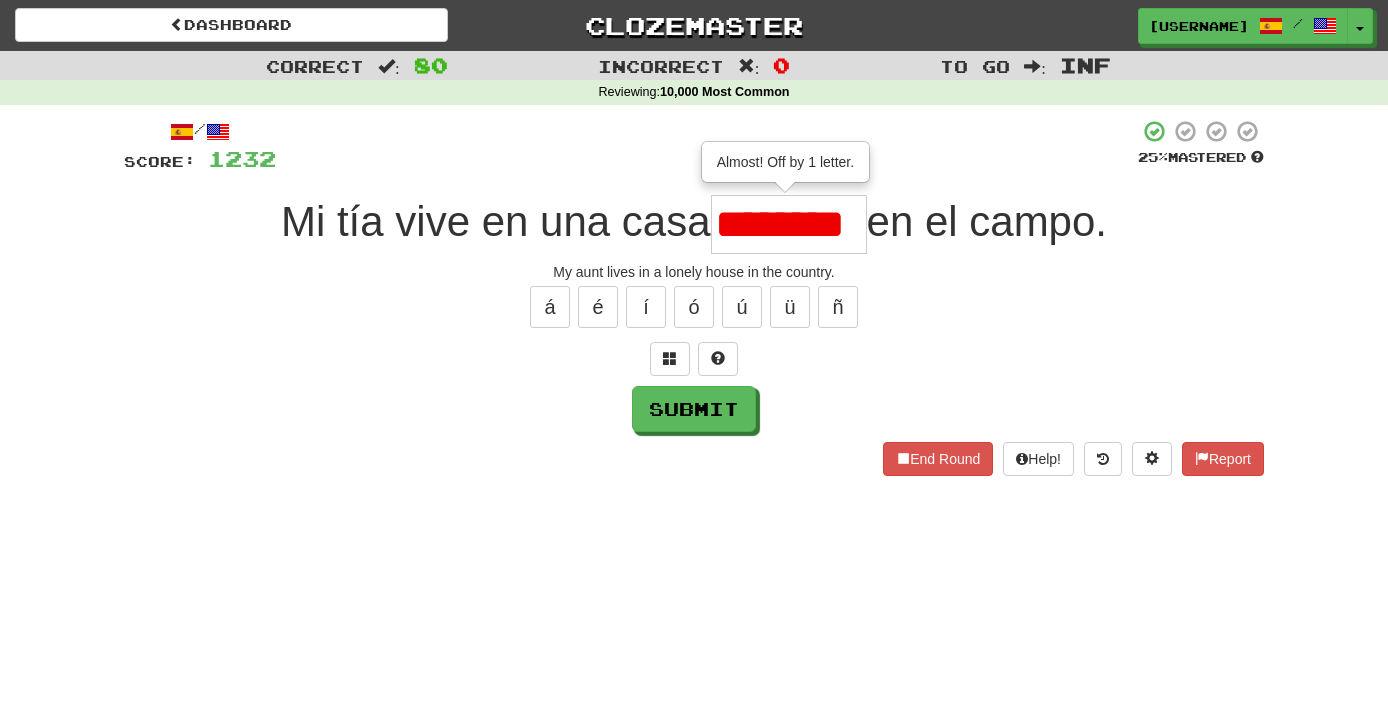 type on "*********" 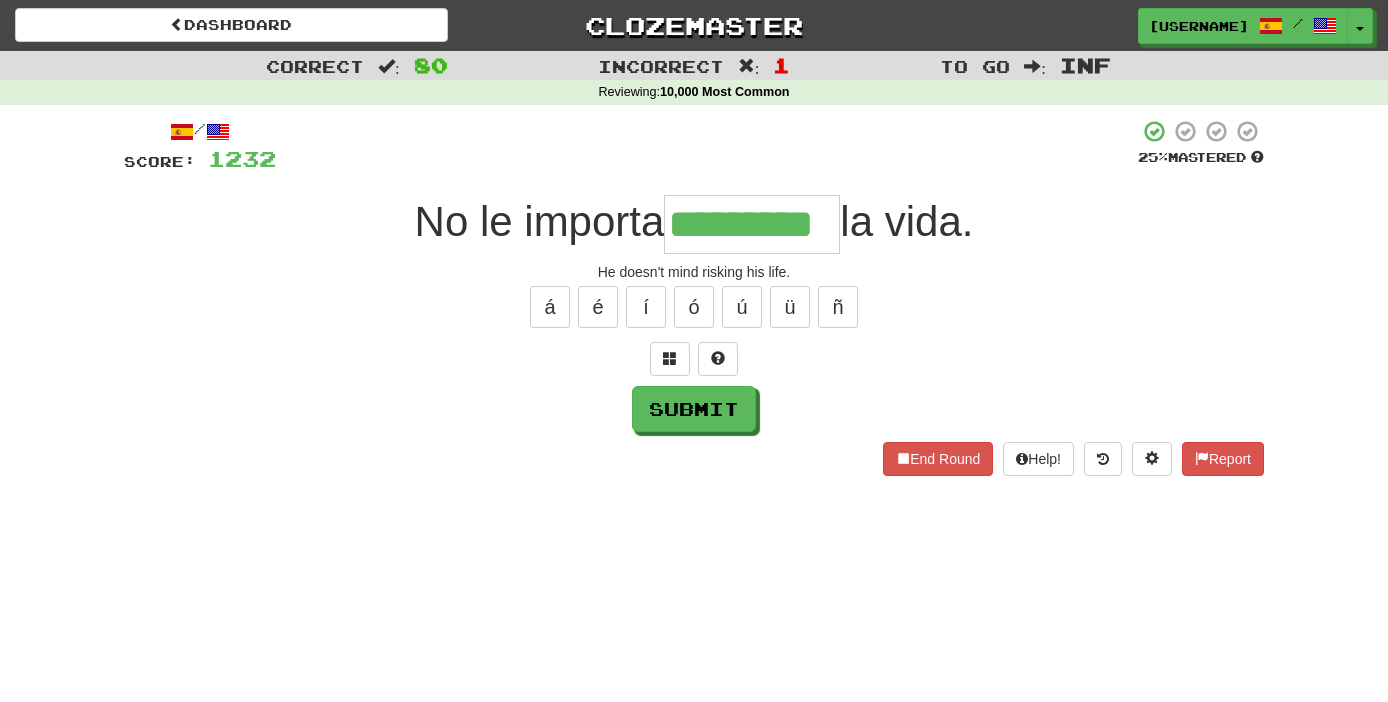 type on "*********" 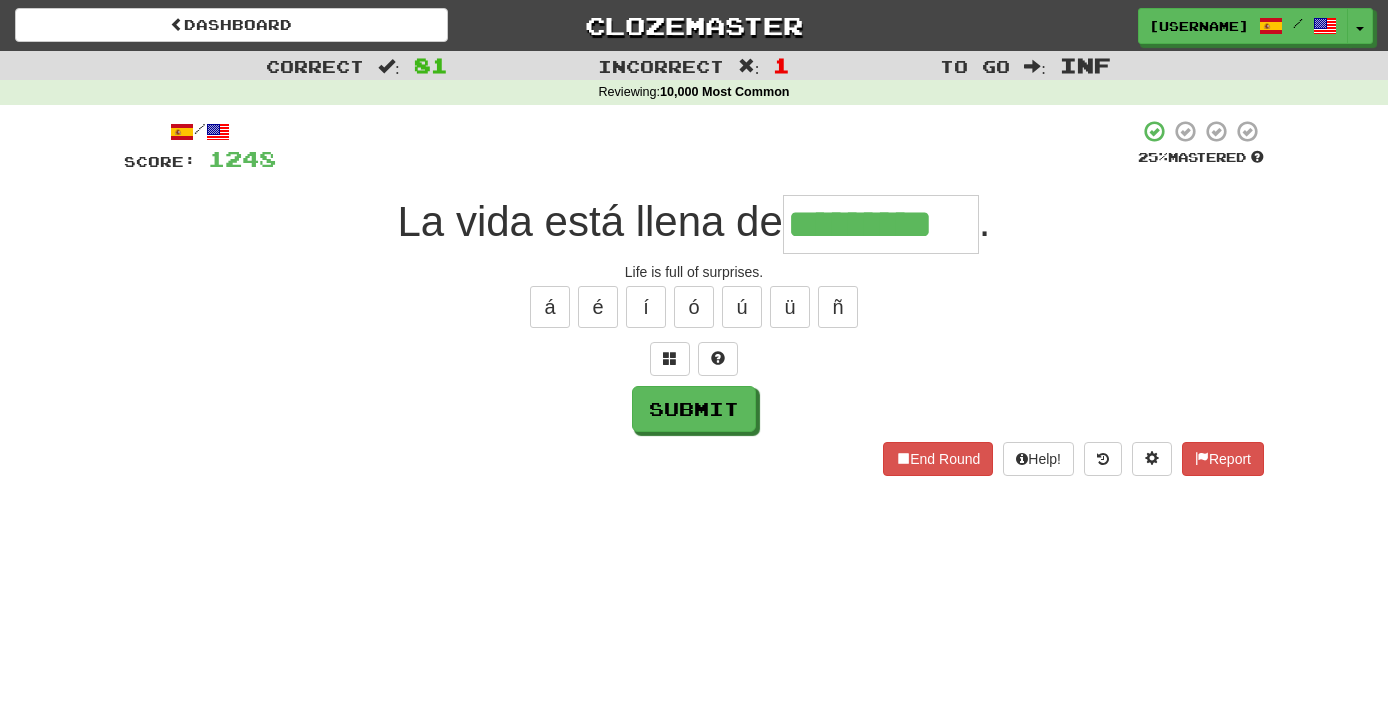 type on "*********" 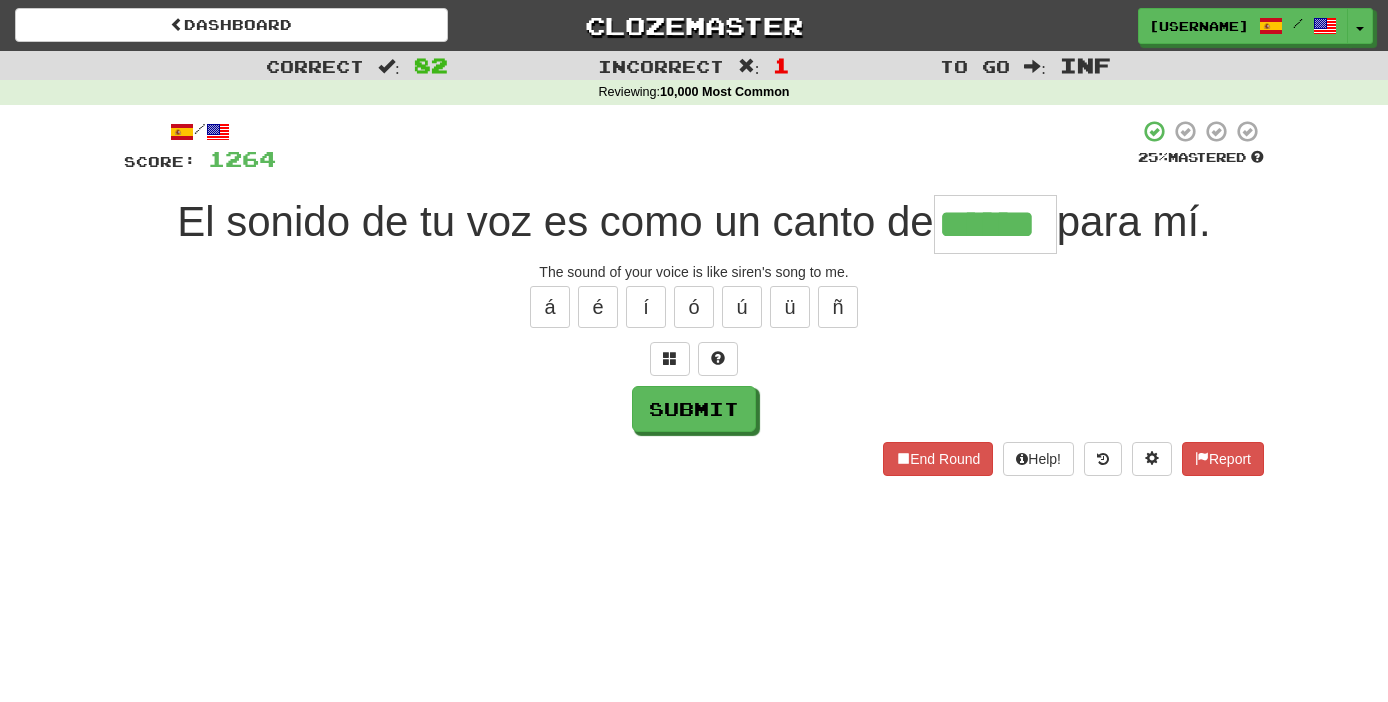 type on "******" 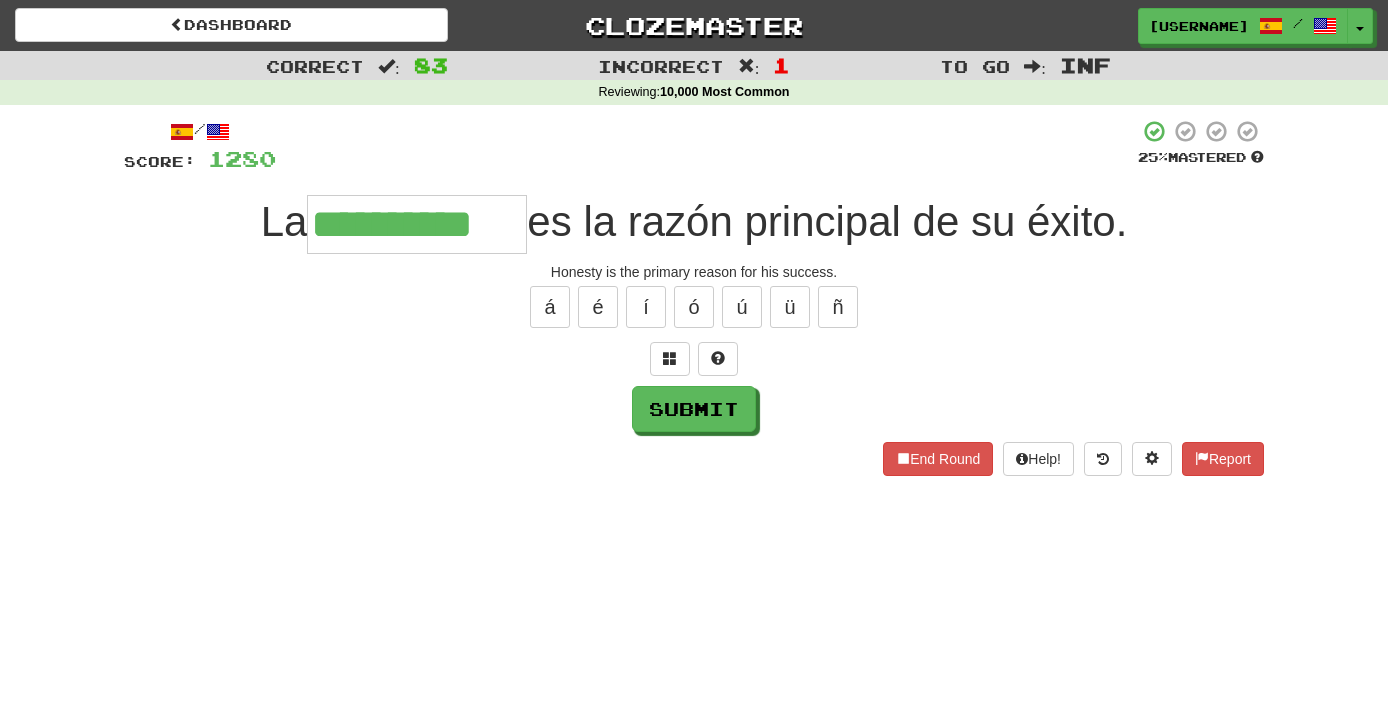 type on "**********" 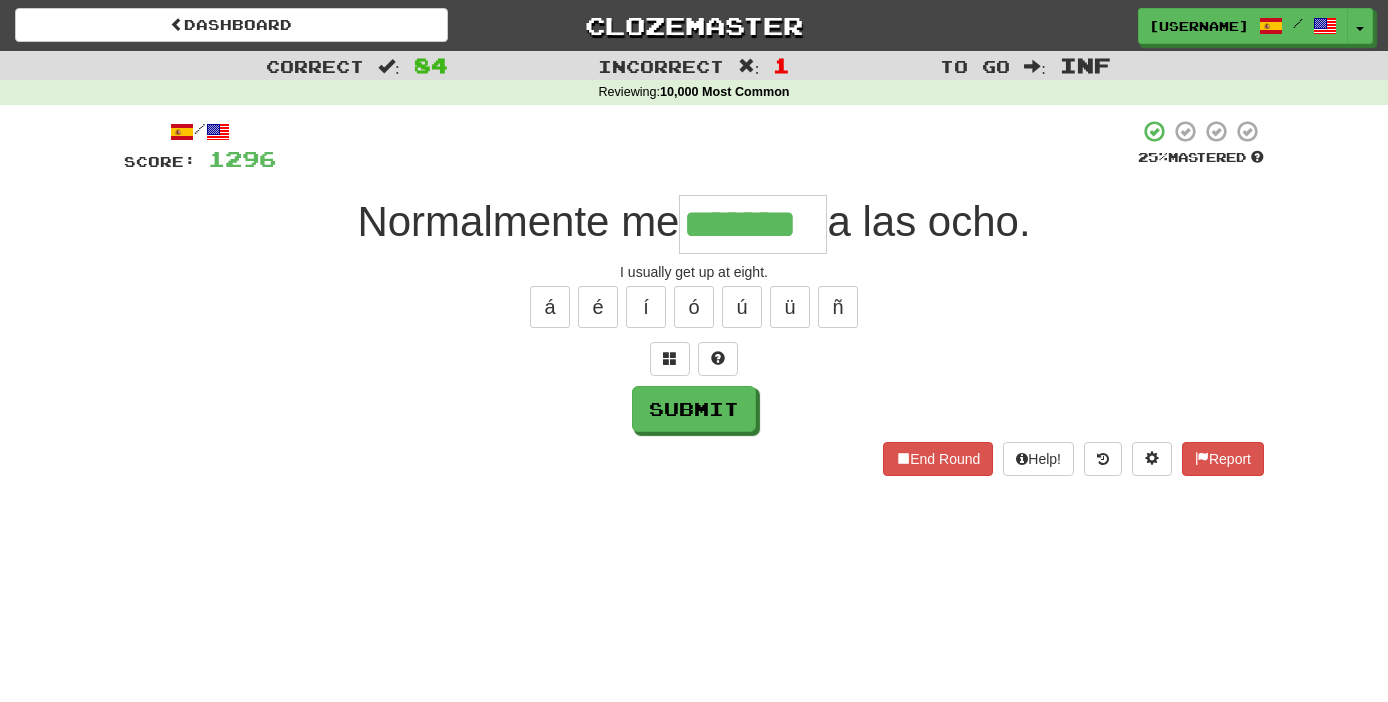 type on "*******" 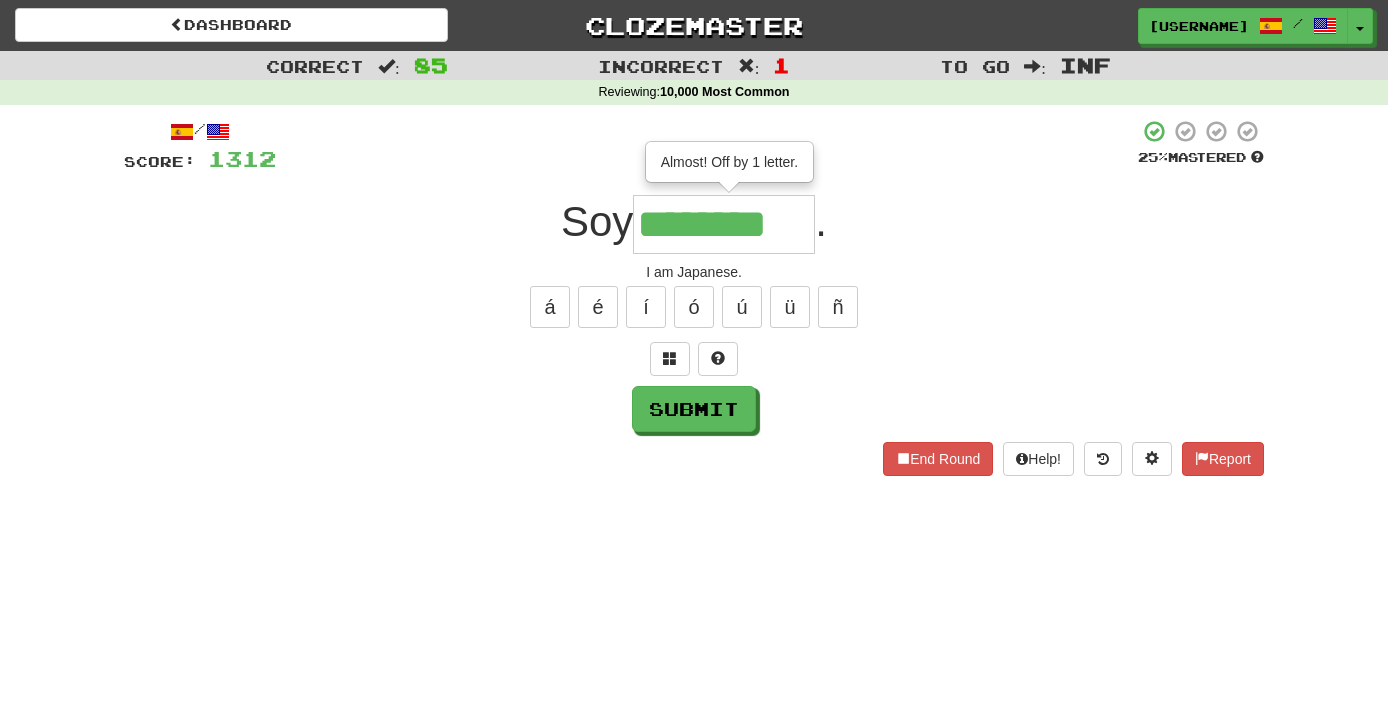 type on "********" 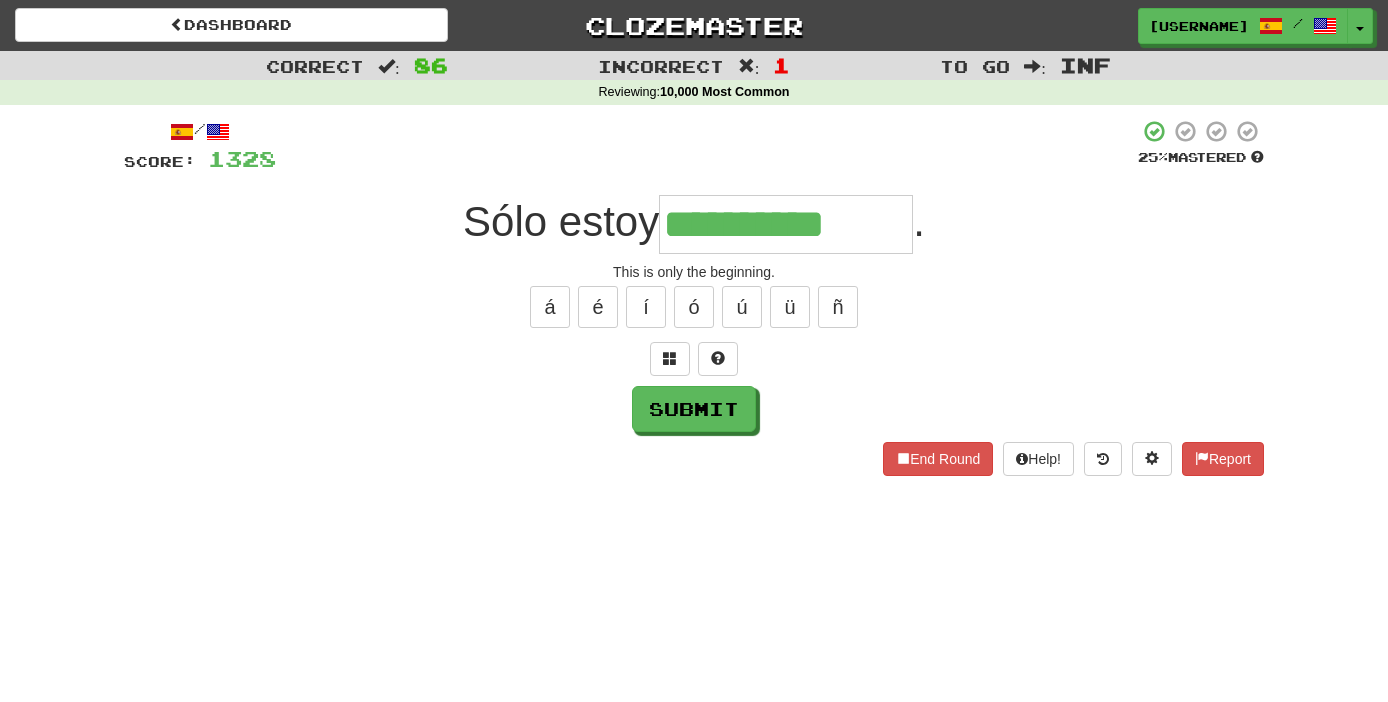 type on "**********" 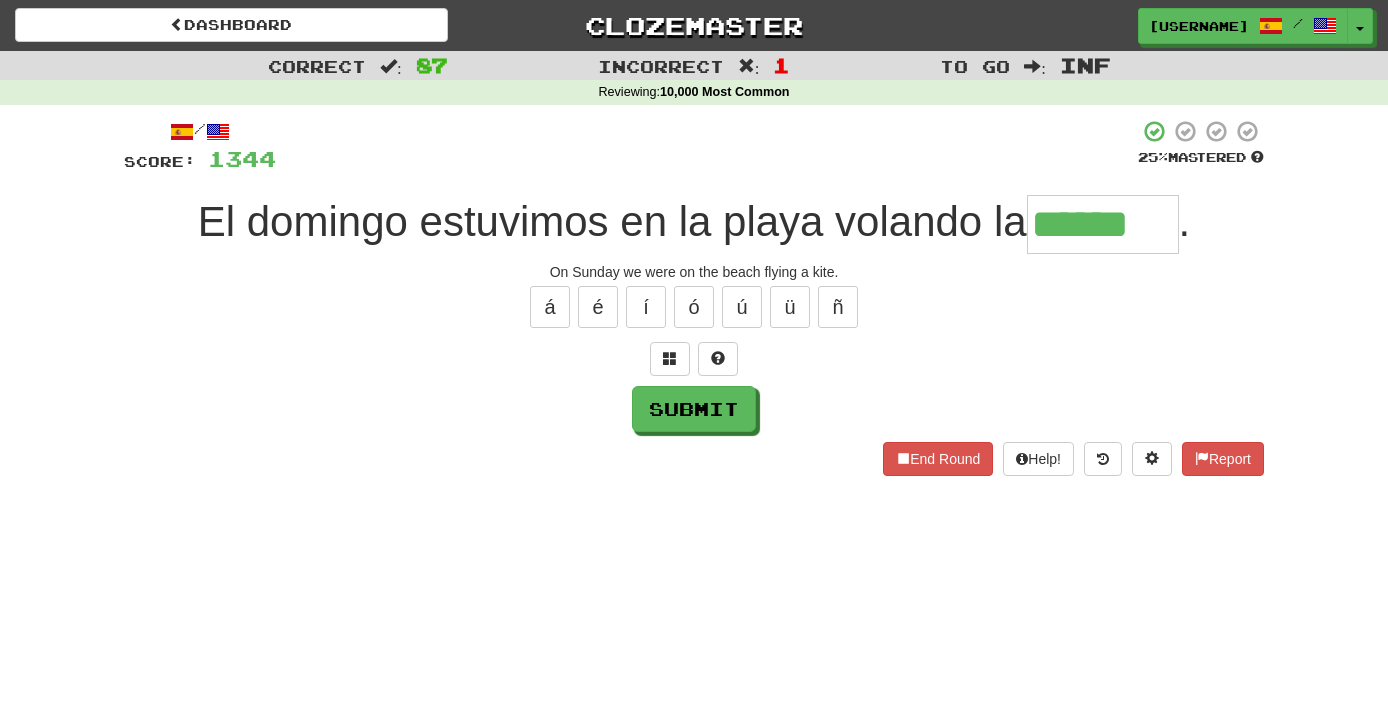 type on "******" 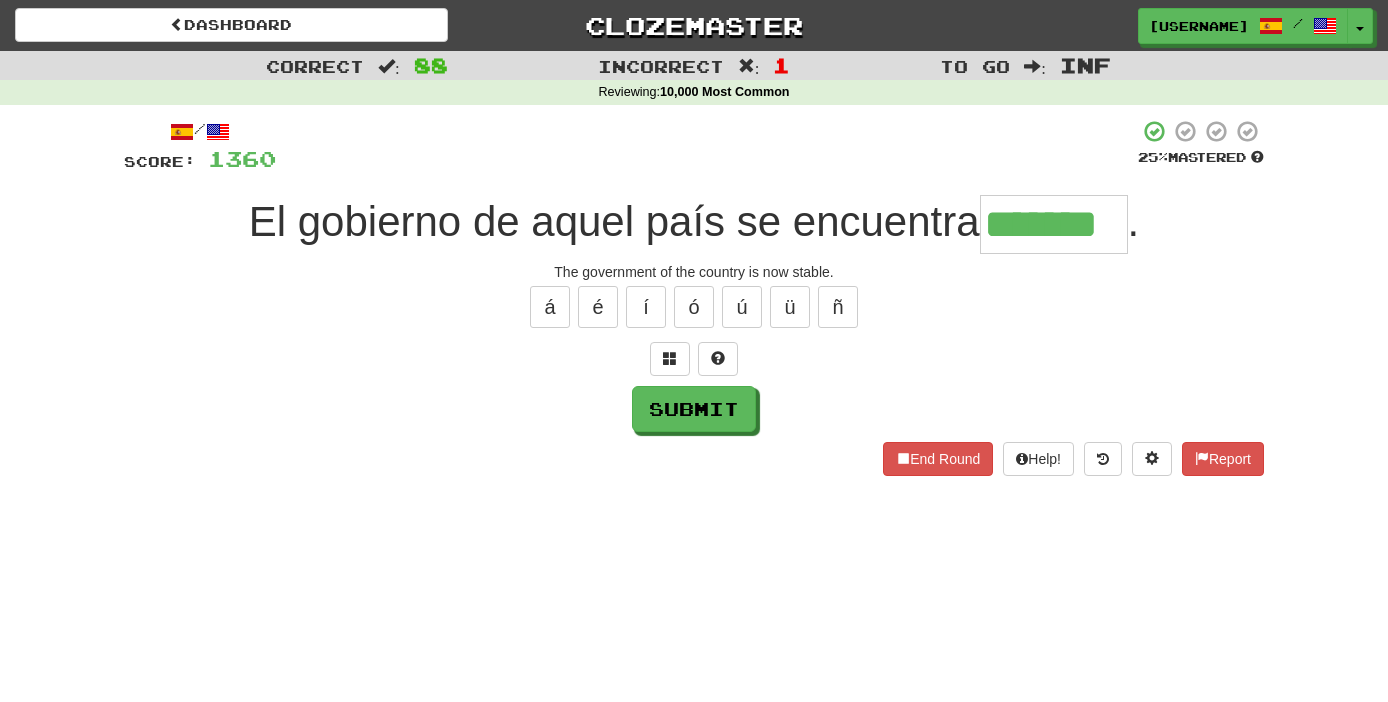 type on "*******" 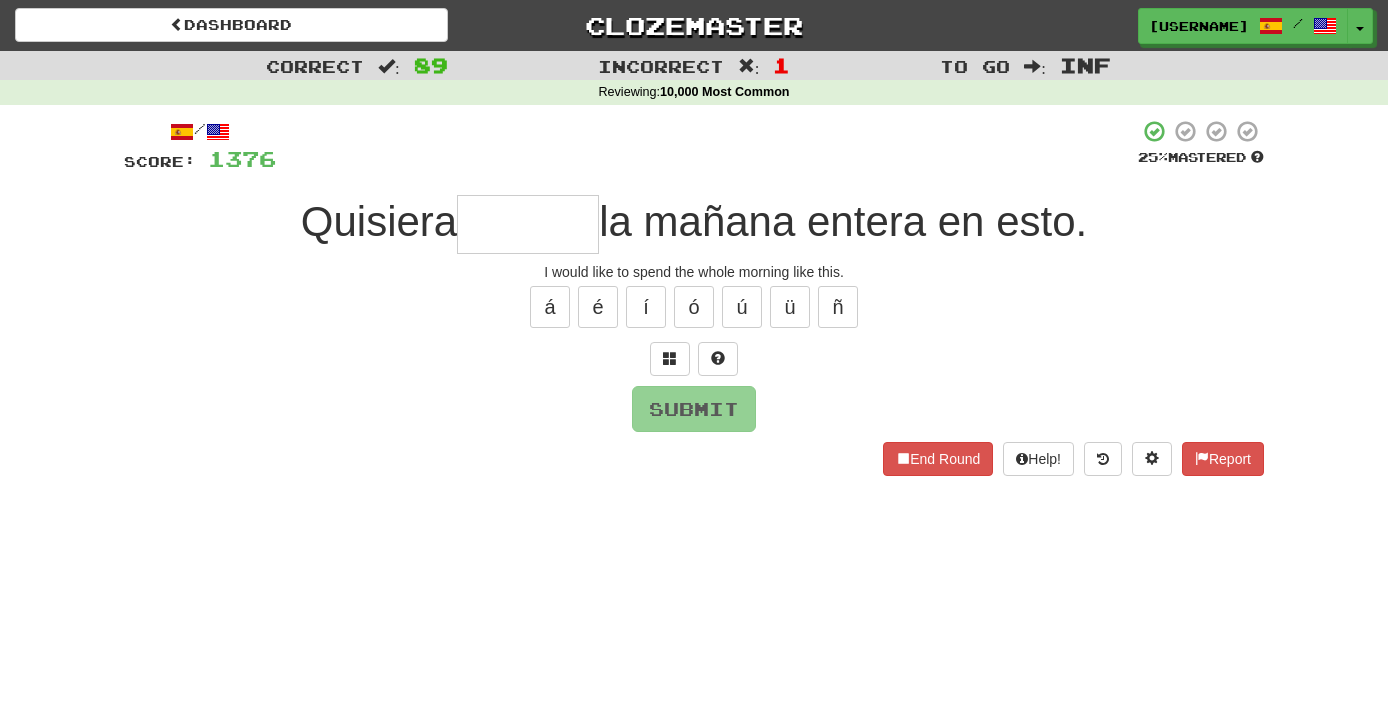 type on "*" 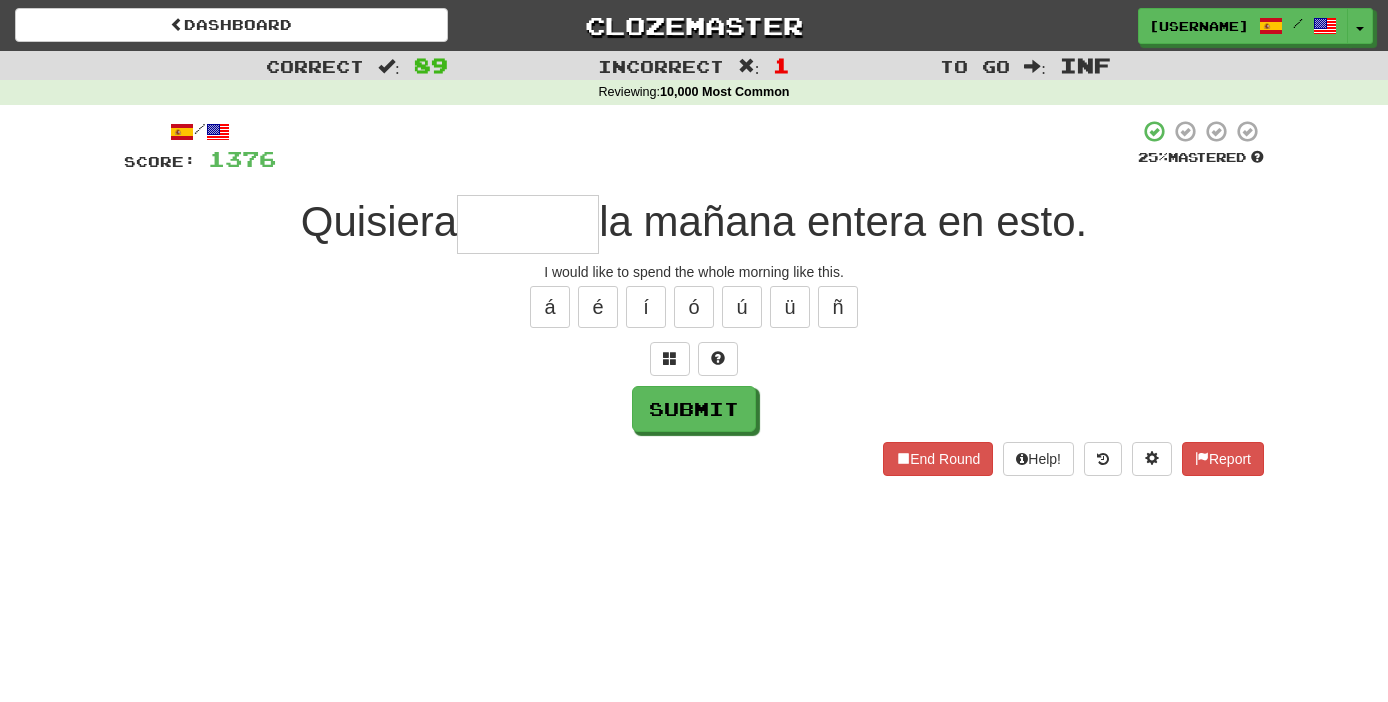 type on "*" 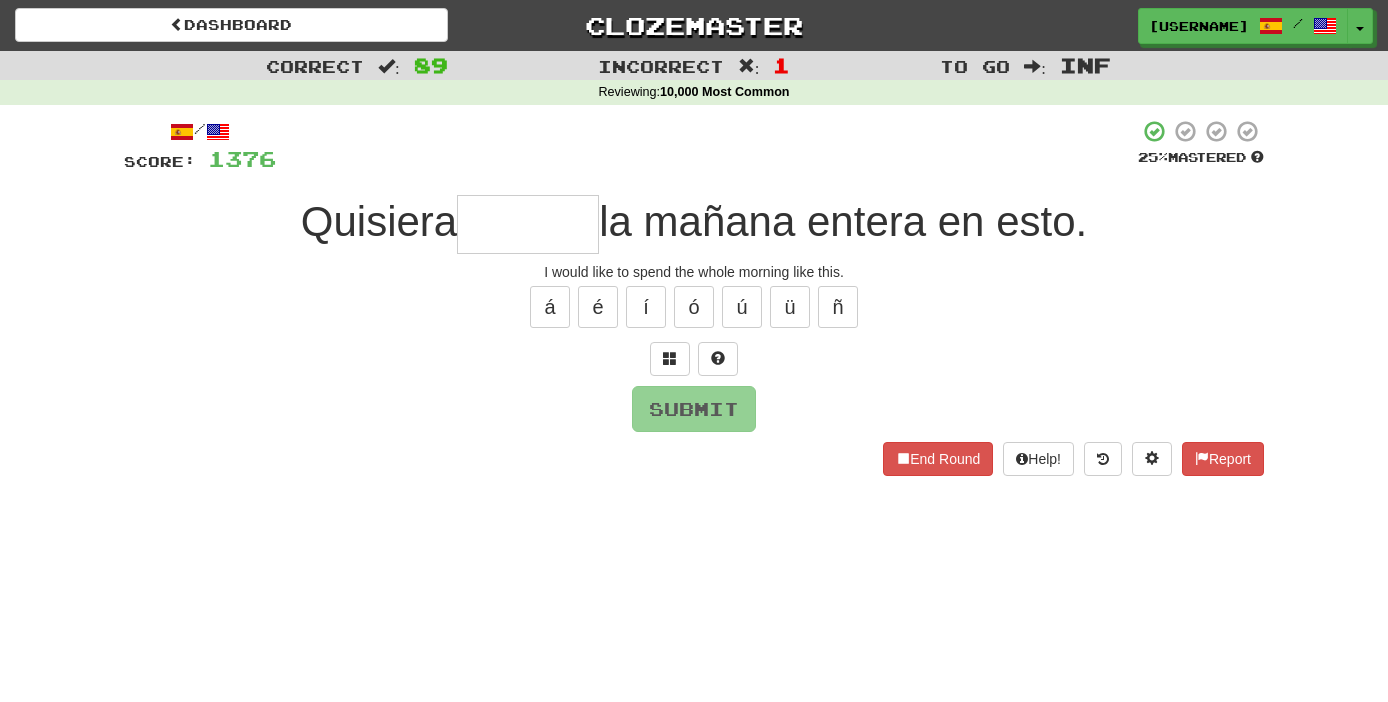 type on "*" 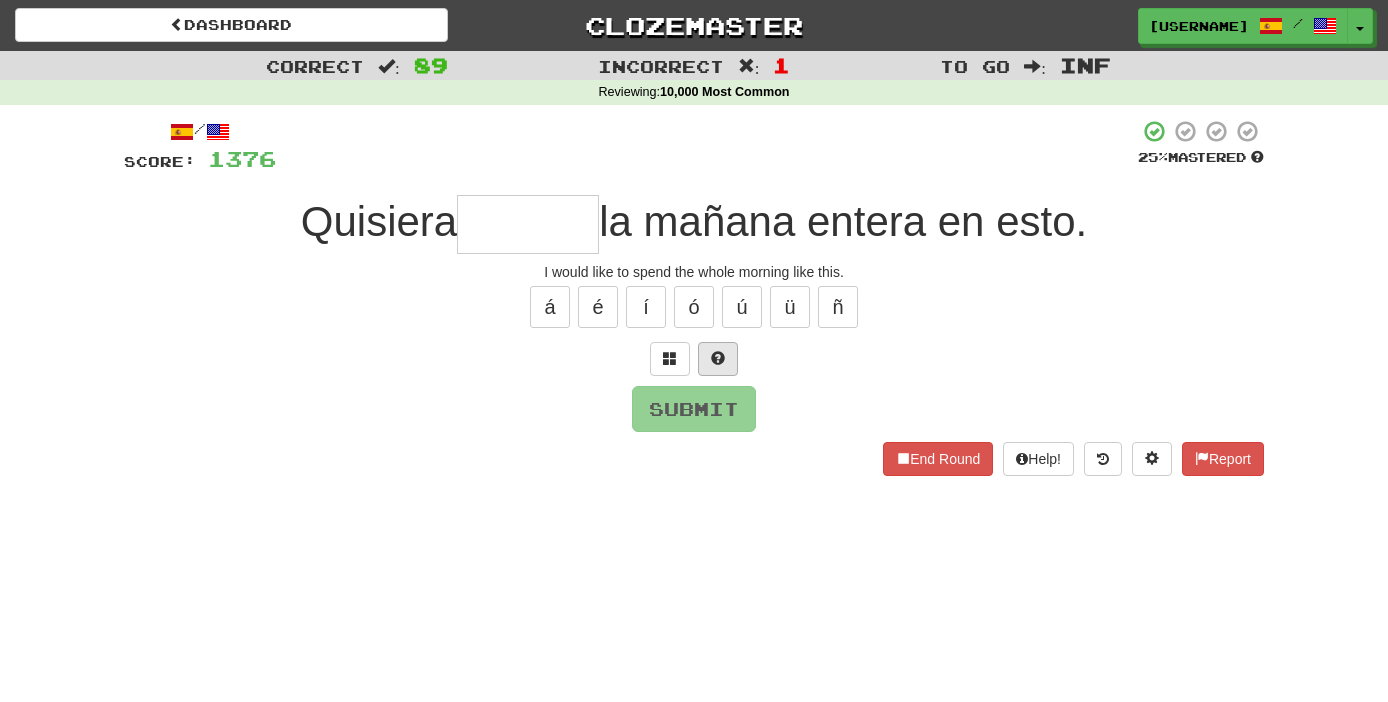 click at bounding box center [718, 358] 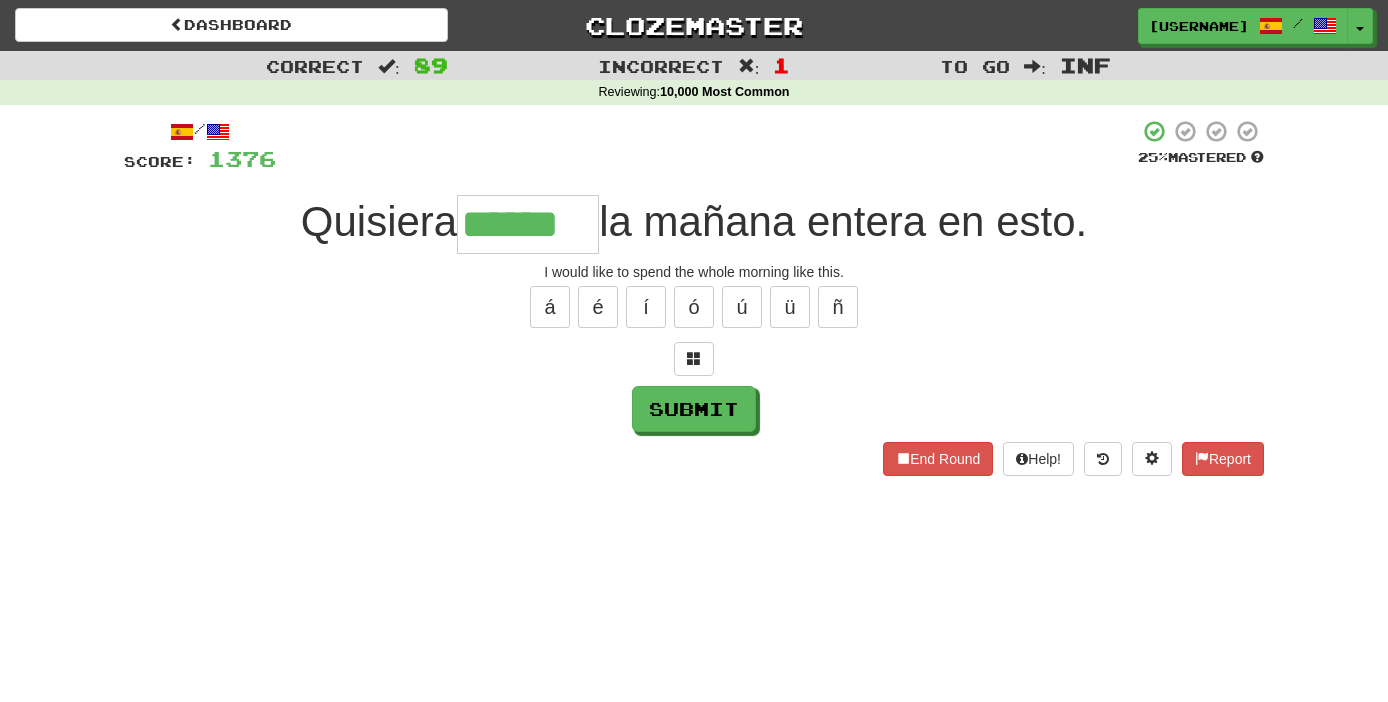 type on "******" 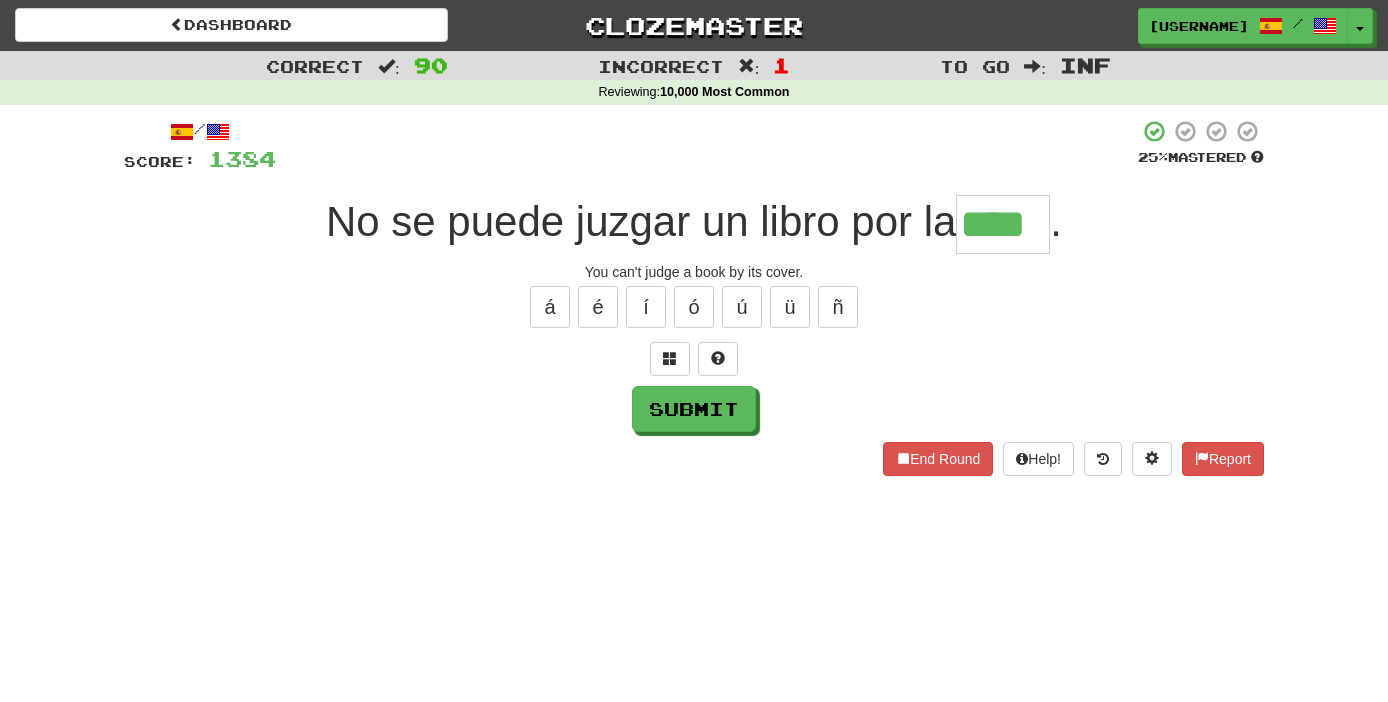 type on "****" 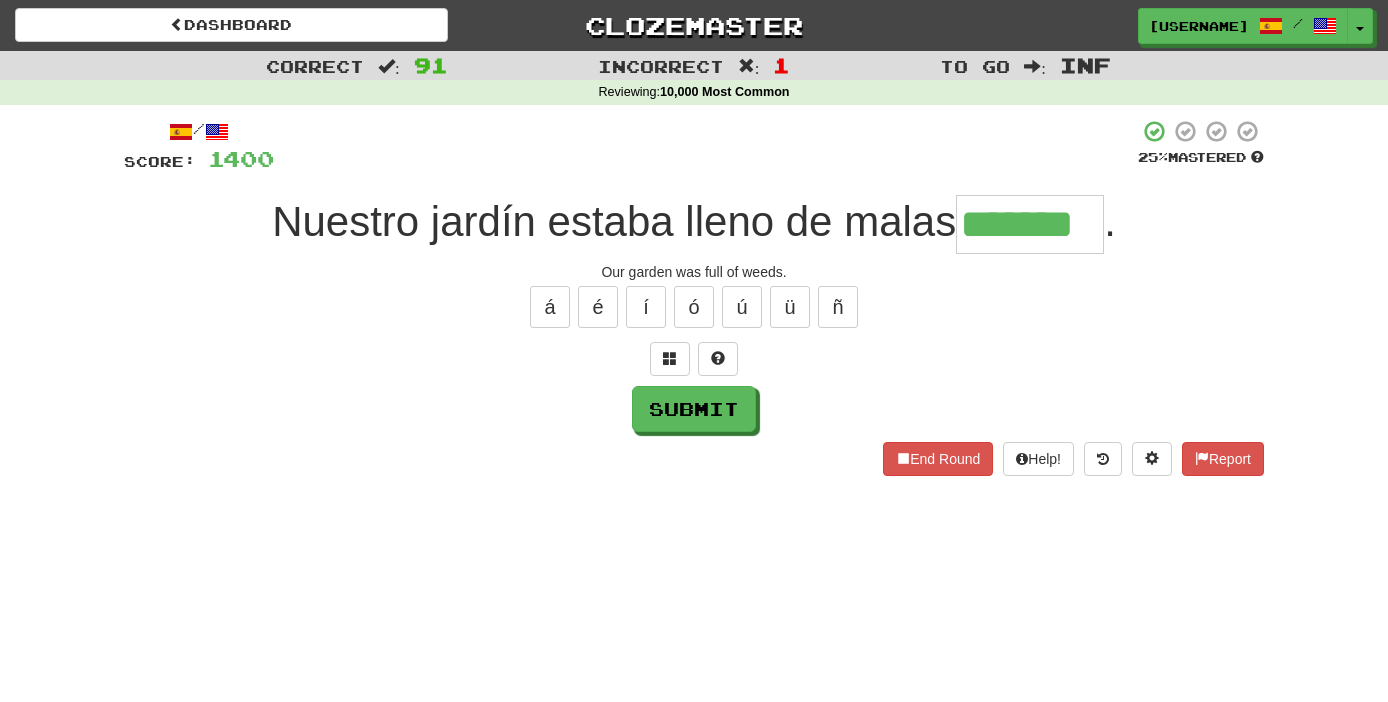 type on "*******" 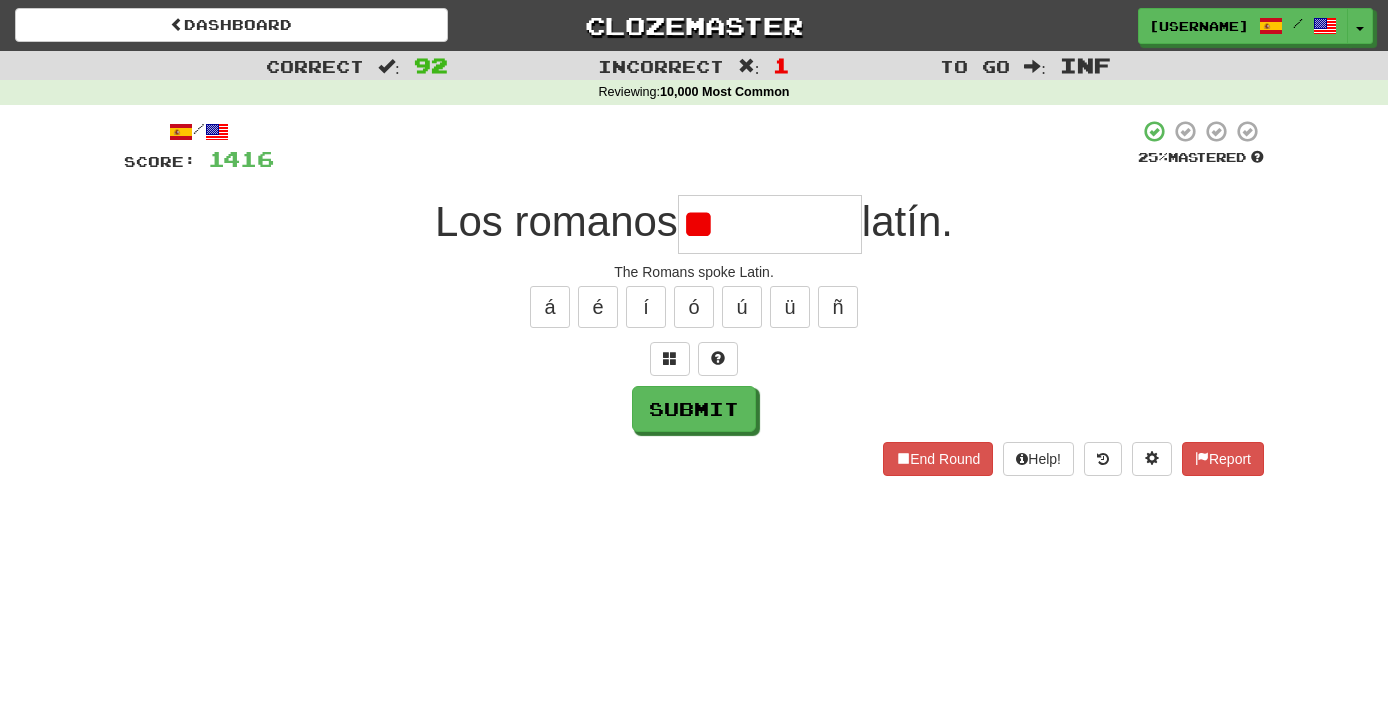 type on "*" 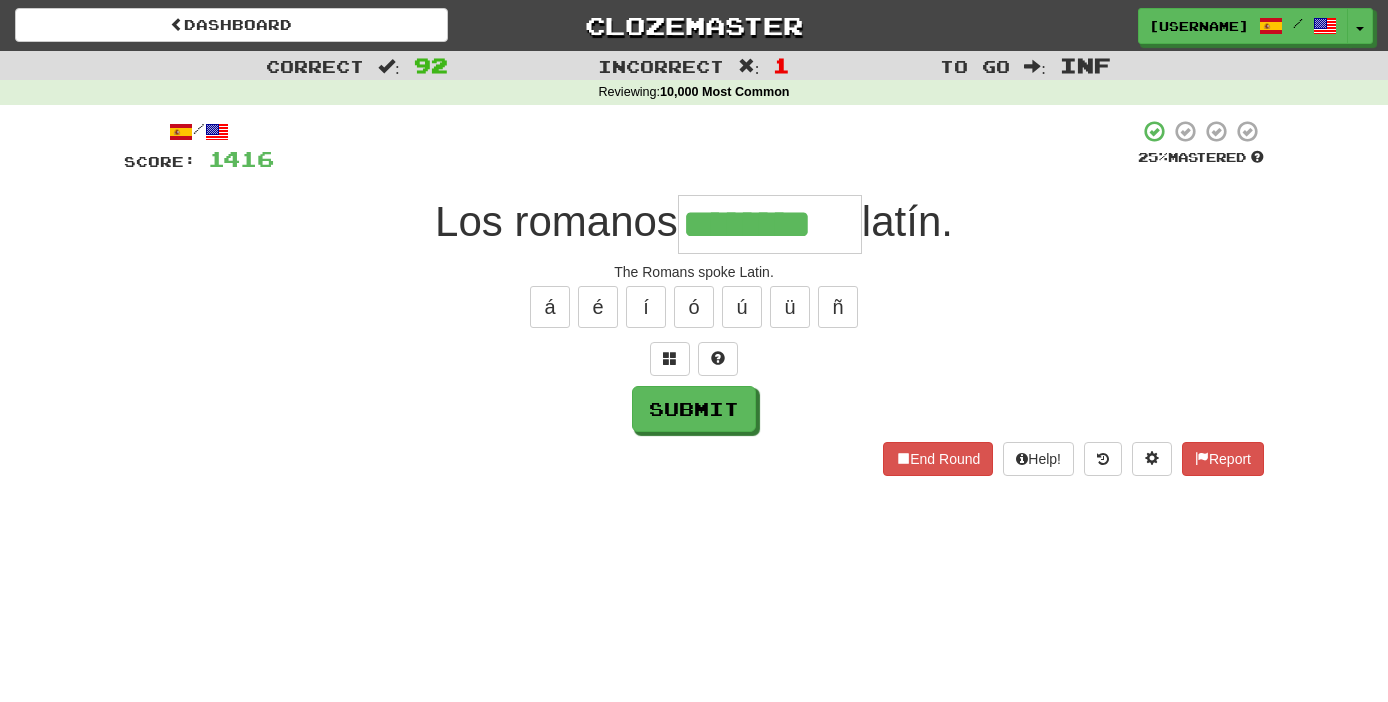 type on "********" 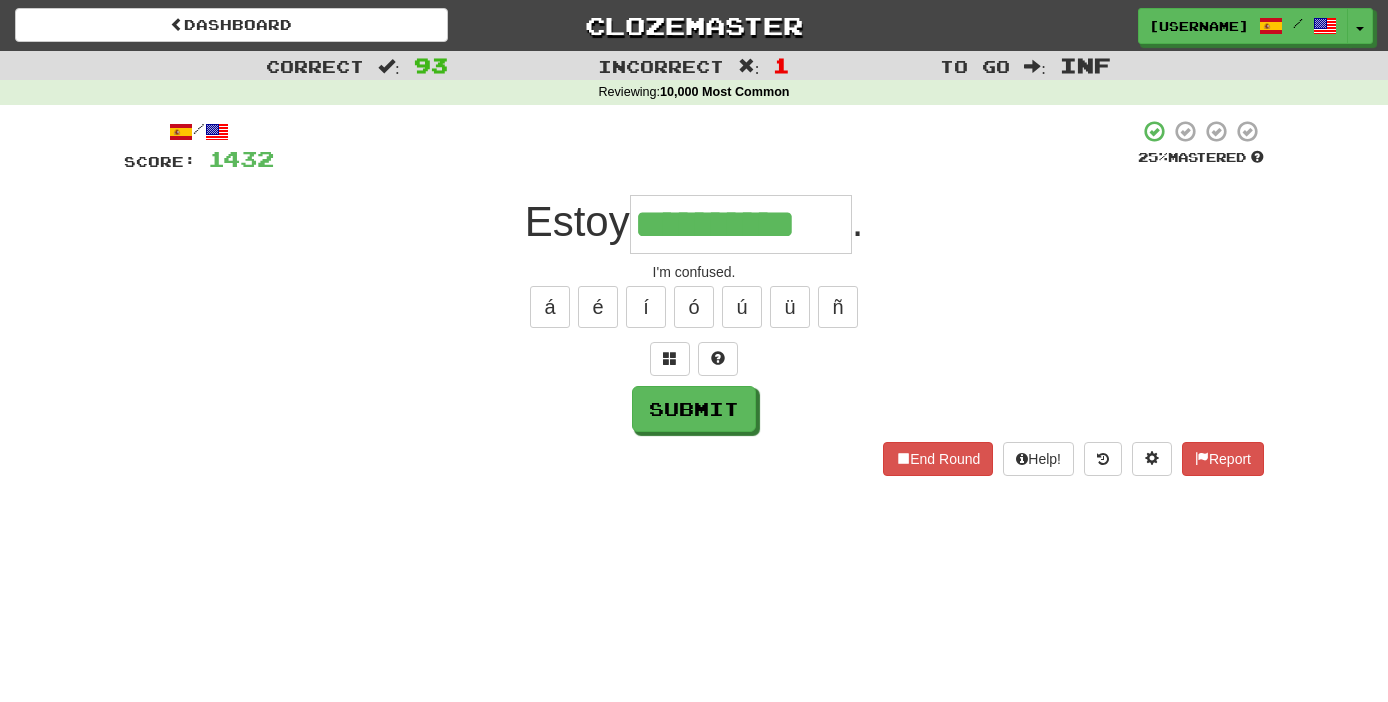 type on "**********" 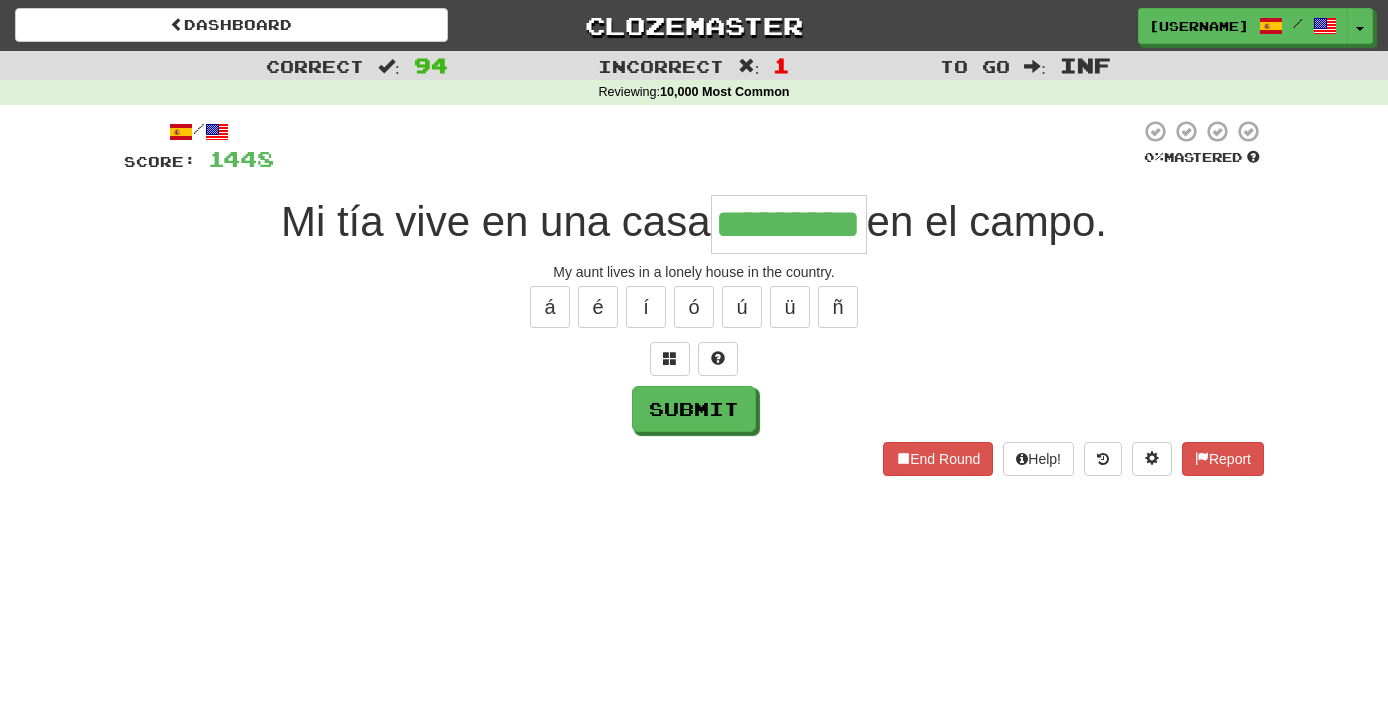 type on "*********" 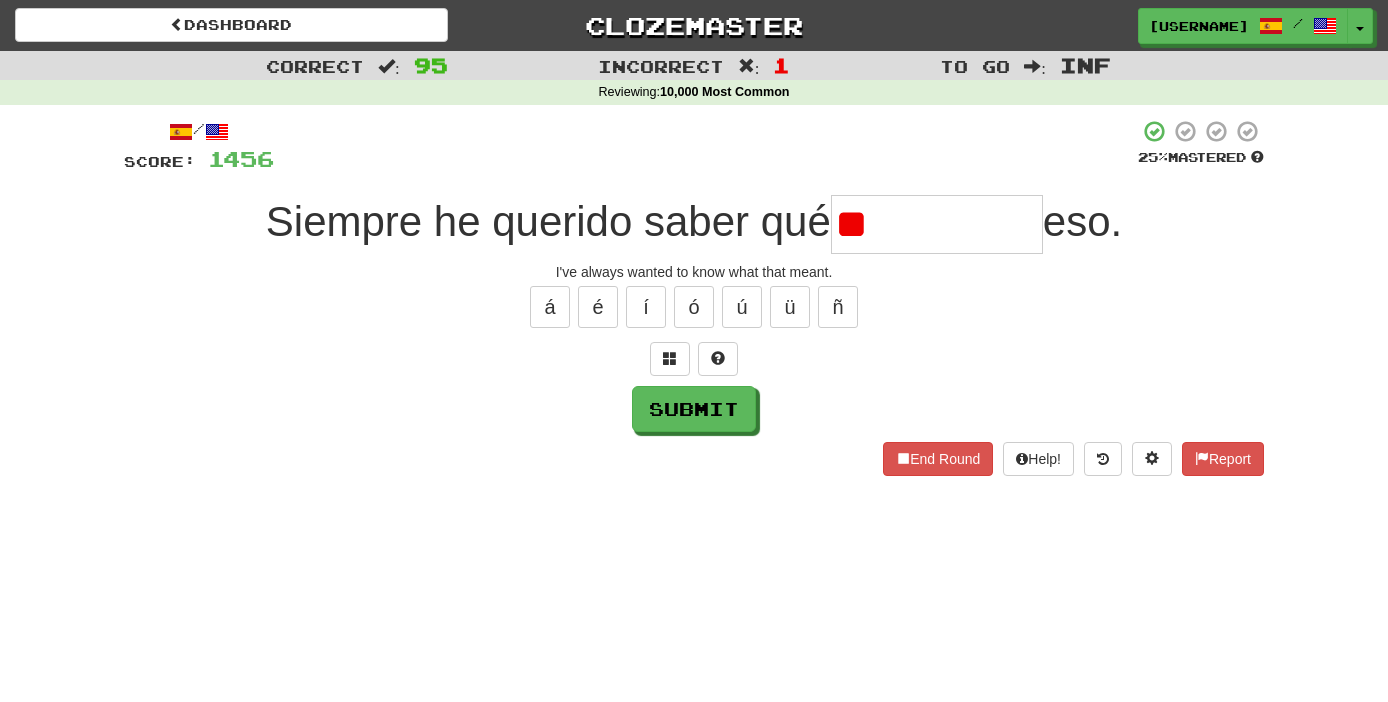 type on "*" 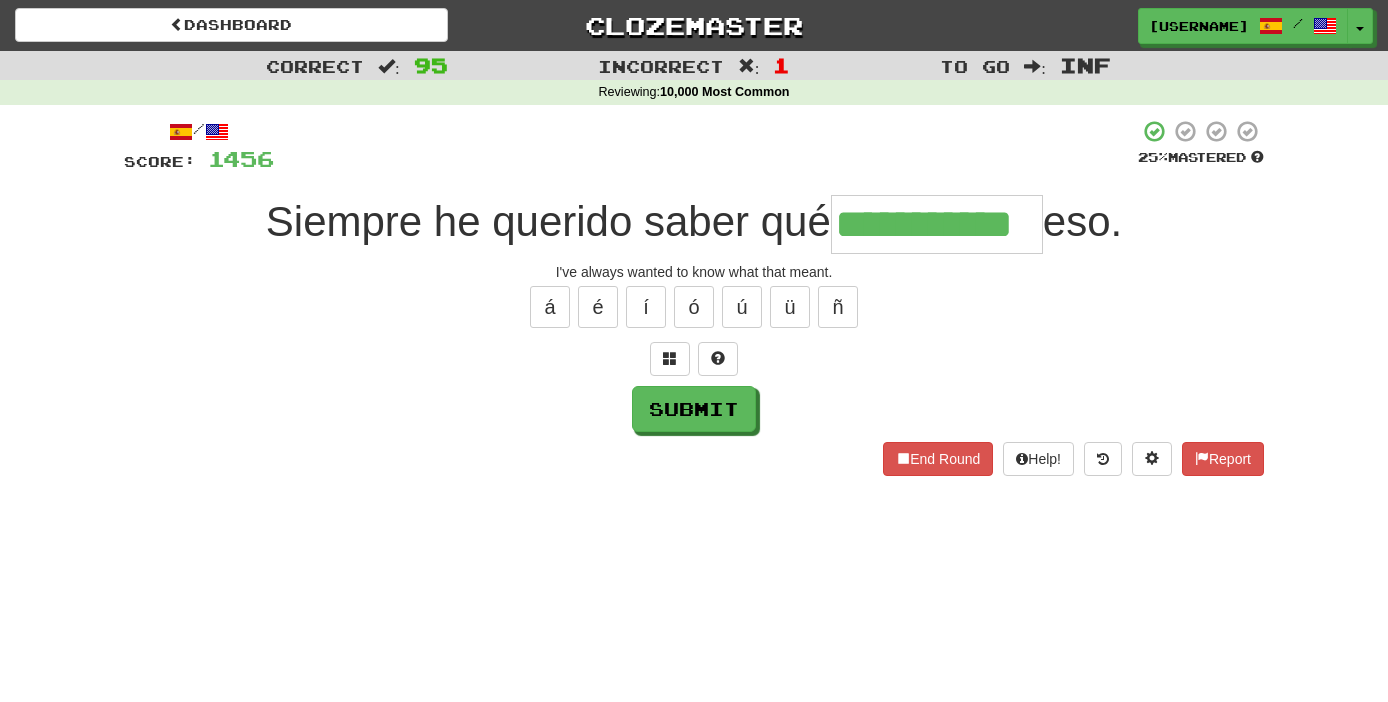 type on "**********" 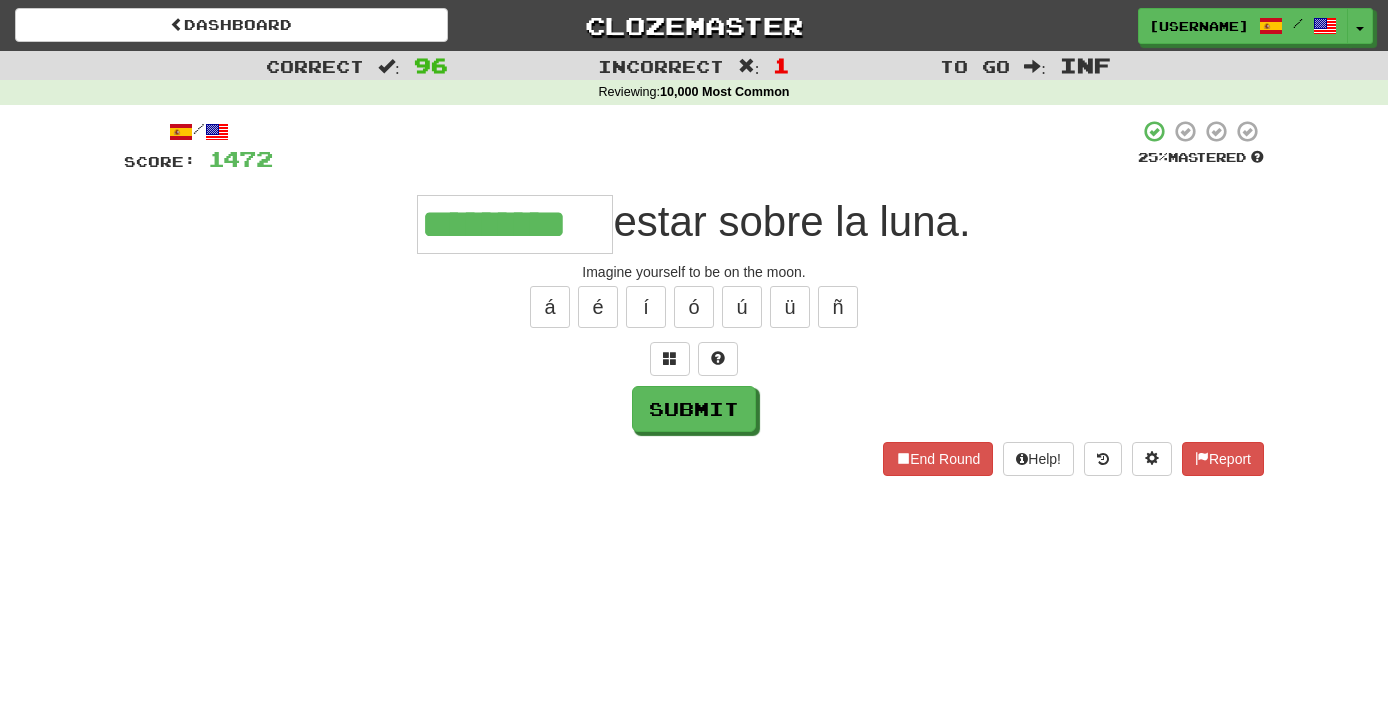type on "*********" 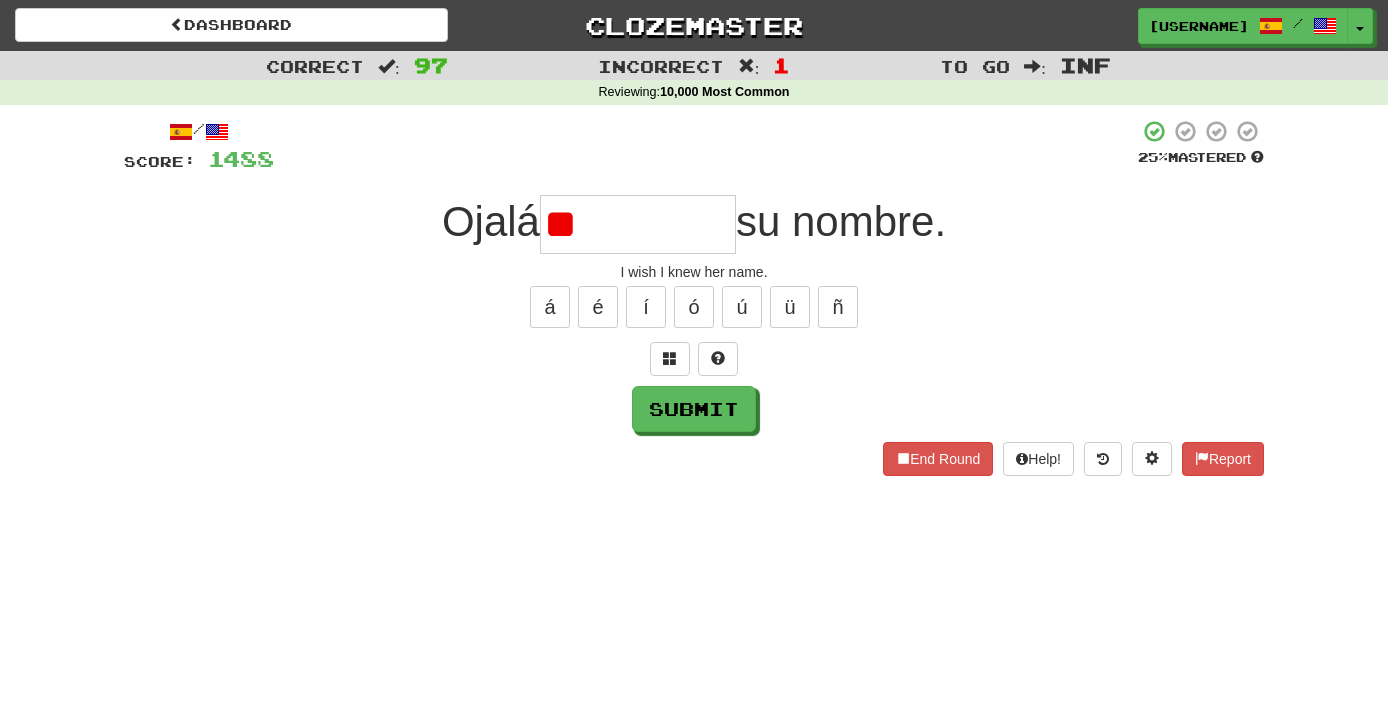 type on "*" 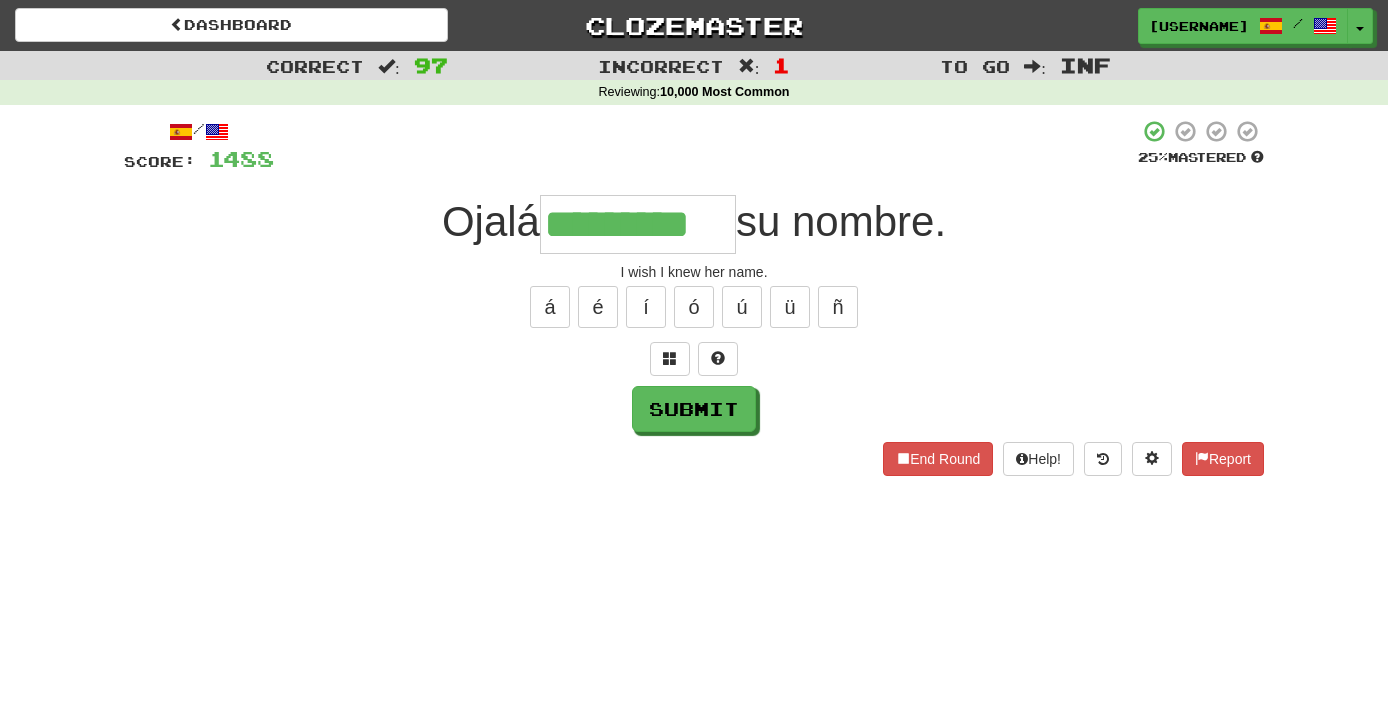 type on "*********" 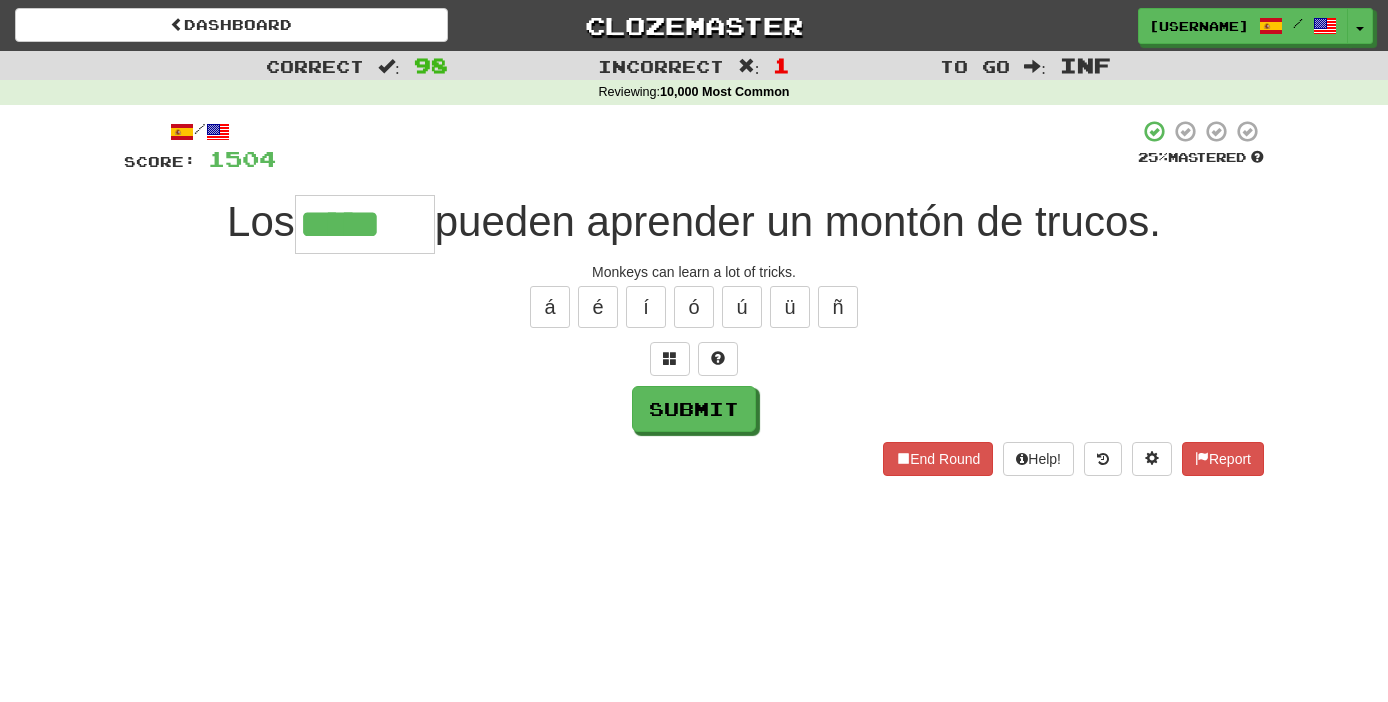 type on "*****" 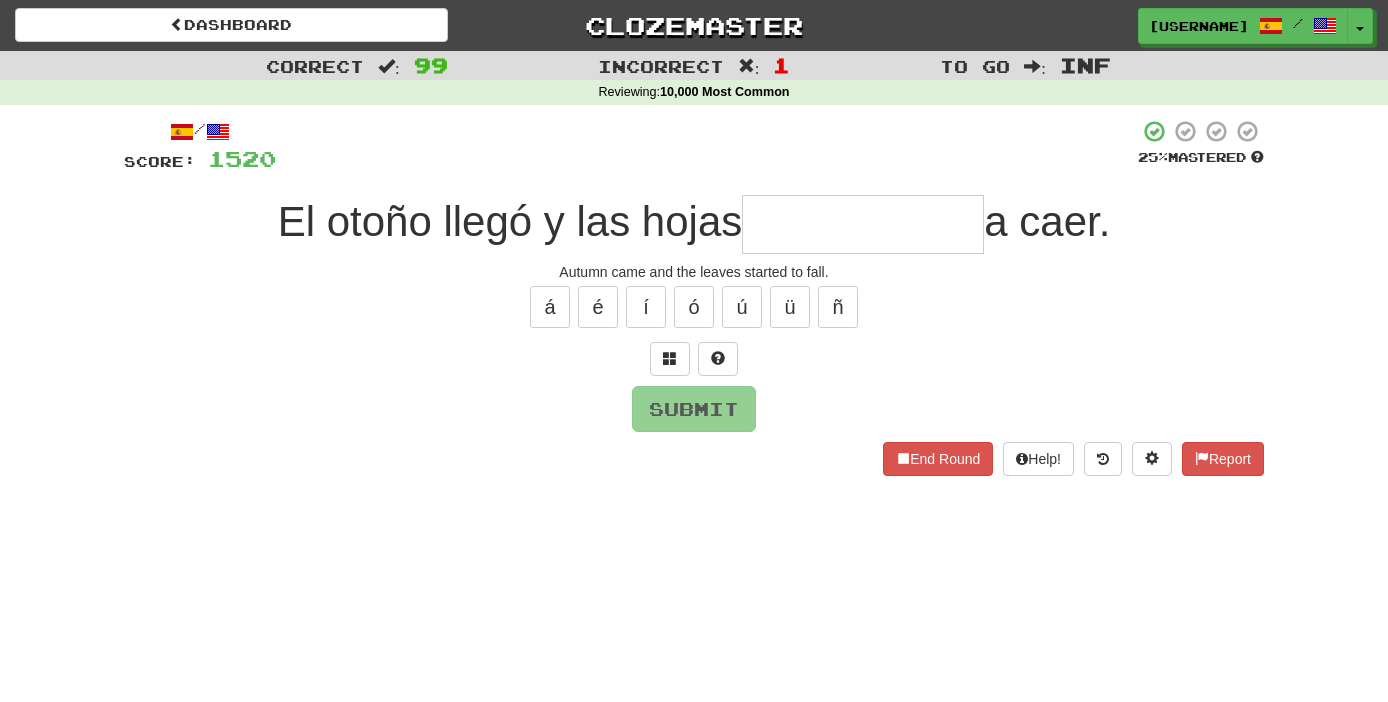 type on "*" 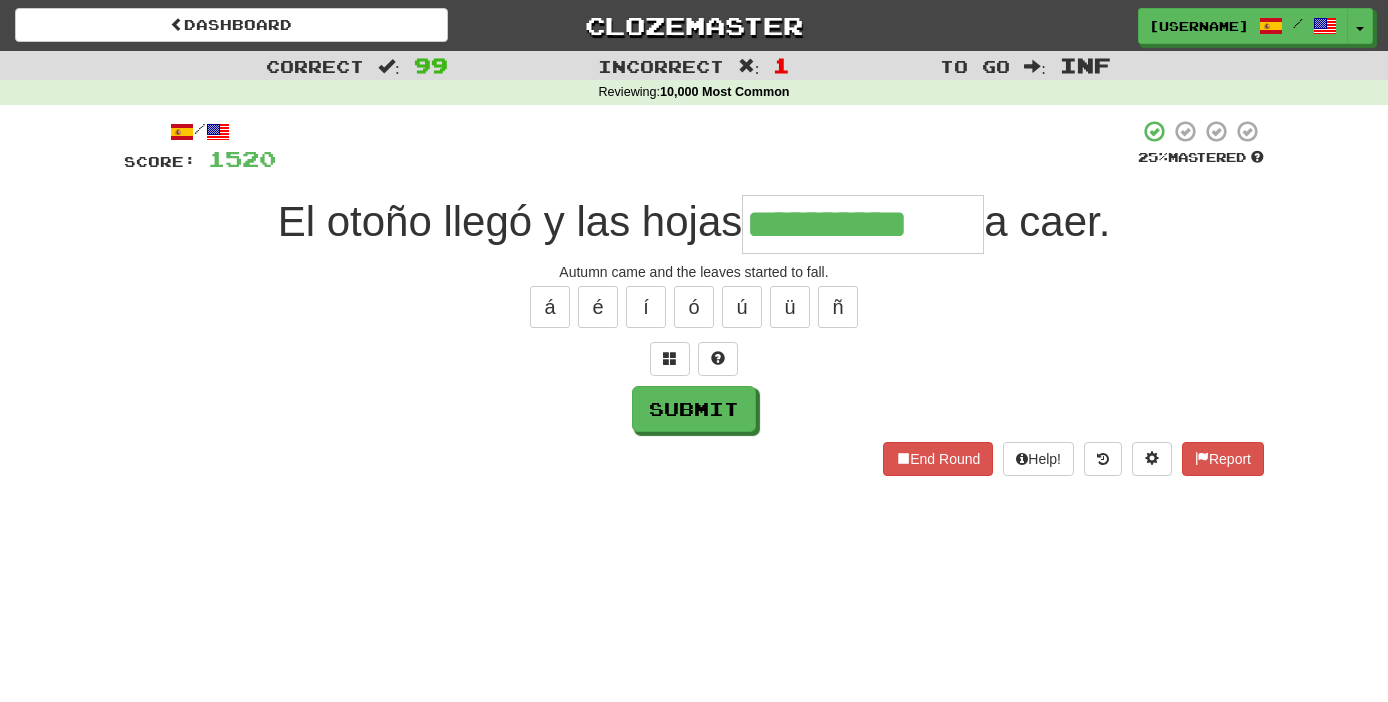 type on "**********" 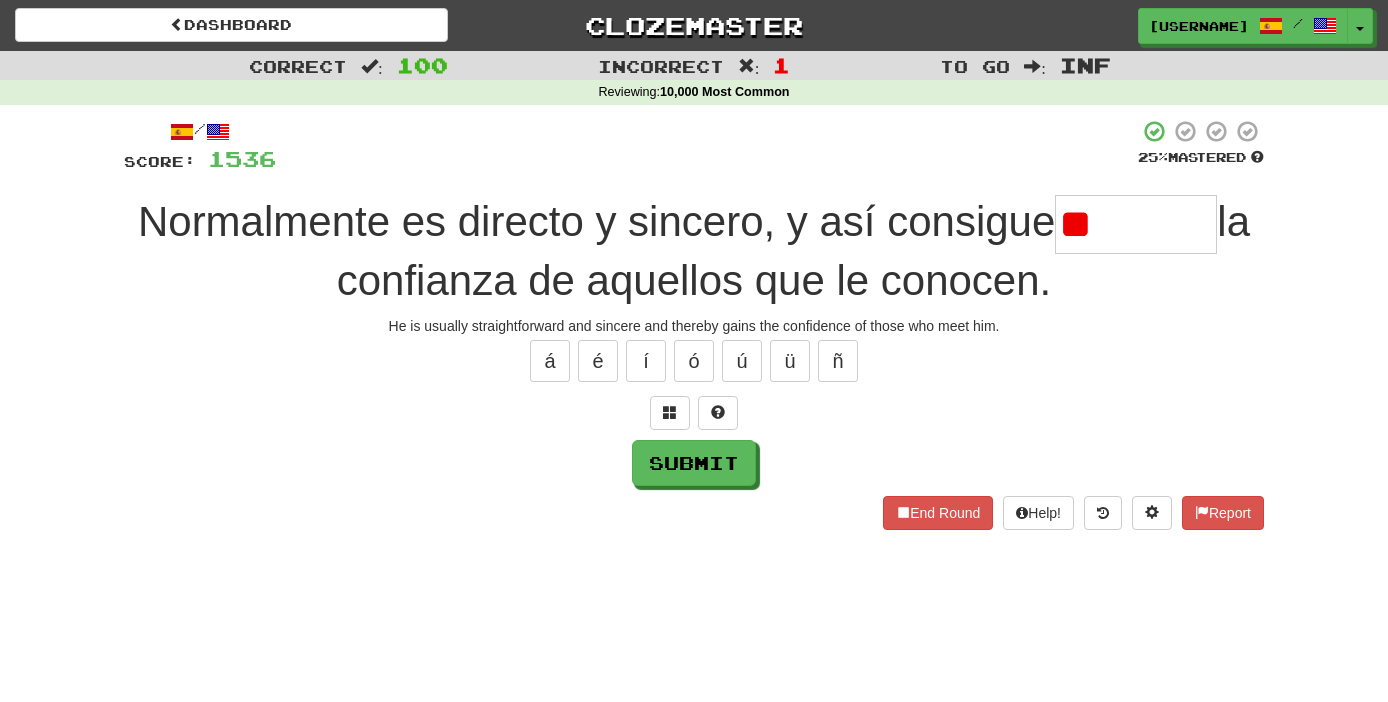 type on "*" 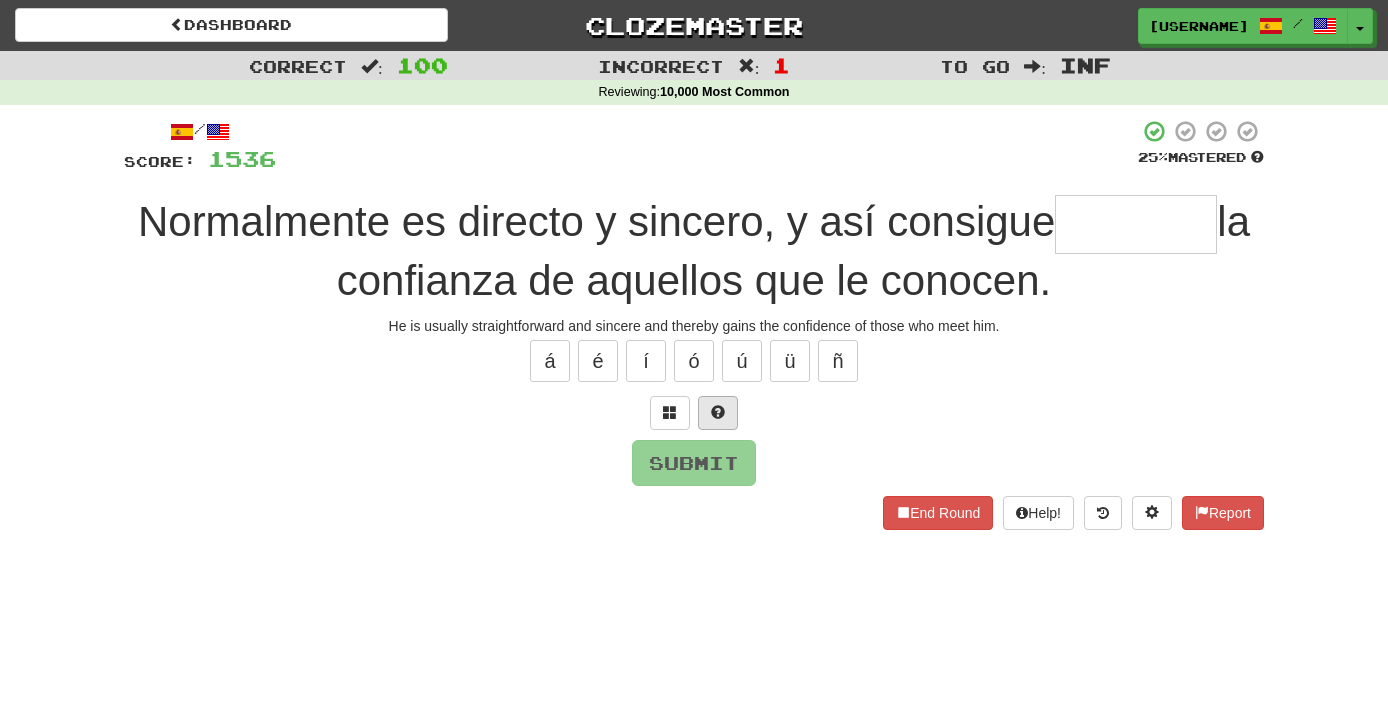 click at bounding box center (718, 413) 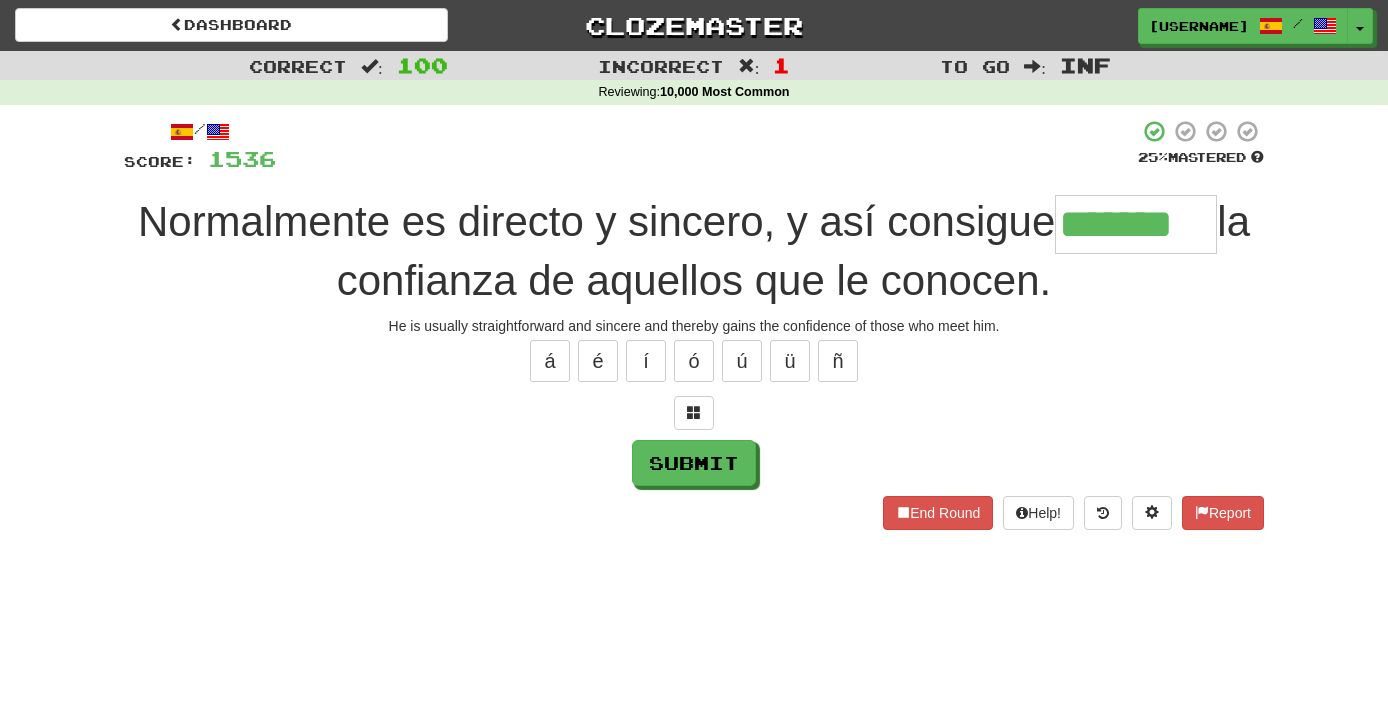 type on "*******" 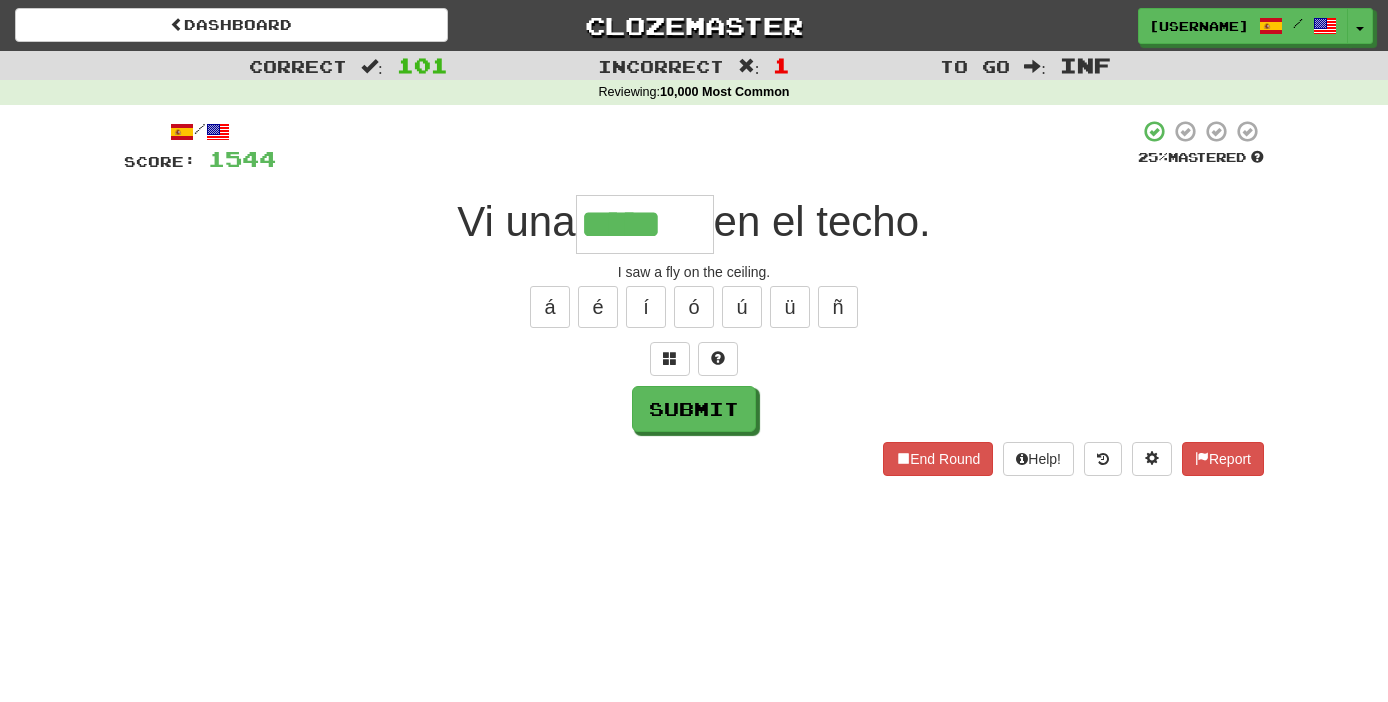 type on "*****" 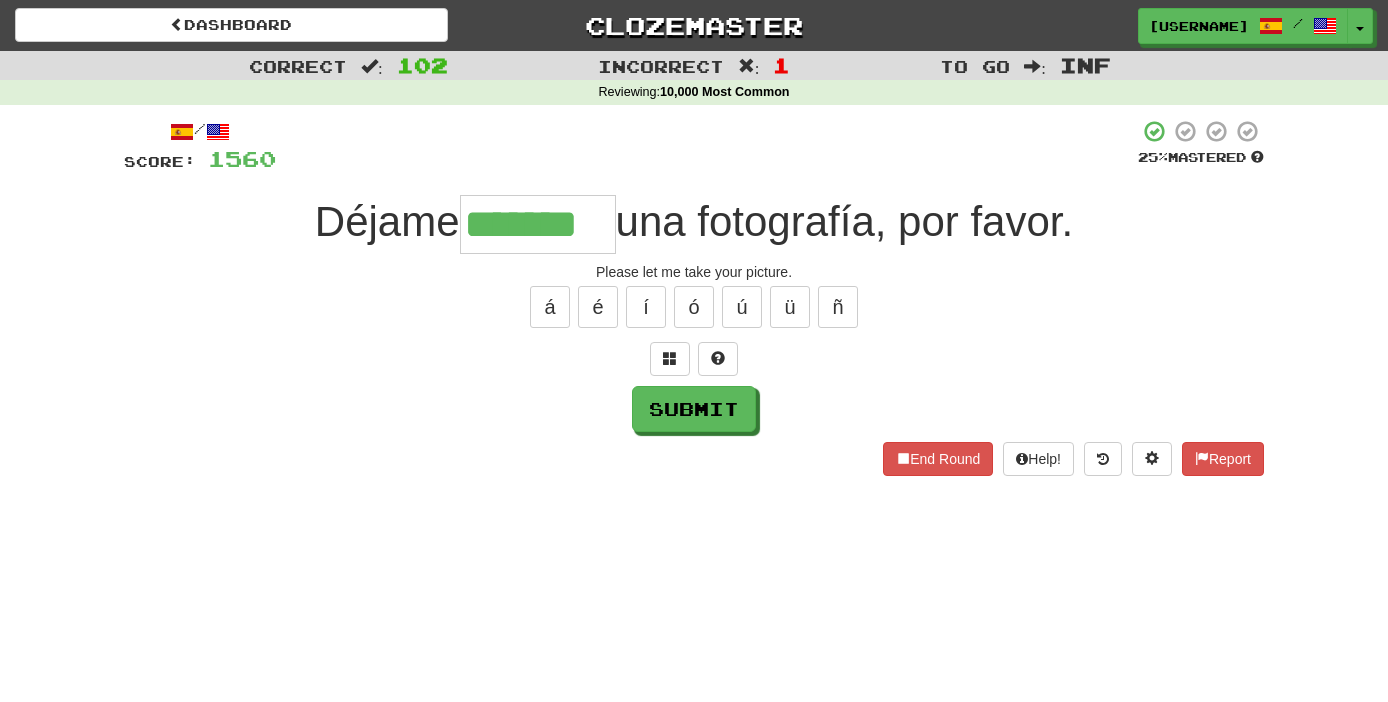 type on "*******" 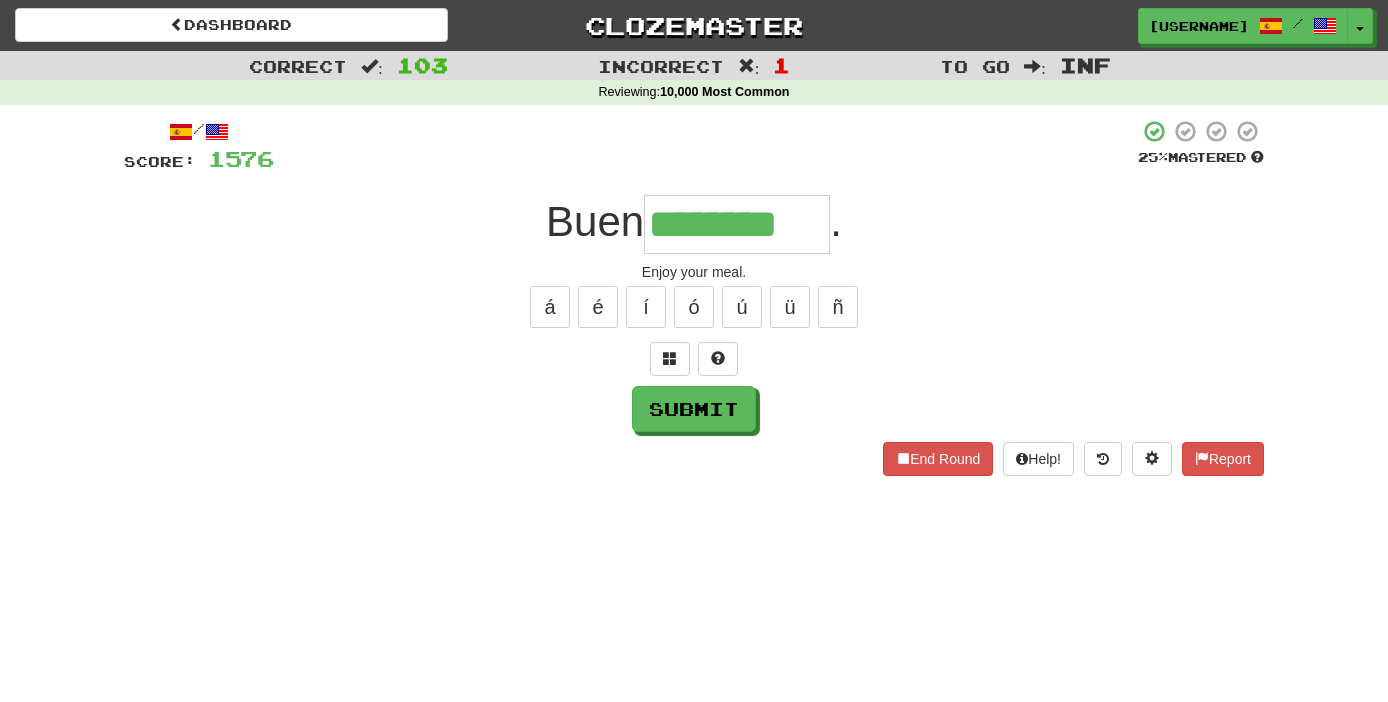 type on "********" 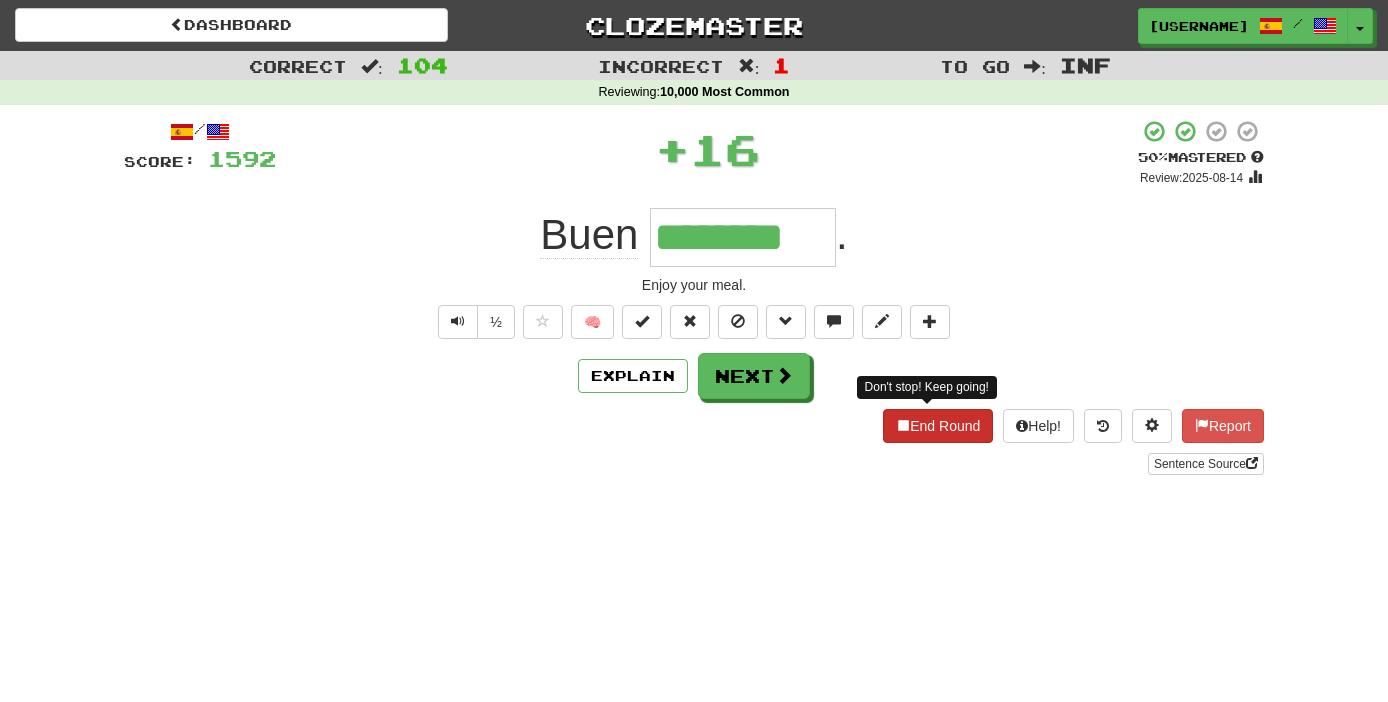 click on "End Round" at bounding box center (938, 426) 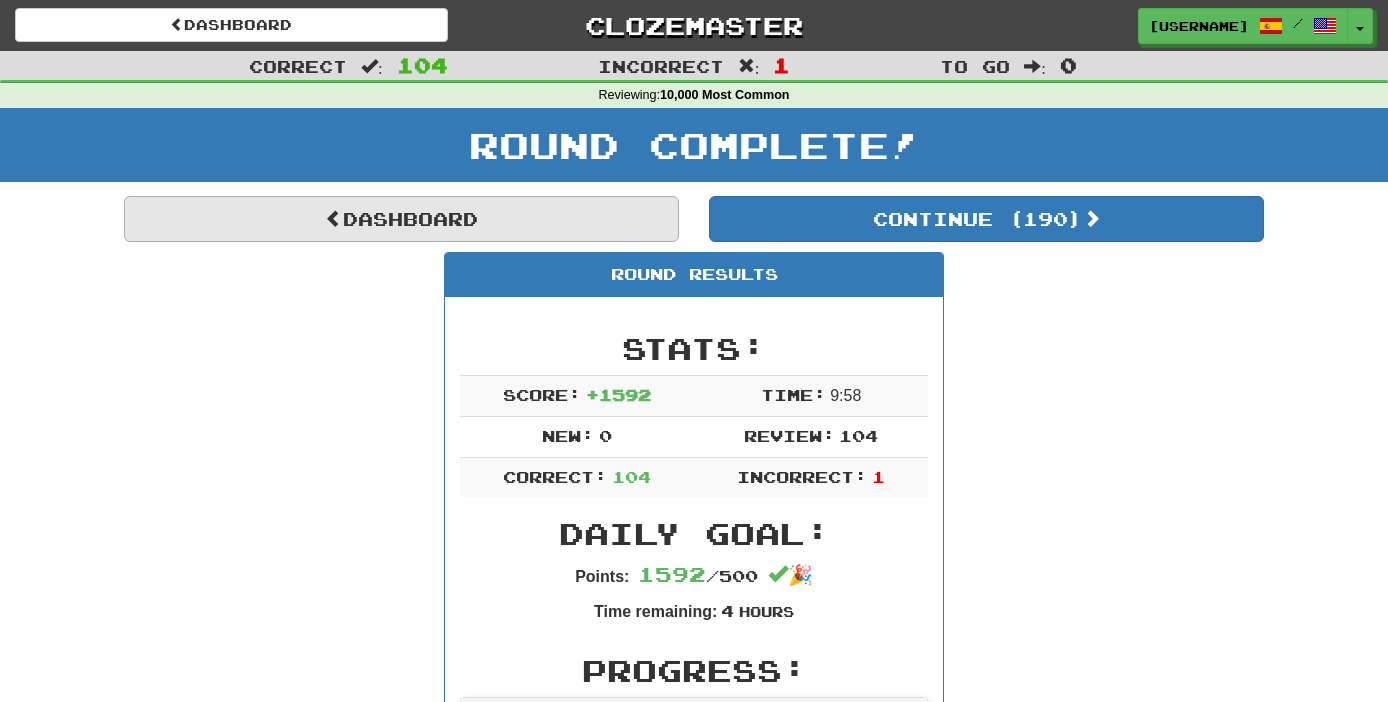 click on "Dashboard" at bounding box center (401, 219) 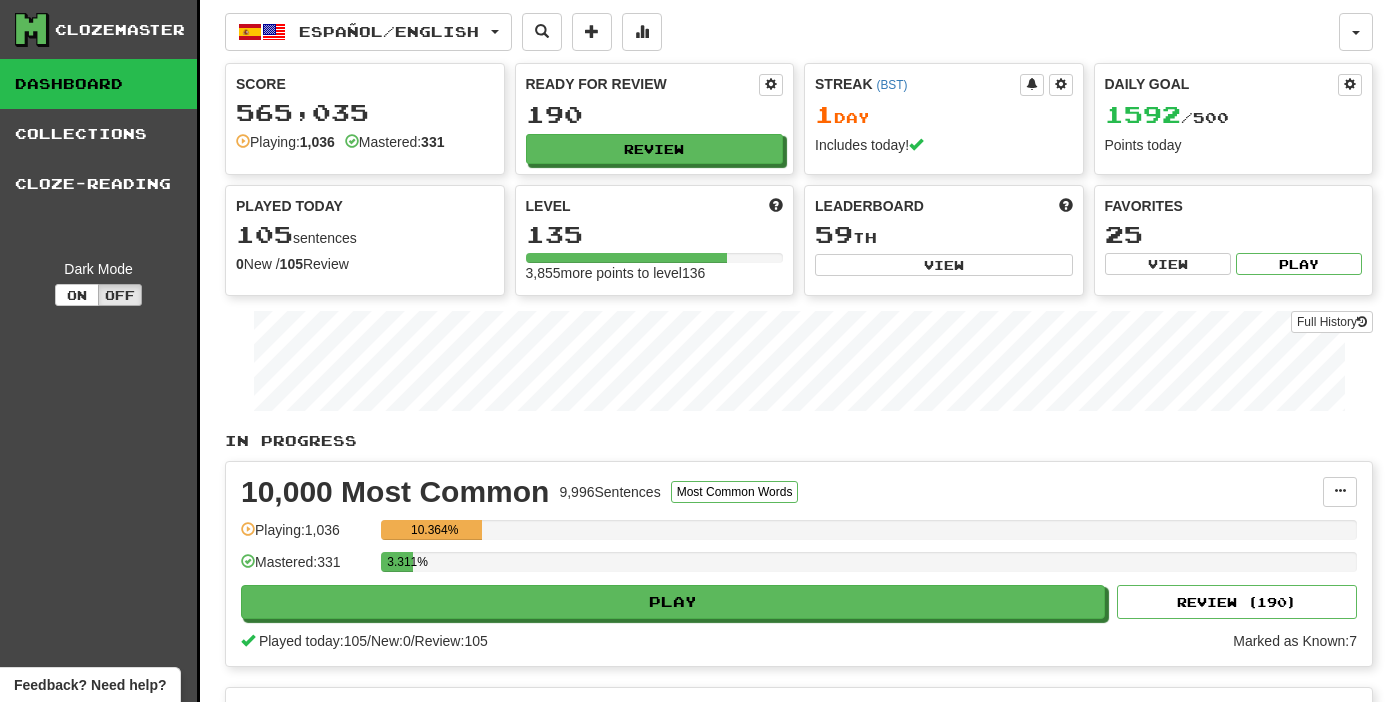 scroll, scrollTop: 0, scrollLeft: 0, axis: both 